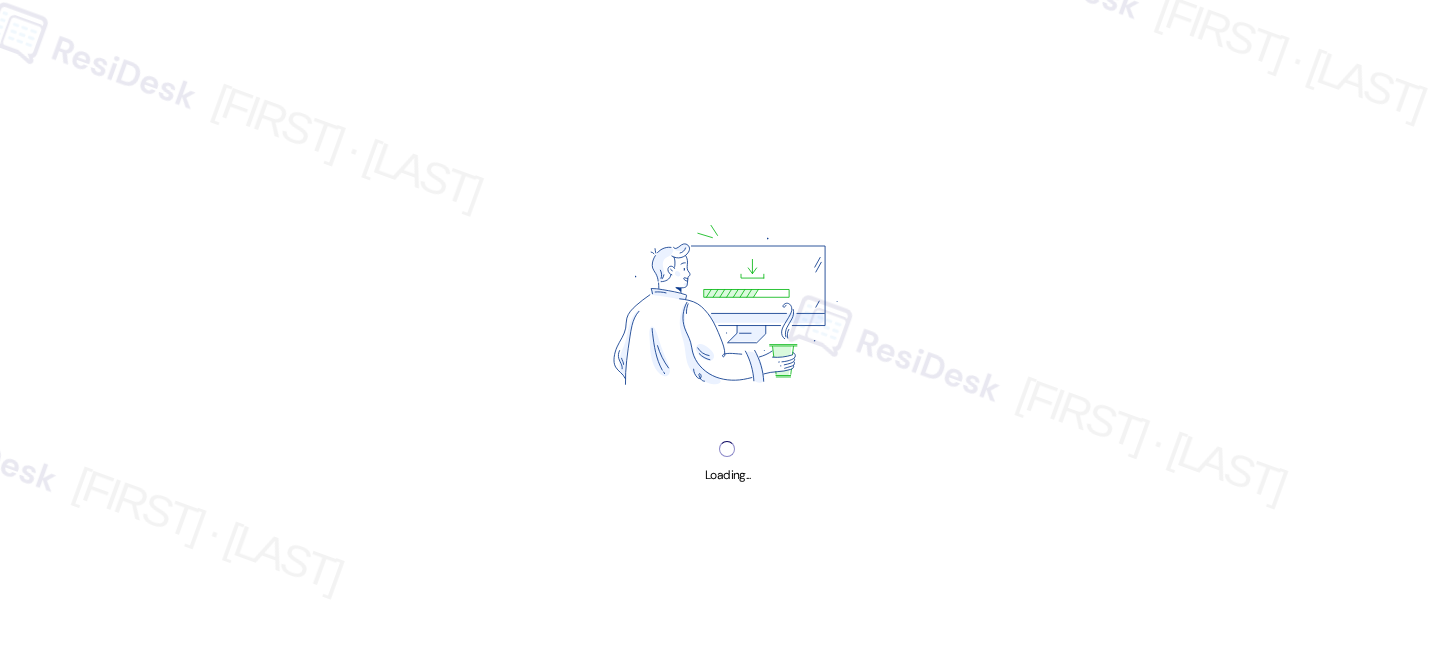 scroll, scrollTop: 0, scrollLeft: 0, axis: both 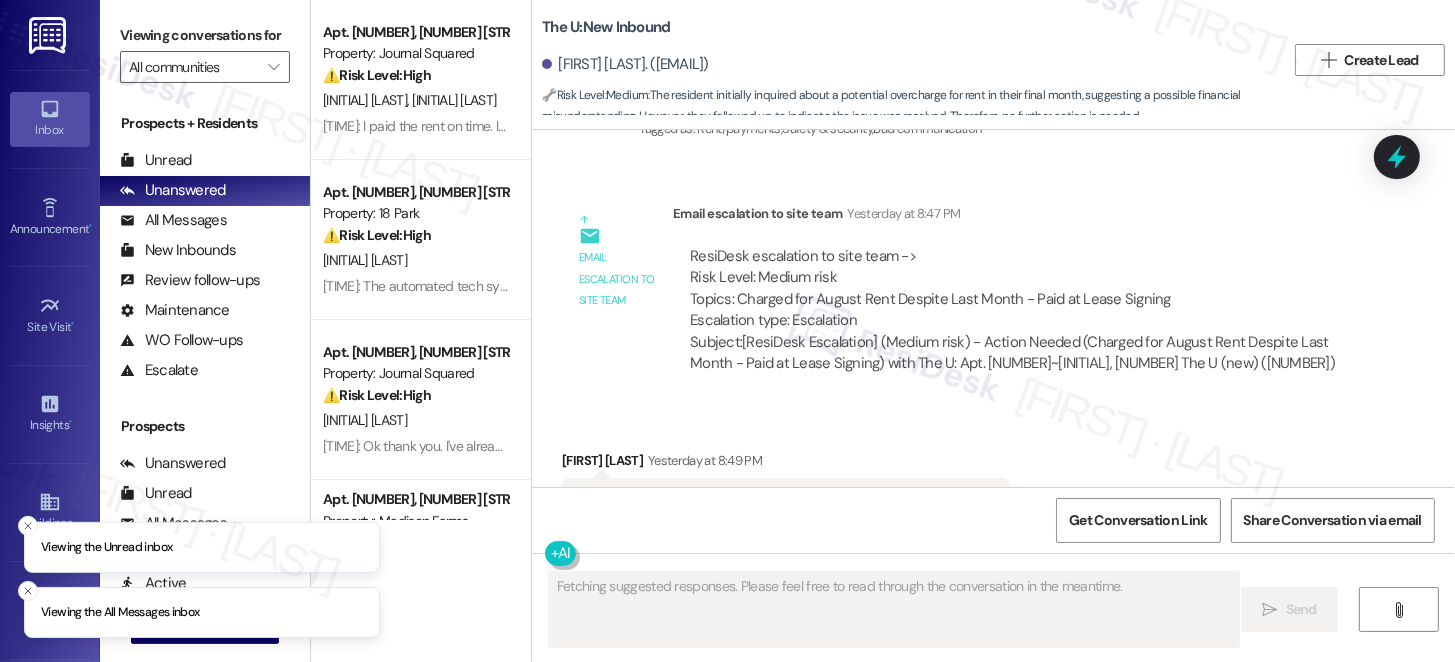 click on "That's ok, they answered my question earlier, thank you though" at bounding box center (778, 503) 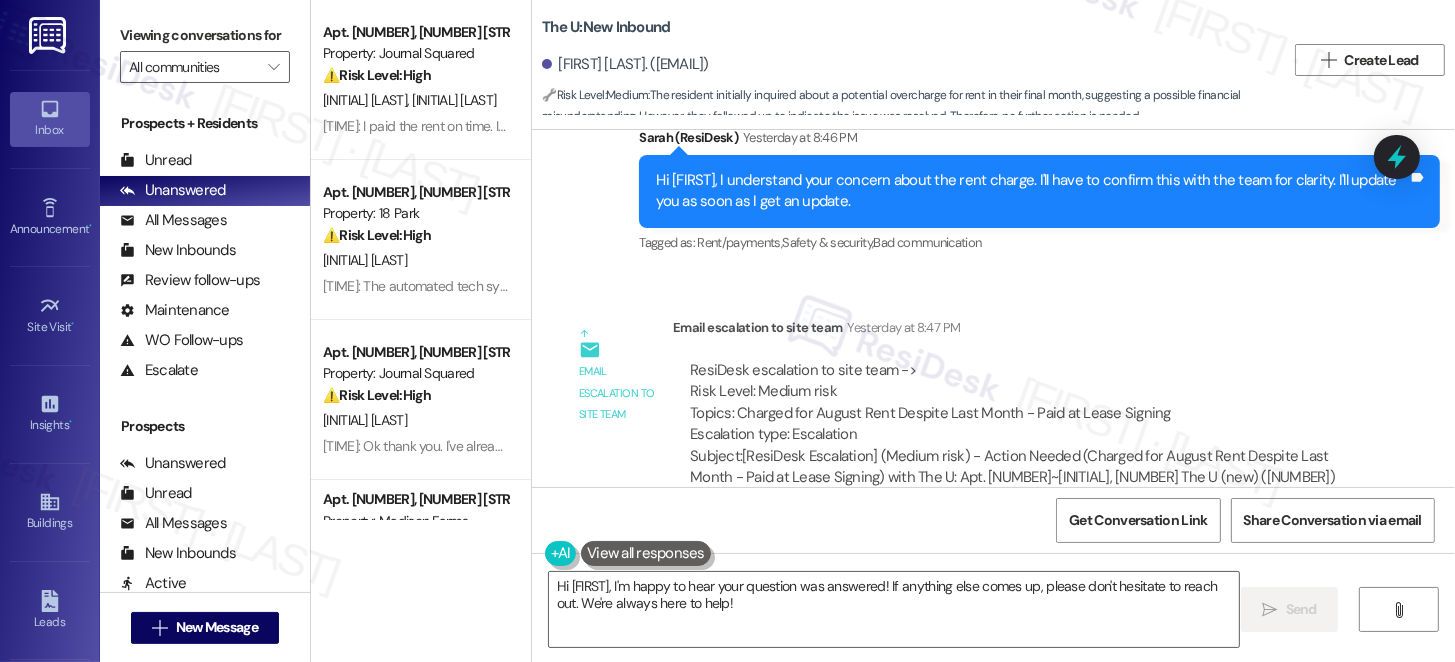 scroll, scrollTop: 1832, scrollLeft: 0, axis: vertical 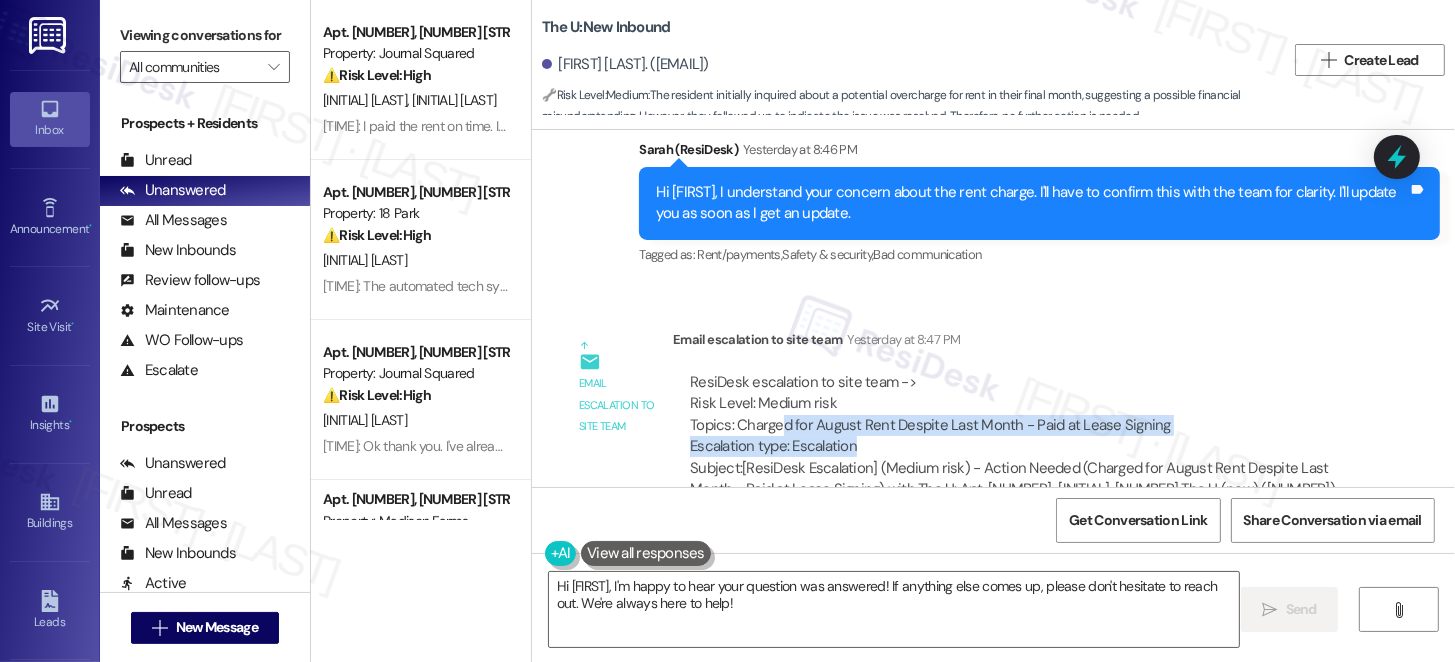 drag, startPoint x: 770, startPoint y: 333, endPoint x: 904, endPoint y: 356, distance: 135.95955 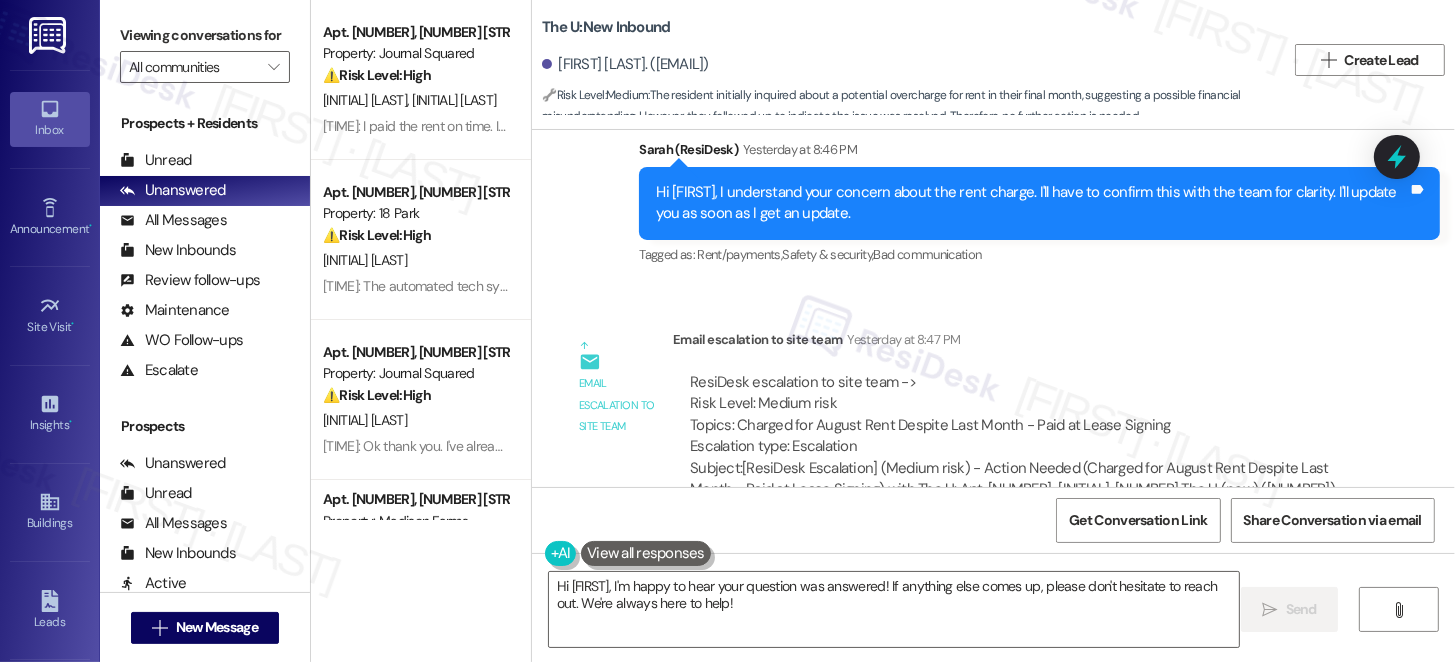 click on "ResiDesk escalation to site team ->
Risk Level: Medium risk
Topics: Charged for August Rent Despite Last Month - Paid at Lease Signing
Escalation type: Escalation" at bounding box center (1018, 415) 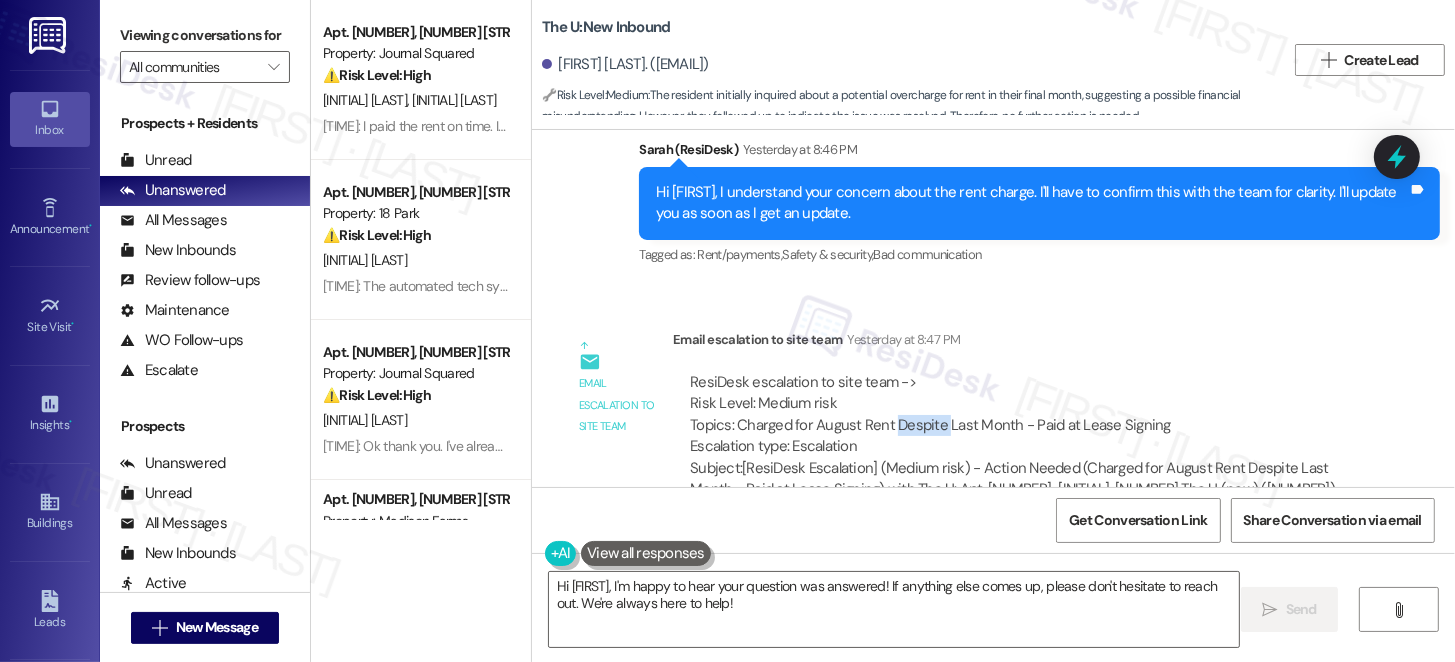 click on "ResiDesk escalation to site team ->
Risk Level: Medium risk
Topics: Charged for August Rent Despite Last Month - Paid at Lease Signing
Escalation type: Escalation" at bounding box center (1018, 415) 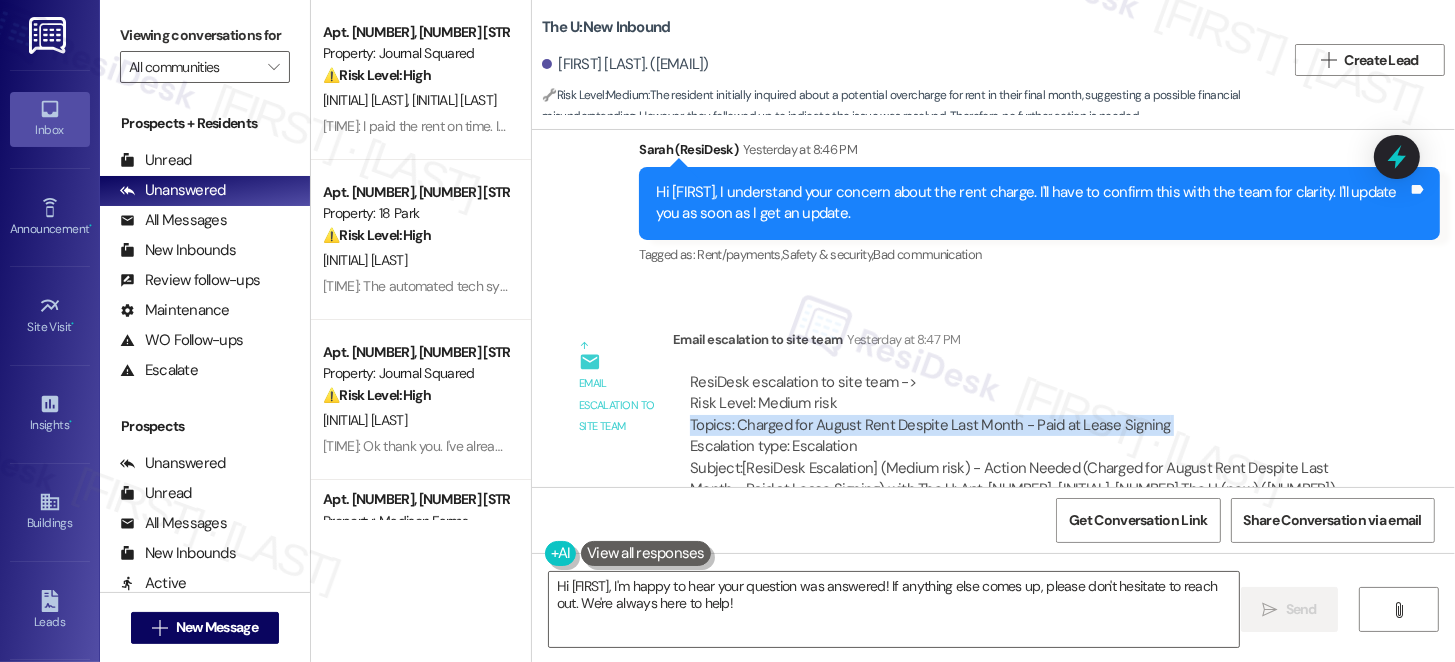 click on "ResiDesk escalation to site team ->
Risk Level: Medium risk
Topics: Charged for August Rent Despite Last Month - Paid at Lease Signing
Escalation type: Escalation" at bounding box center (1018, 415) 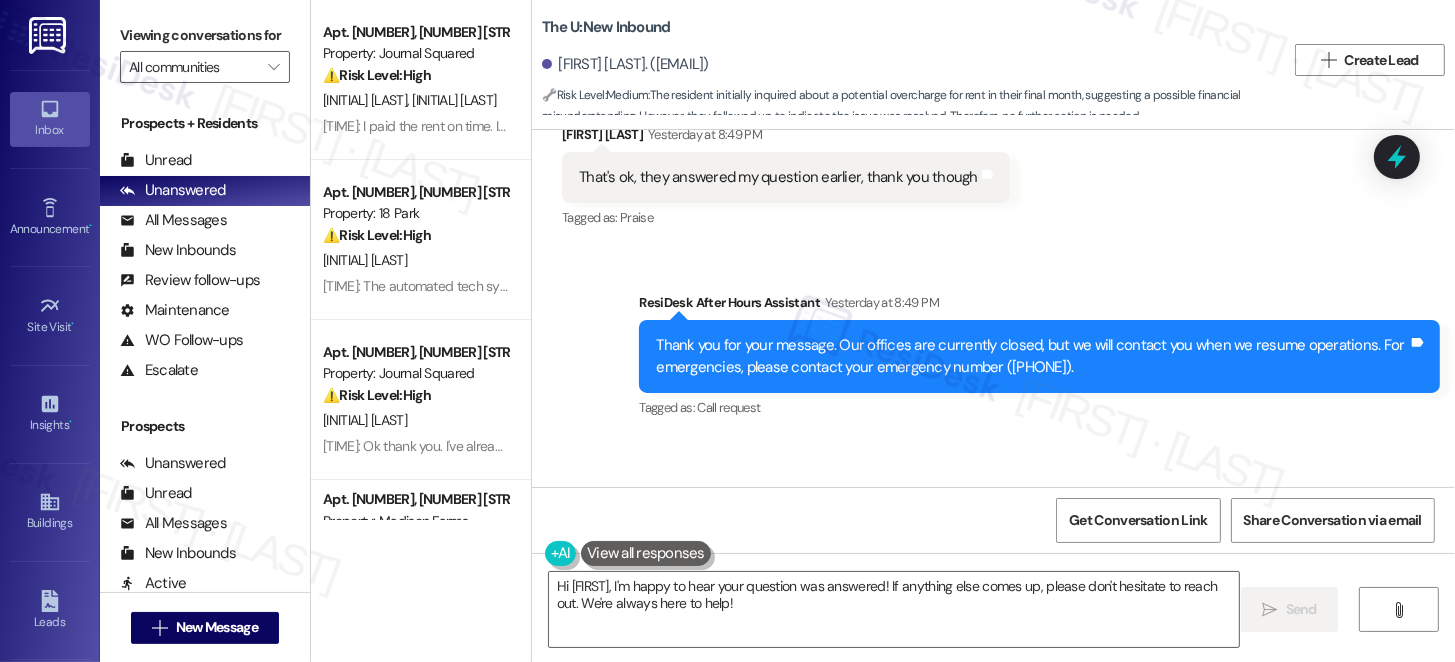 scroll, scrollTop: 2332, scrollLeft: 0, axis: vertical 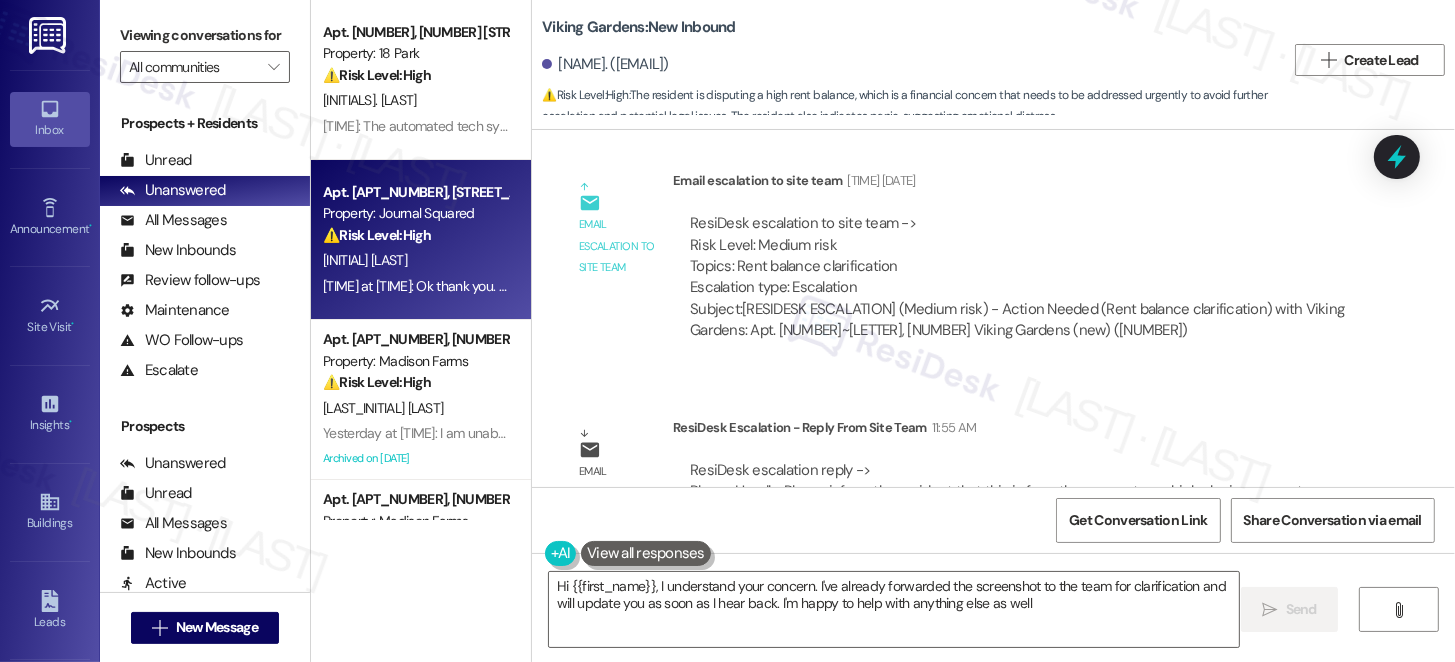 type on "Hi {{first_name}}, I understand your concern. I've already forwarded the screenshot to the team for clarification and will update you as soon as I hear back. I'm happy to help with anything else as well!" 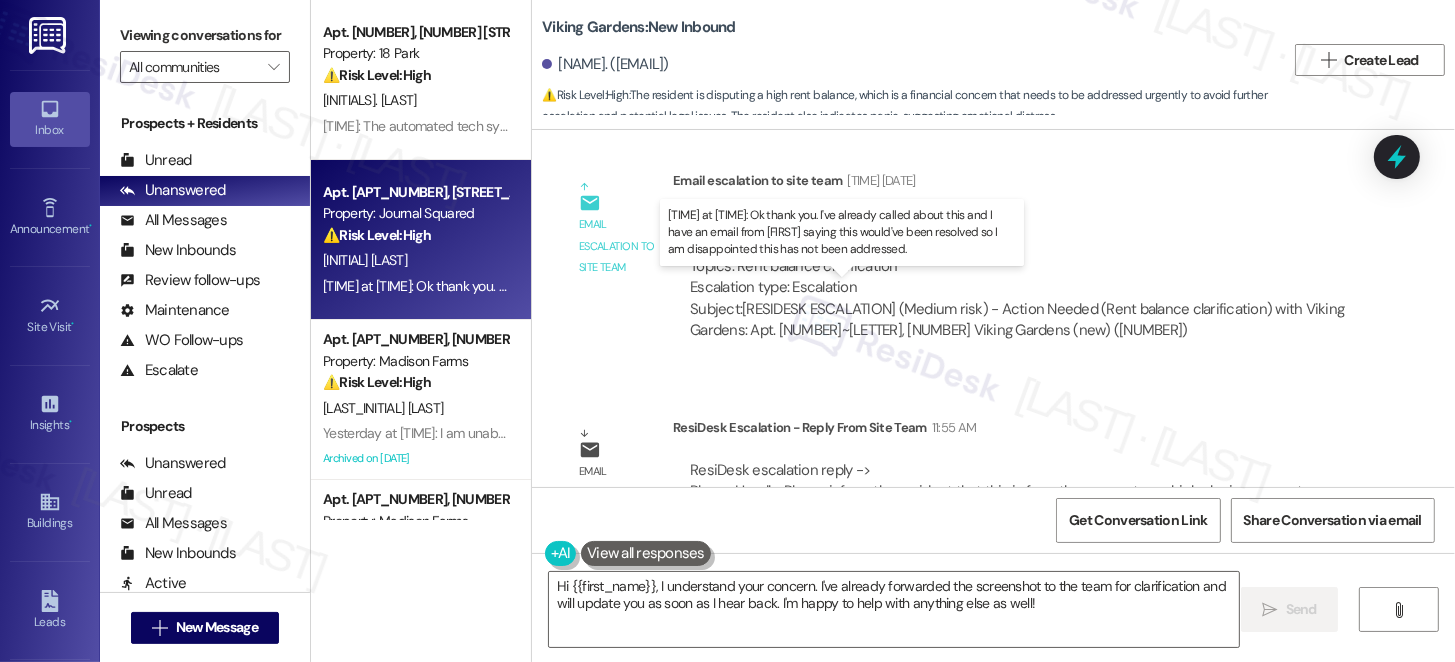 click on "[TIME] at [TIME]: Ok thank you. I've already called about this and I have an email from Melissa saying this would've been resolved so I am disappointed this has not been addressed.  [TIME] at [TIME]: Ok thank you. I've already called about this and I have an email from Melissa saying this would've been resolved so I am disappointed this has not been addressed." at bounding box center [837, 286] 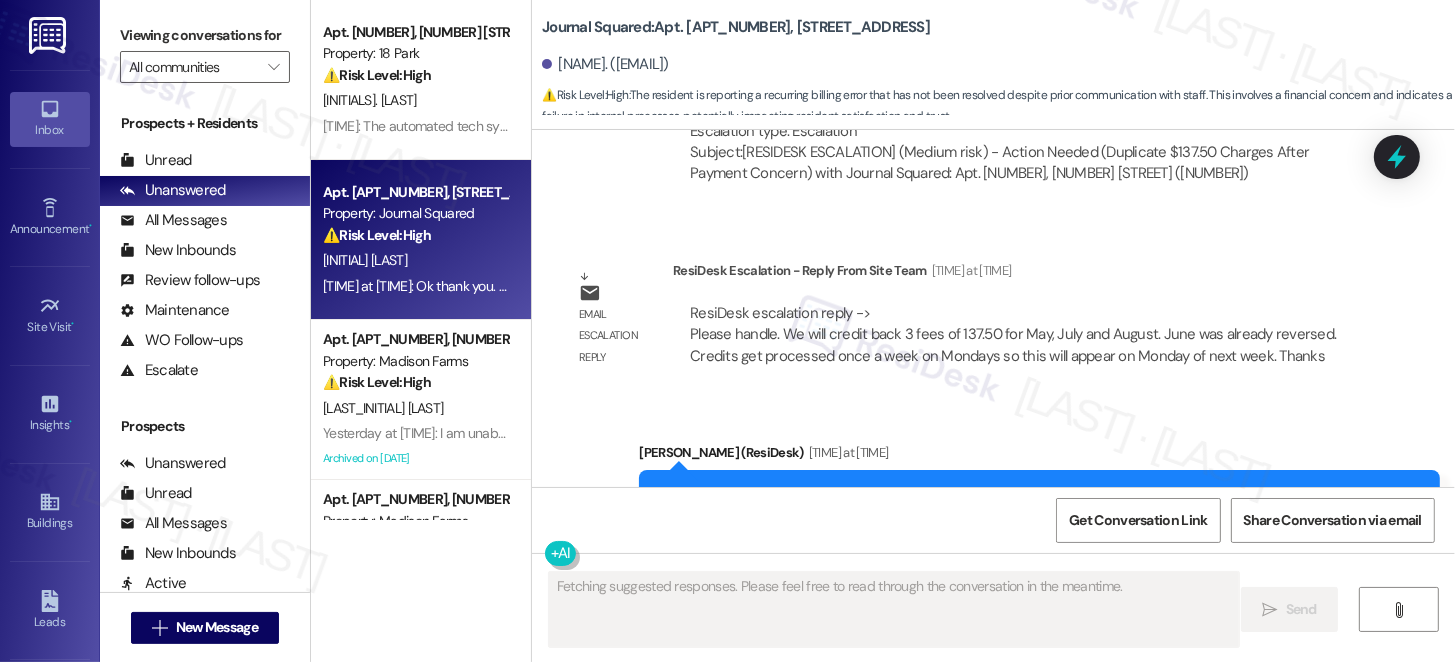 scroll, scrollTop: 19757, scrollLeft: 0, axis: vertical 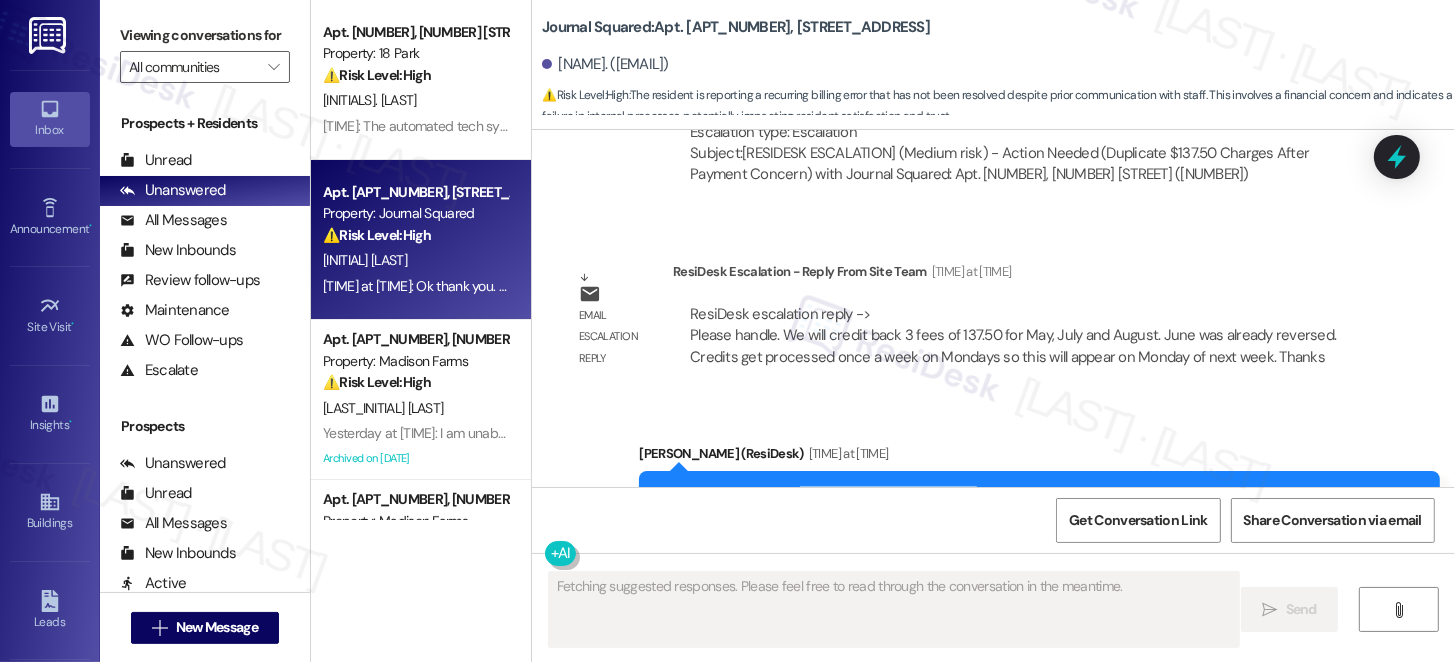 drag, startPoint x: 792, startPoint y: 276, endPoint x: 958, endPoint y: 292, distance: 166.7693 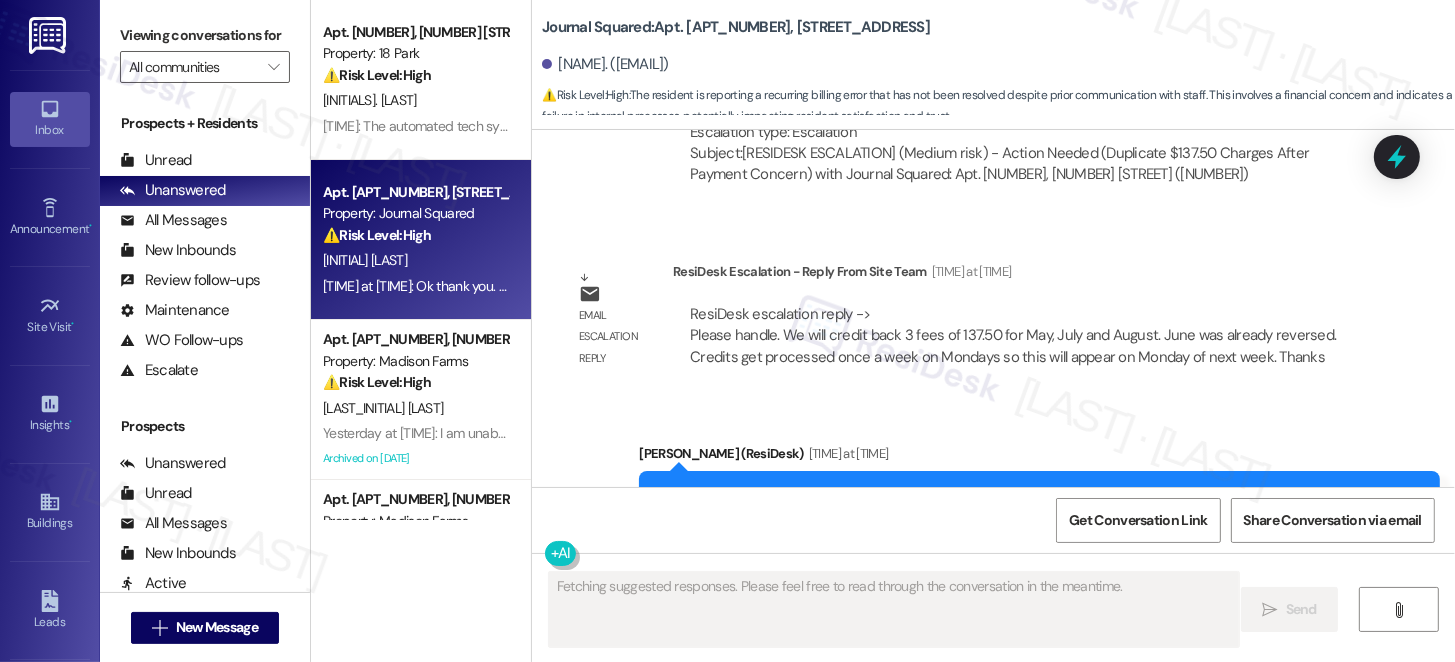 click on "Hi [NAME], we will credit back 3 fees of 137.50 for May, July, and August.  June was already reversed.  Credits get processed once a week on Mondays, so this will appear on Monday of next week." at bounding box center (1032, 507) 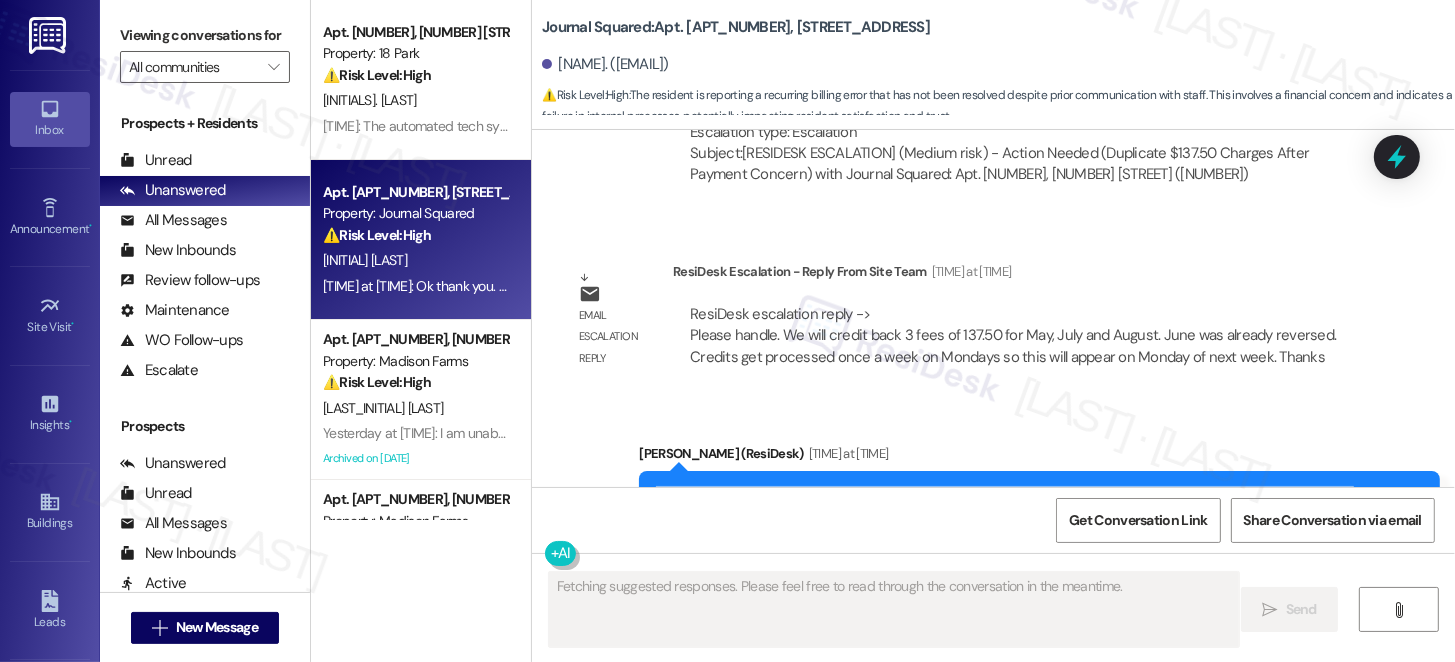 click on "Hi Courtnee, we will credit back 3 fees of 137.50 for May, July, and August.  June was already reversed.  Credits get processed once a week on Mondays, so this will appear on Monday of next week." at bounding box center [1032, 507] 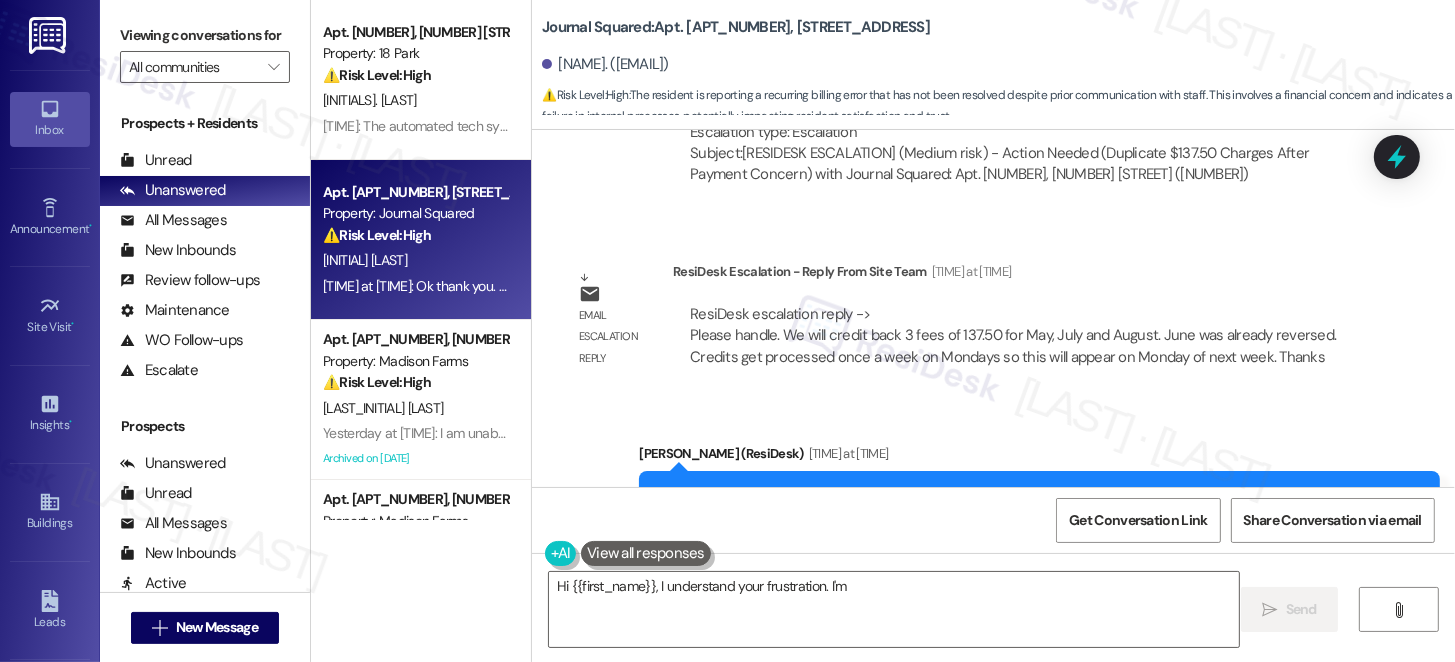 click on "Hi Courtnee, we will credit back 3 fees of 137.50 for May, July, and August.  June was already reversed.  Credits get processed once a week on Mondays, so this will appear on Monday of next week." at bounding box center (1032, 507) 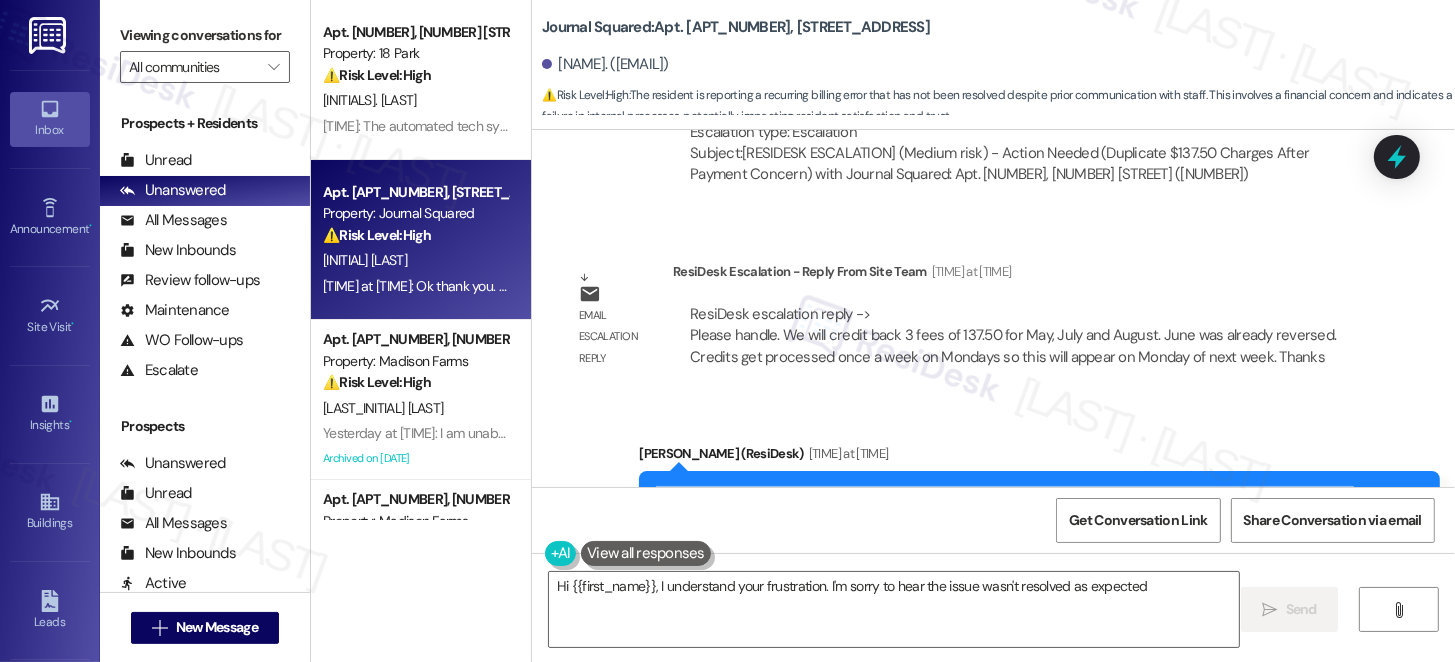 click on "Hi Courtnee, we will credit back 3 fees of 137.50 for May, July, and August.  June was already reversed.  Credits get processed once a week on Mondays, so this will appear on Monday of next week." at bounding box center (1032, 507) 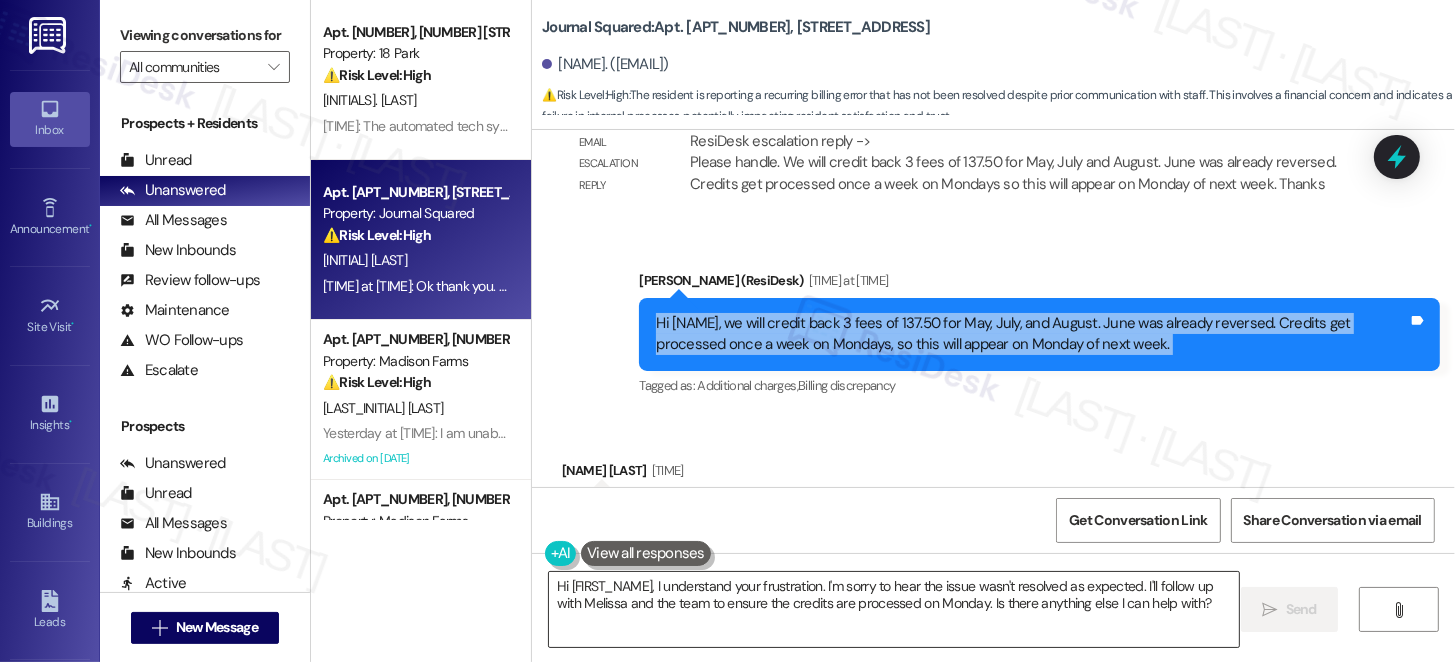 scroll, scrollTop: 19957, scrollLeft: 0, axis: vertical 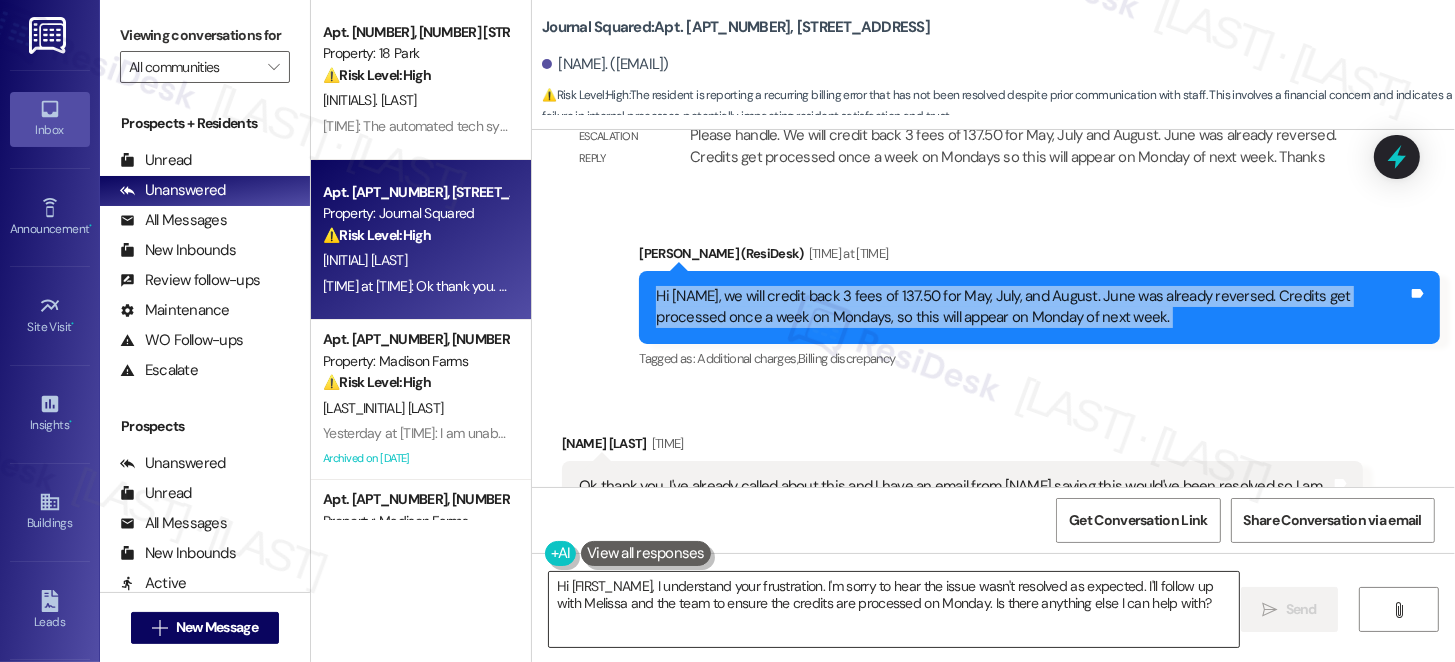 click on "Hi {{first_name}}, I understand your frustration. I'm sorry to hear the issue wasn't resolved as expected. I'll follow up with Melissa and the team to ensure the credits are processed on Monday. Is there anything else I can help with?" at bounding box center [894, 609] 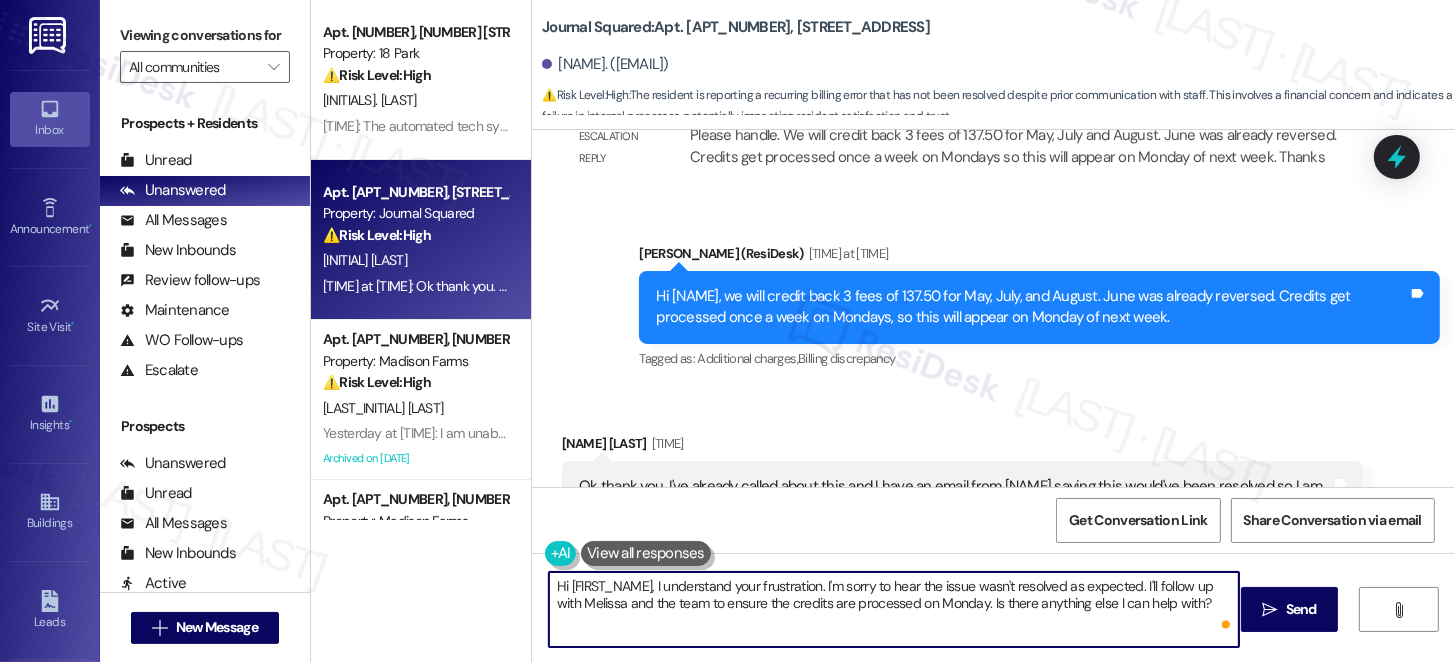 click on "Hi {{first_name}}, I understand your frustration. I'm sorry to hear the issue wasn't resolved as expected. I'll follow up with Melissa and the team to ensure the credits are processed on Monday. Is there anything else I can help with?" at bounding box center [894, 609] 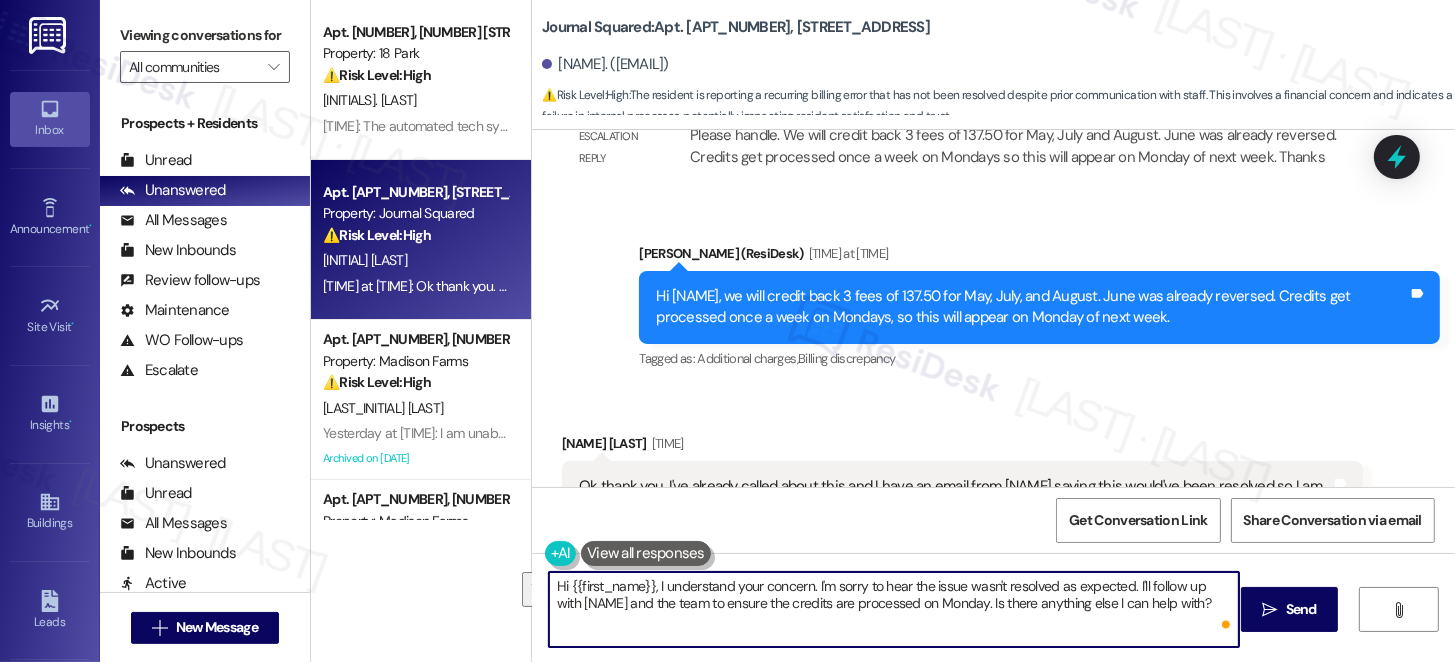 drag, startPoint x: 1126, startPoint y: 582, endPoint x: 1233, endPoint y: 659, distance: 131.82564 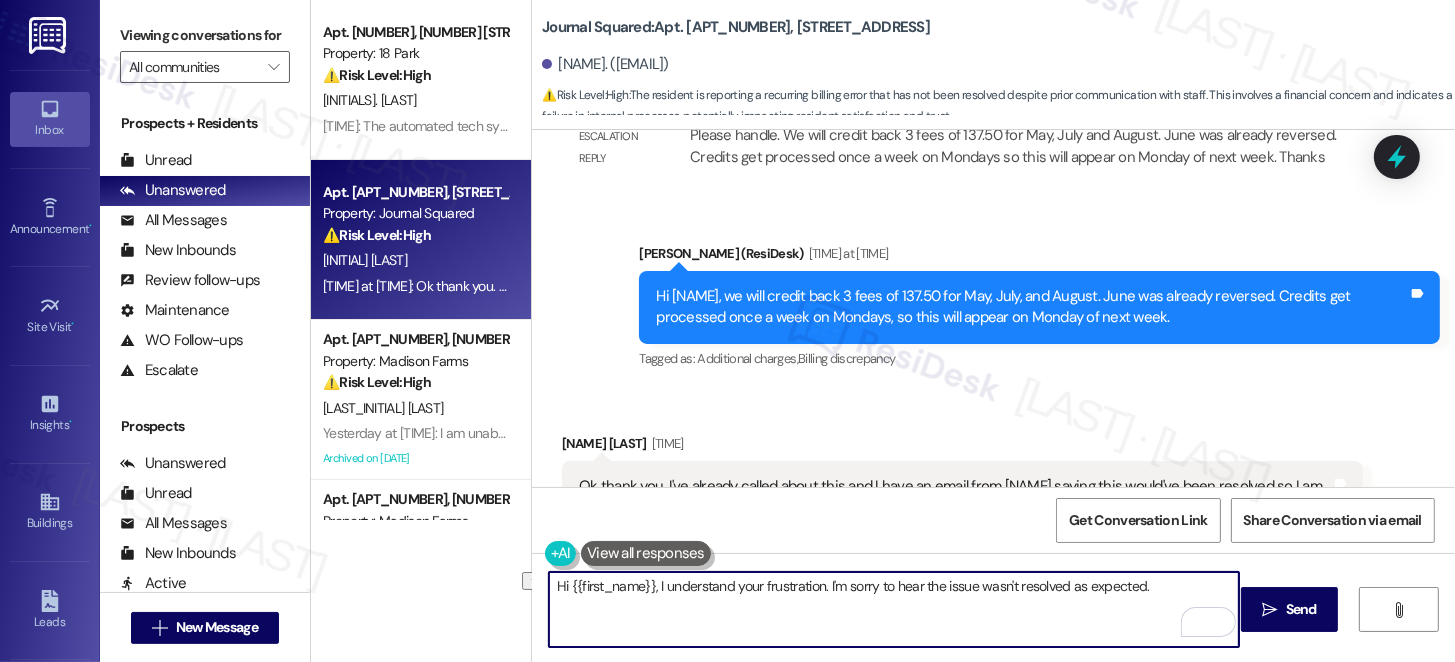 drag, startPoint x: 1178, startPoint y: 592, endPoint x: 809, endPoint y: 586, distance: 369.04877 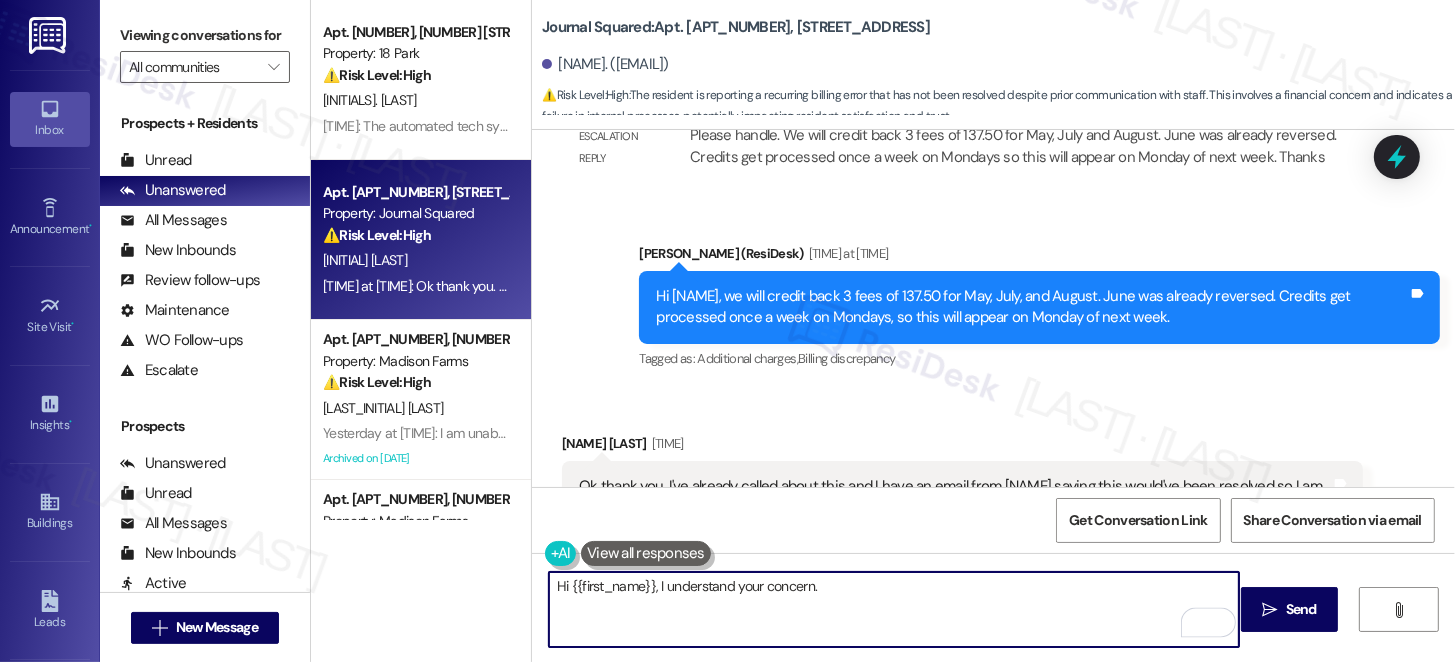 paste on "Hi Courtnee, we will credit back 3 fees of 137.50 for May, July, and August. June was already reversed. Credits get processed once a week on Mondays, so this will appear on Monday of next week." 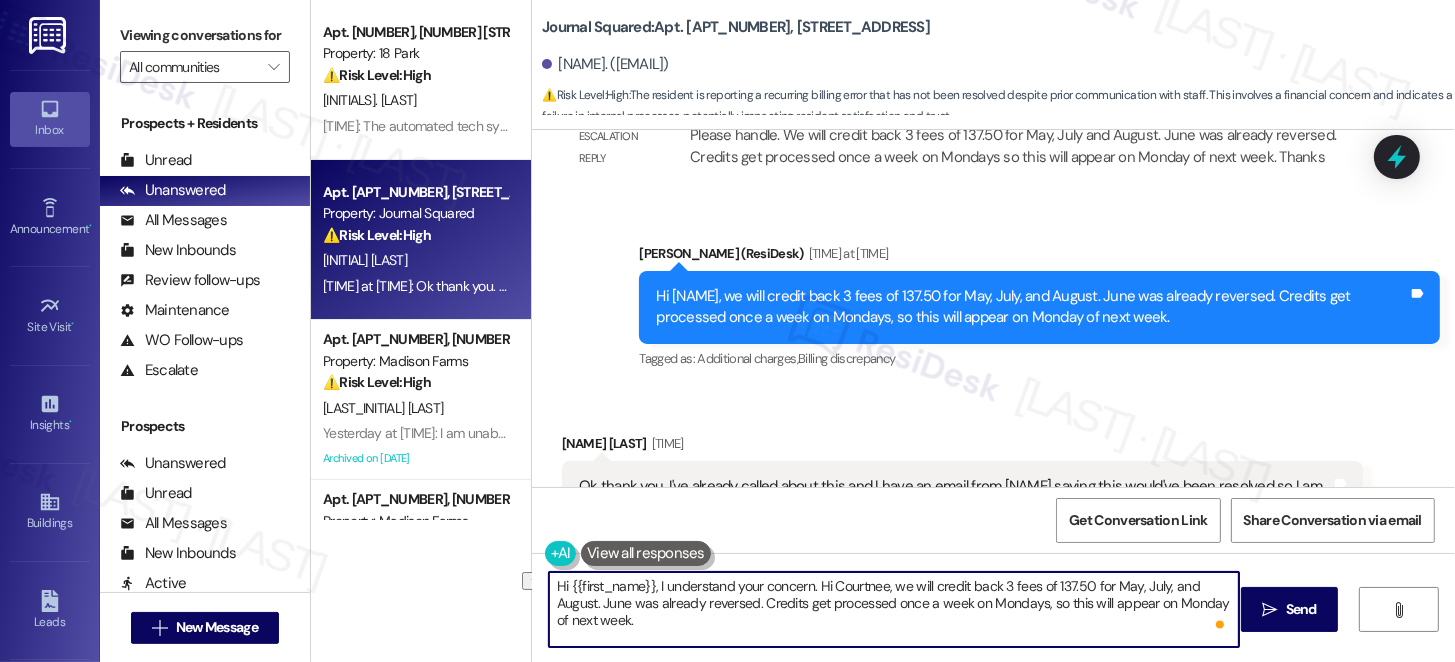 drag, startPoint x: 881, startPoint y: 584, endPoint x: 807, endPoint y: 585, distance: 74.00676 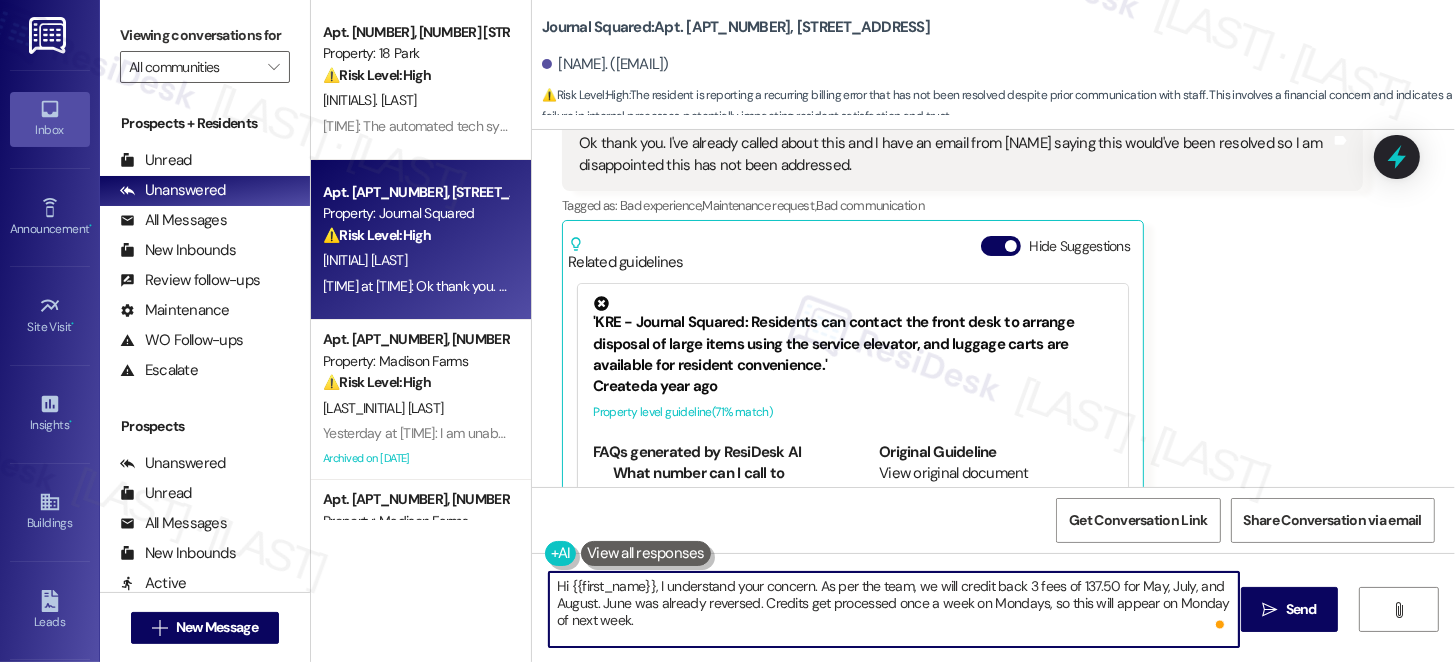 scroll, scrollTop: 20342, scrollLeft: 0, axis: vertical 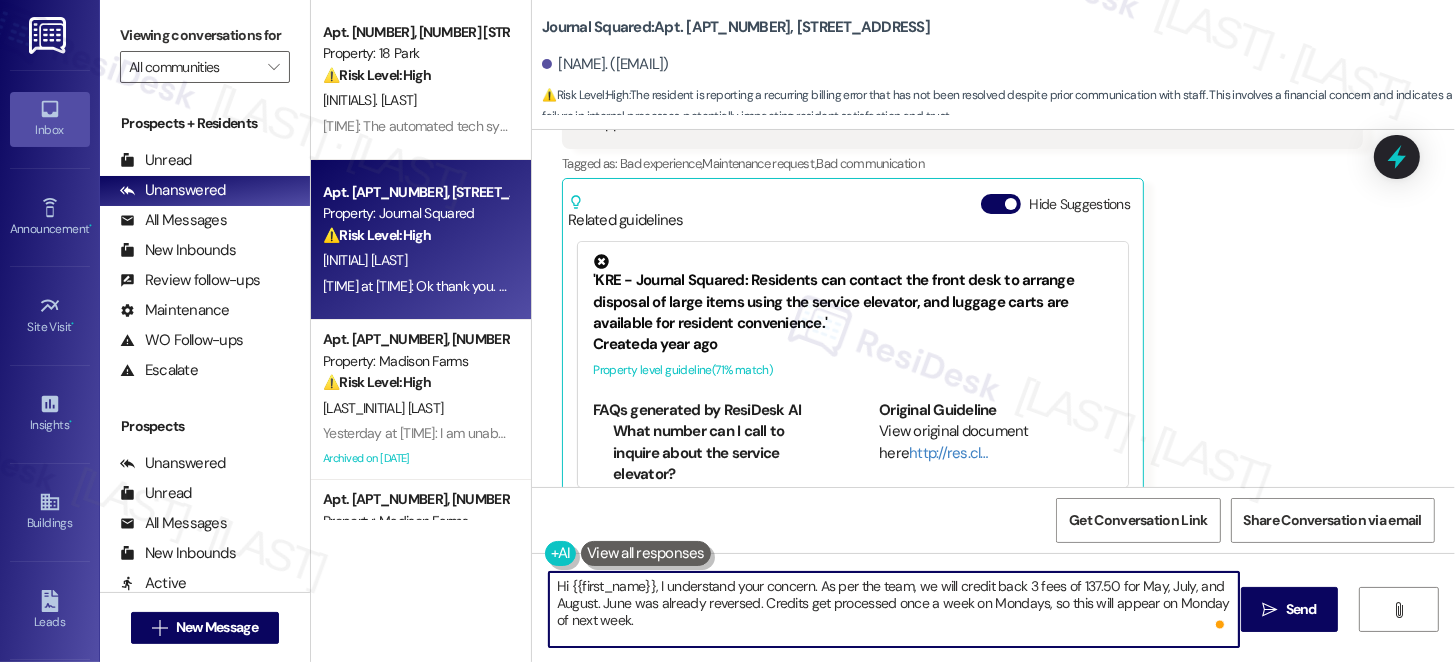 click on "Hi {{first_name}}, I understand your concern. As per the team, we will credit back 3 fees of 137.50 for May, July, and August. June was already reversed. Credits get processed once a week on Mondays, so this will appear on Monday of next week." at bounding box center [894, 609] 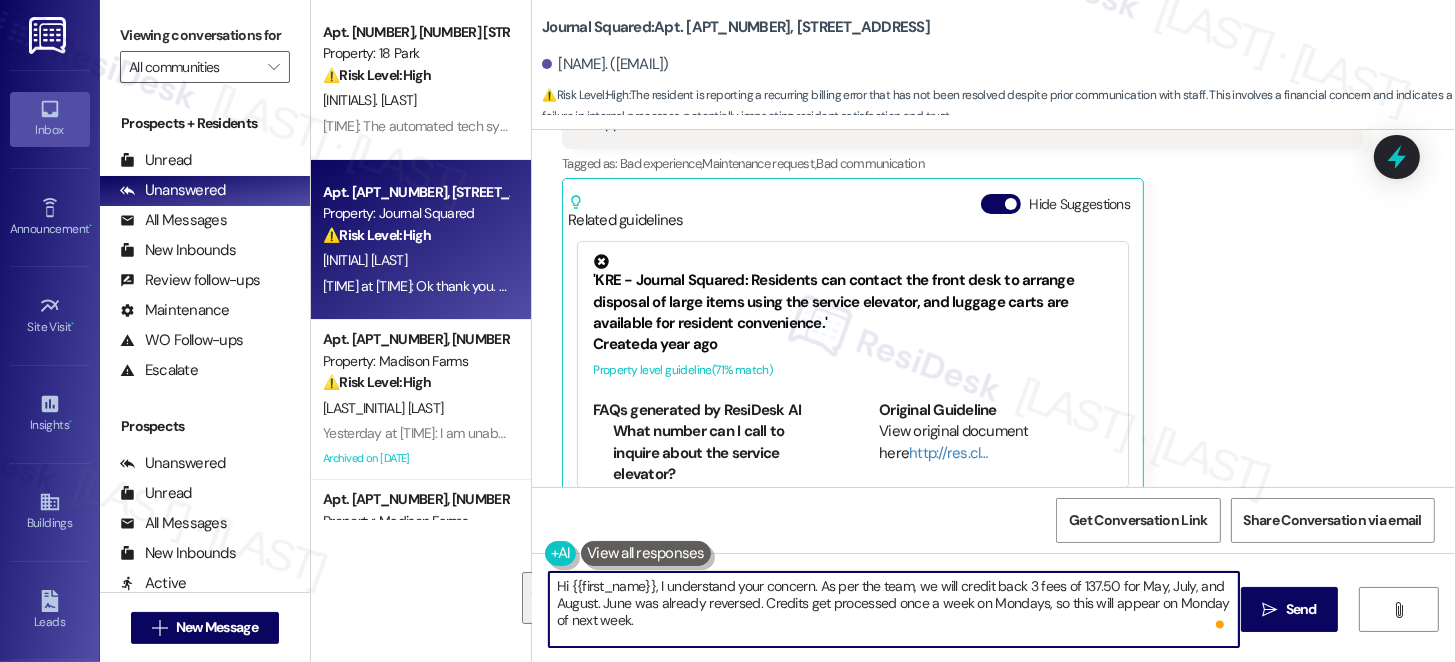 click on "Hi {{first_name}}, I understand your concern. As per the team, we will credit back 3 fees of 137.50 for May, July, and August. June was already reversed. Credits get processed once a week on Mondays, so this will appear on Monday of next week." at bounding box center (894, 609) 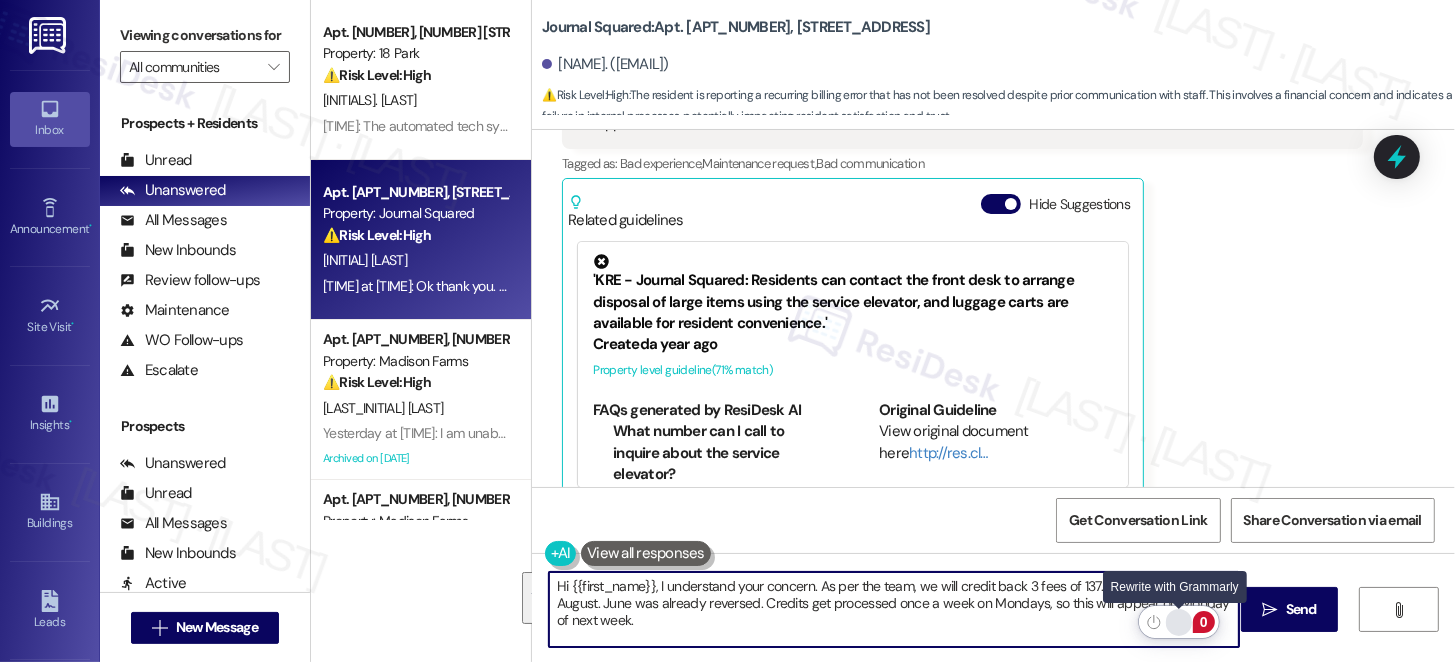 type on "Hi {{first_name}}, I understand your concern. As per the team, we will credit back 3 fees of 137.50 for May, July, and August. June was already reversed. Credits get processed once a week on Mondays, so this will appear on Monday of next week." 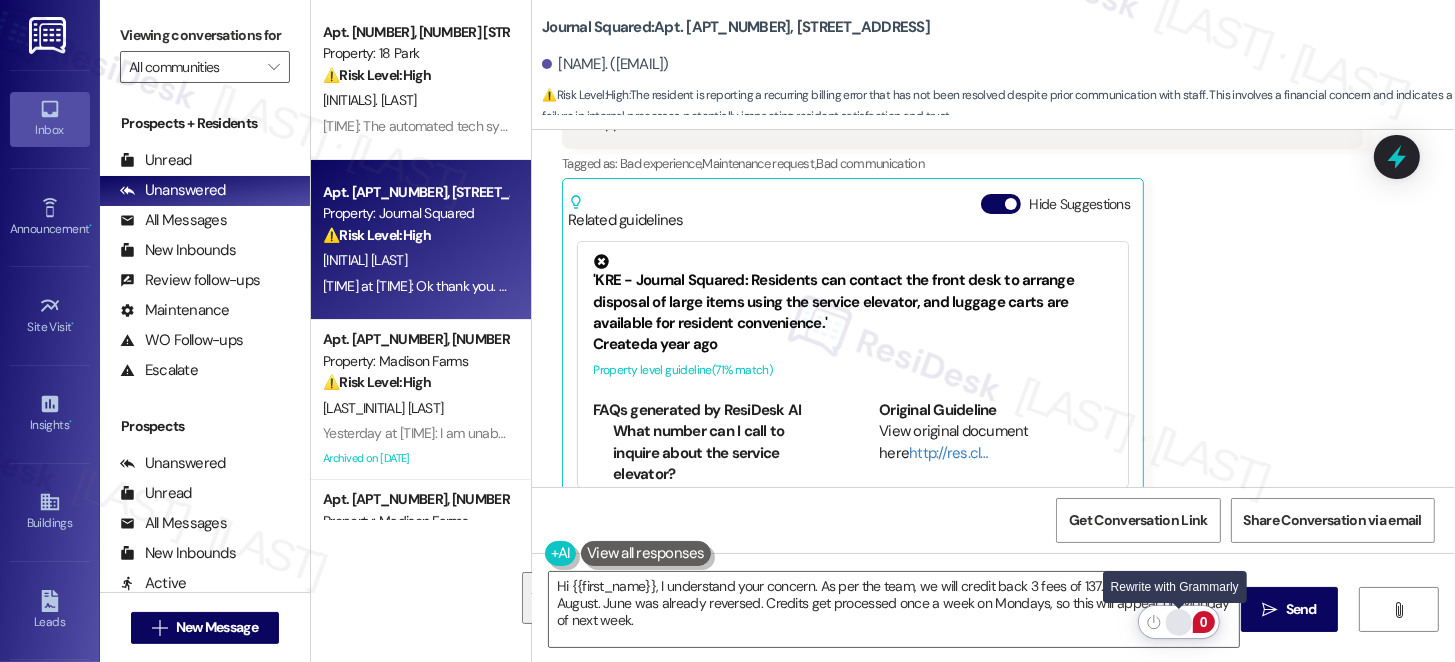 click 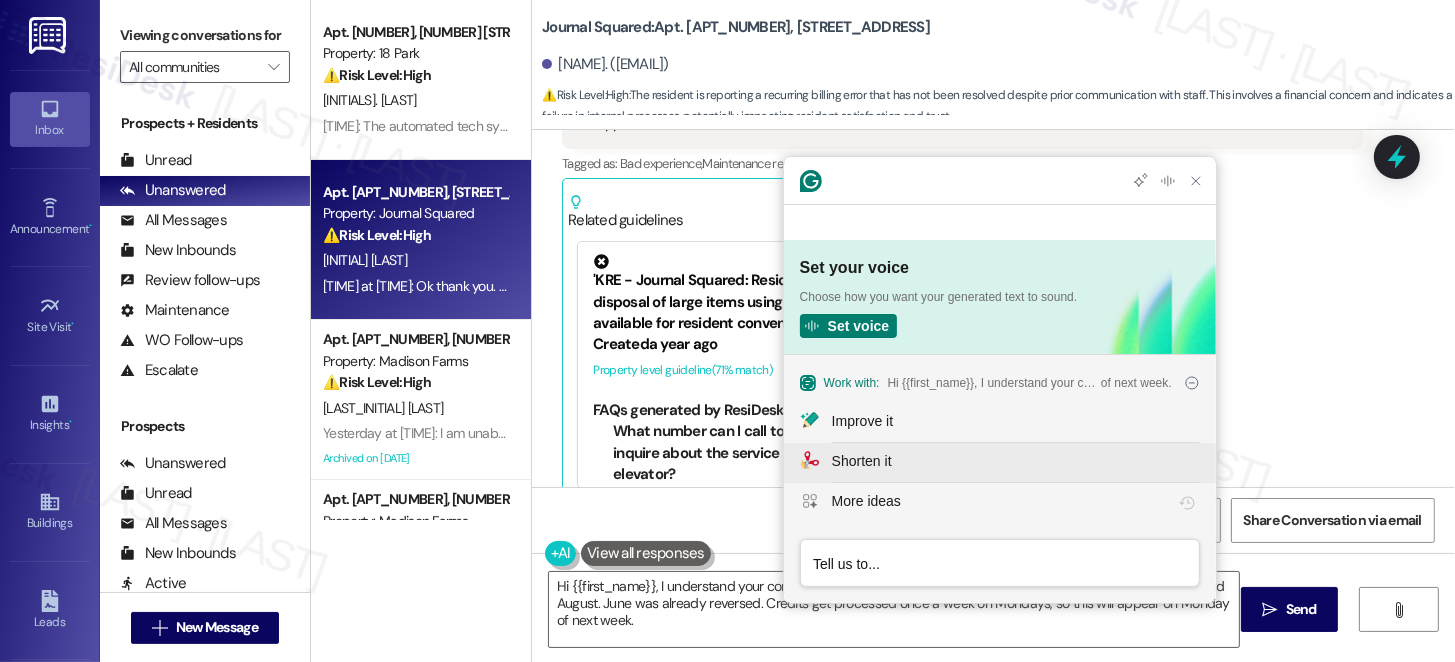 scroll, scrollTop: 0, scrollLeft: 0, axis: both 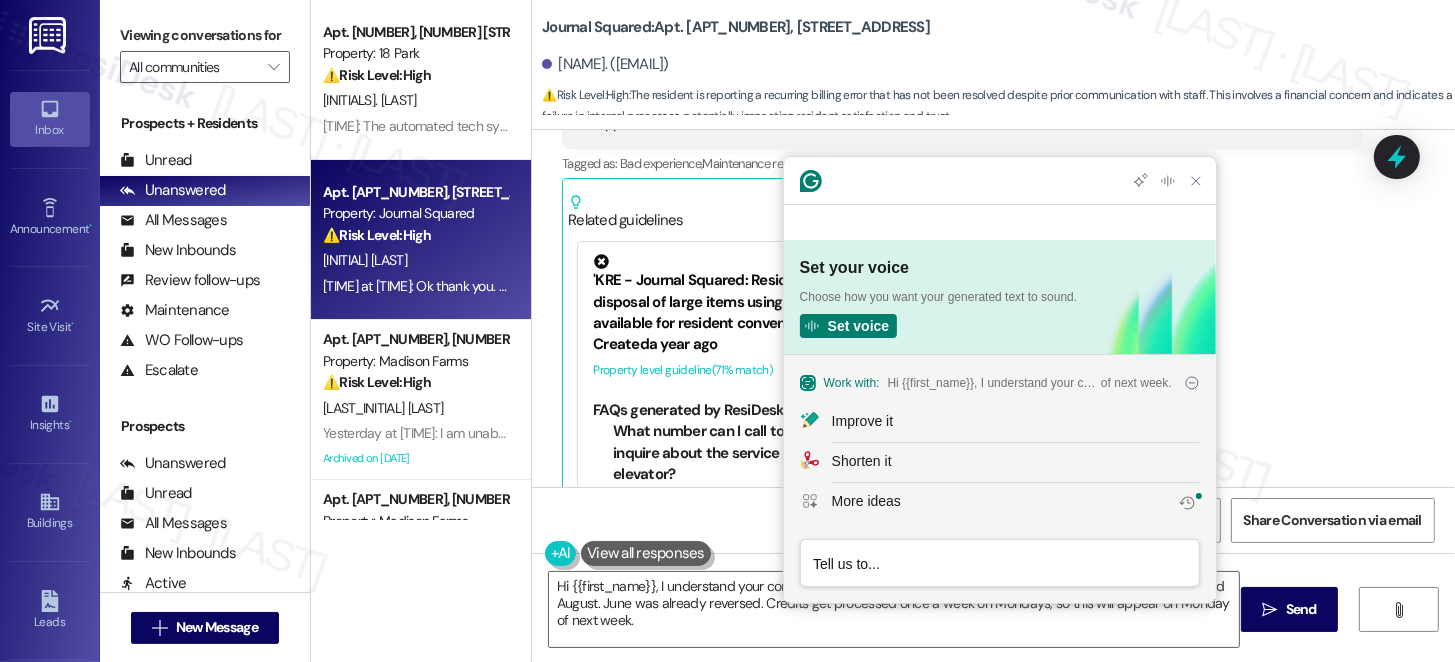 click at bounding box center (999, 564) 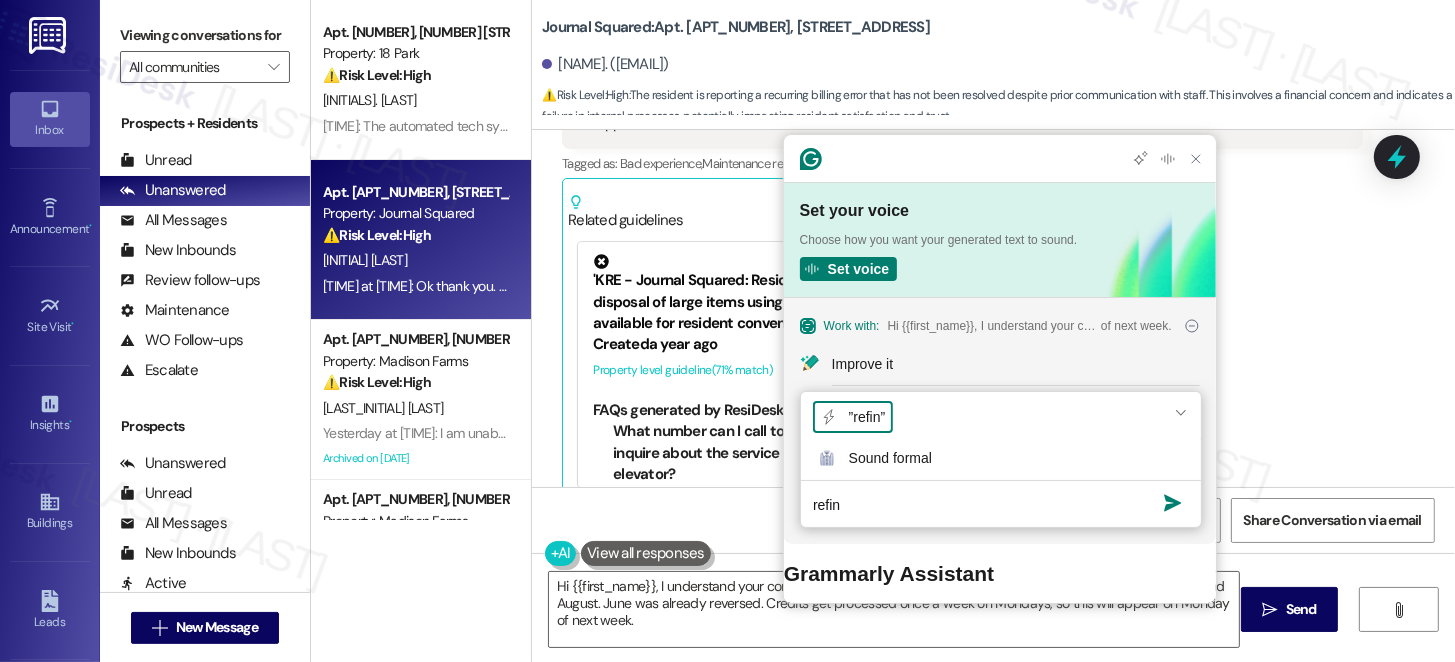 type on "refine" 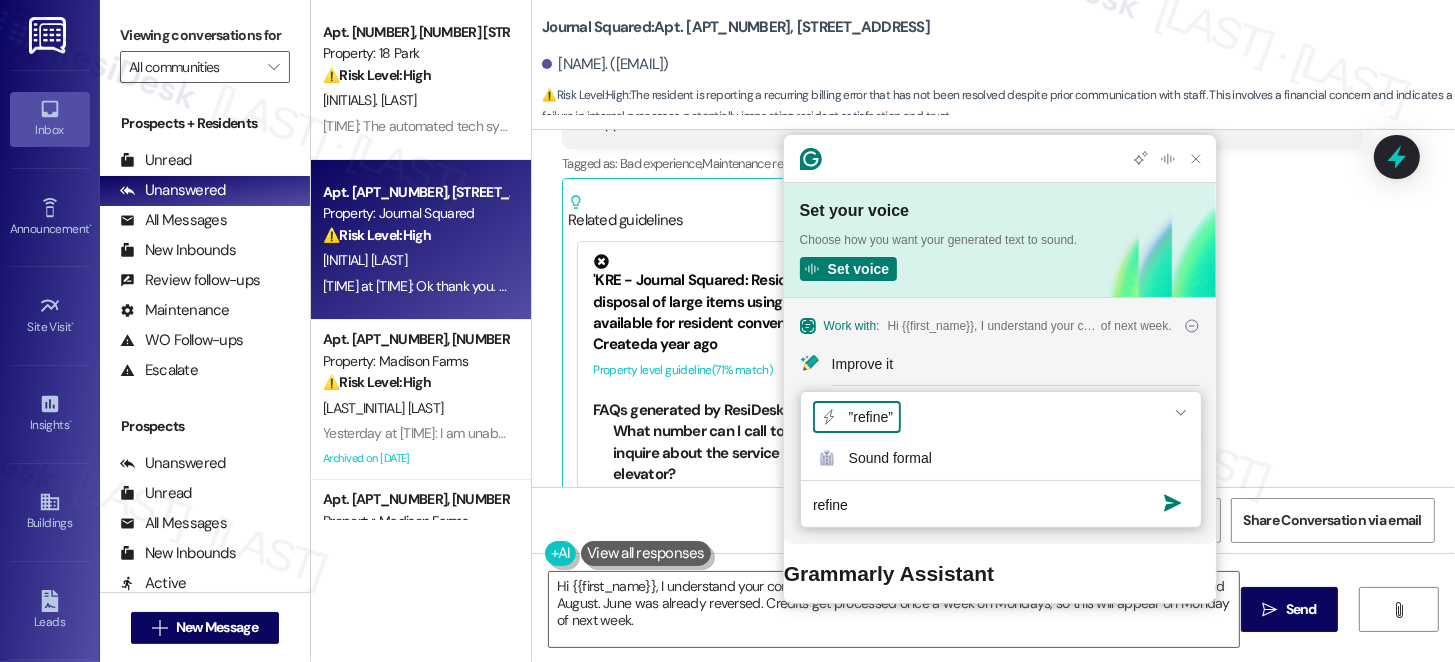 type 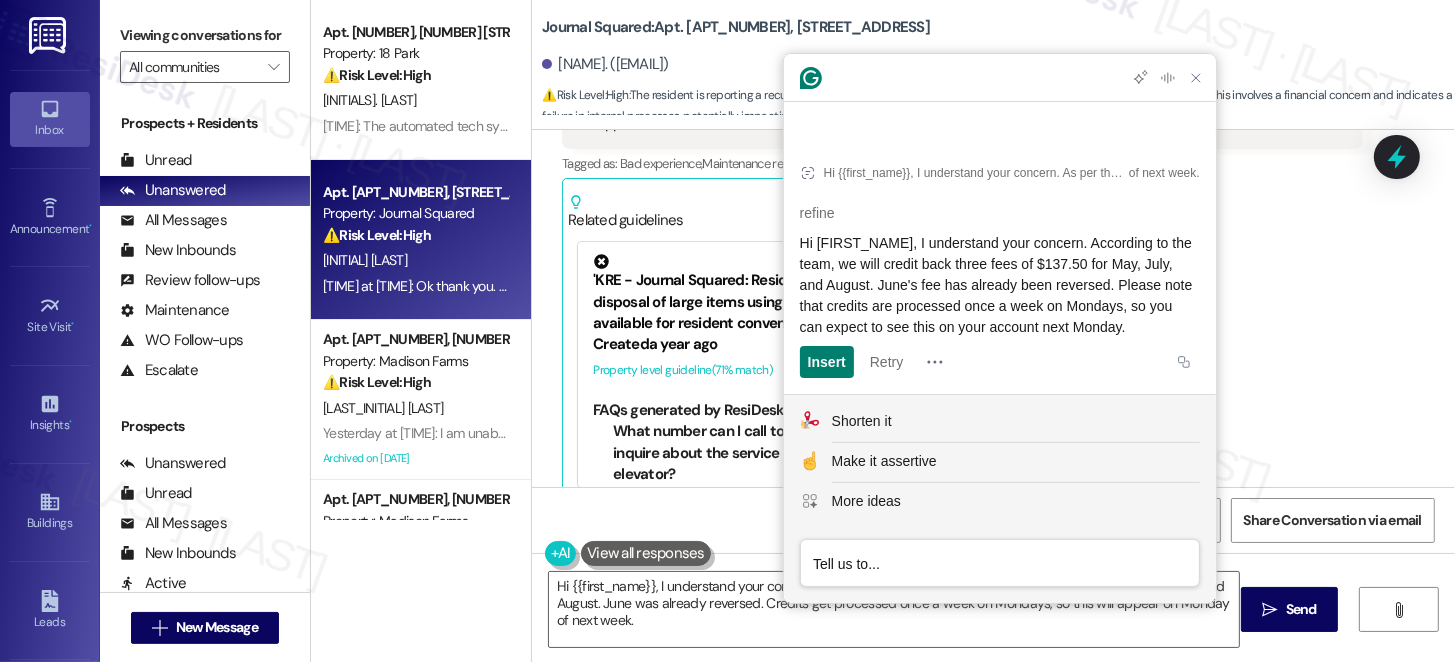 click on "Hi {{first_name}}, I understand your concern. According to the team, we will credit back three fees of $137.50 for May, July, and August. June's fee has already been reversed. Please note that credits are processed once a week on Mondays, so you can expect to see this on your account next Monday." 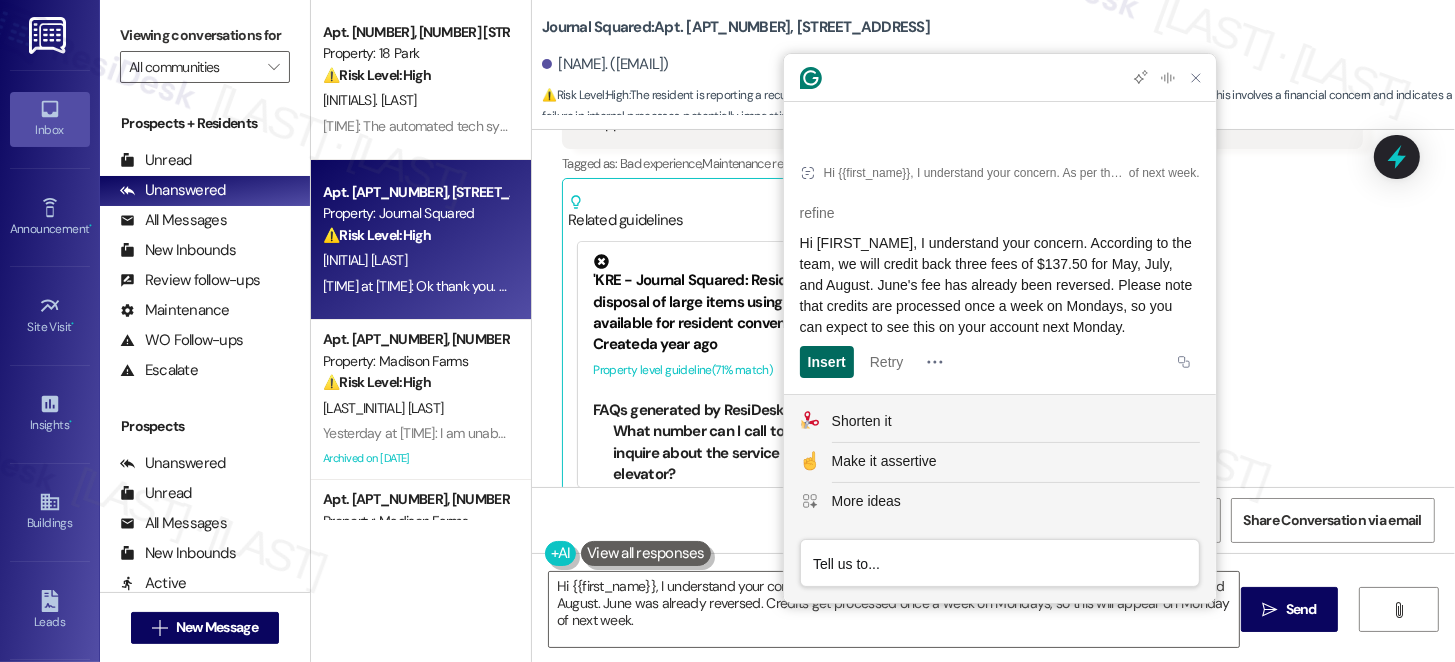 click on "Insert" 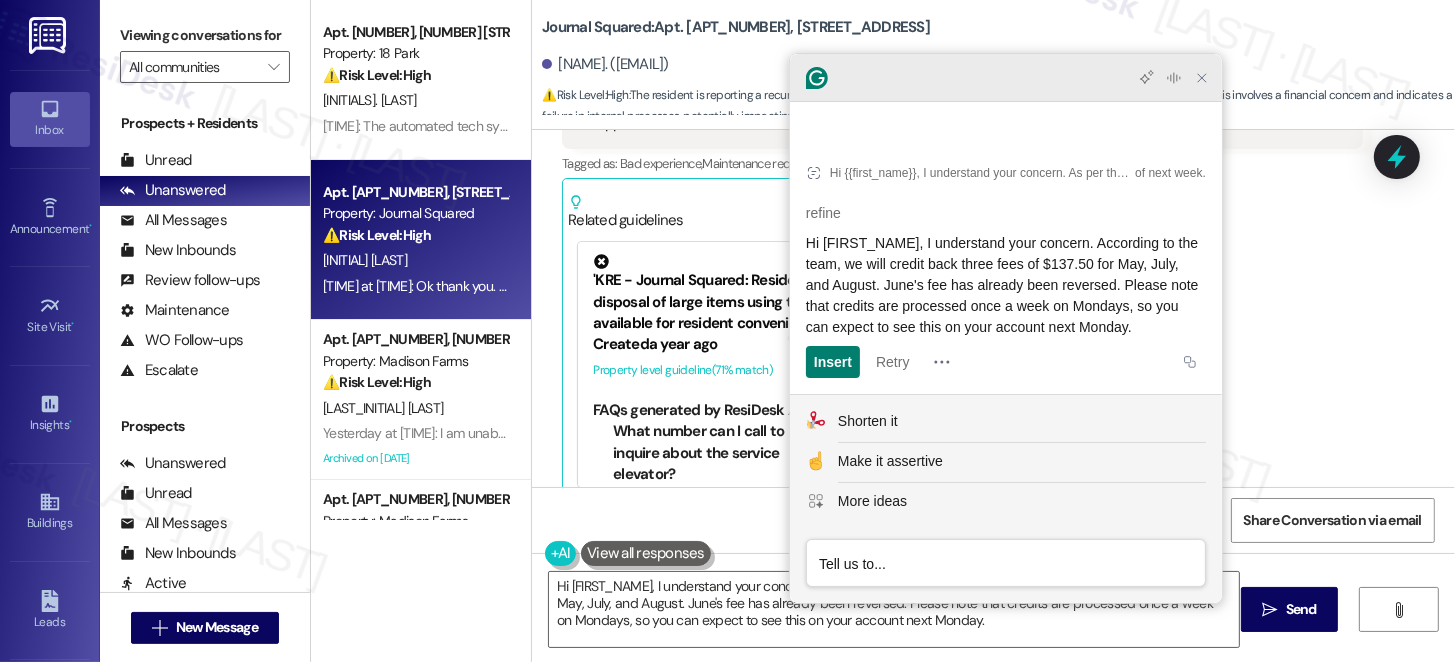click 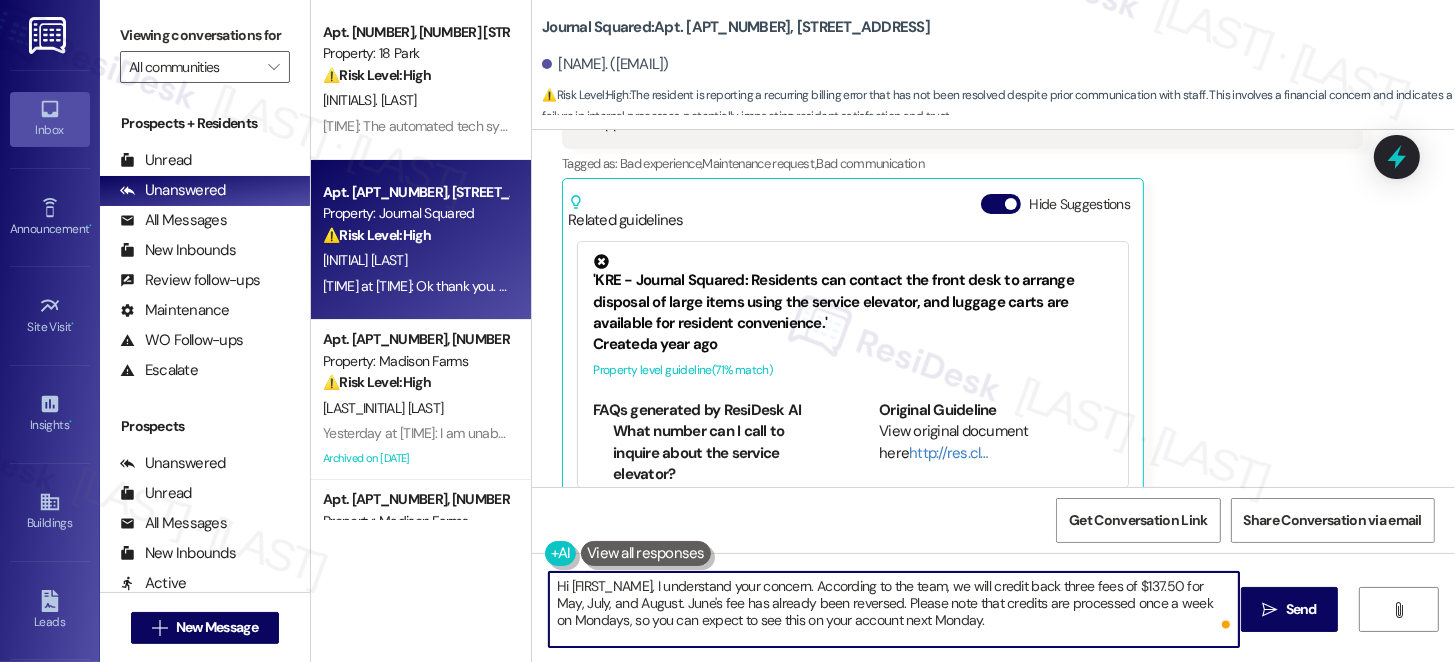 click on "Hi {{first_name}}, I understand your concern. According to the team, we will credit back three fees of $137.50 for May, July, and August. June's fee has already been reversed. Please note that credits are processed once a week on Mondays, so you can expect to see this on your account next Monday." at bounding box center (894, 609) 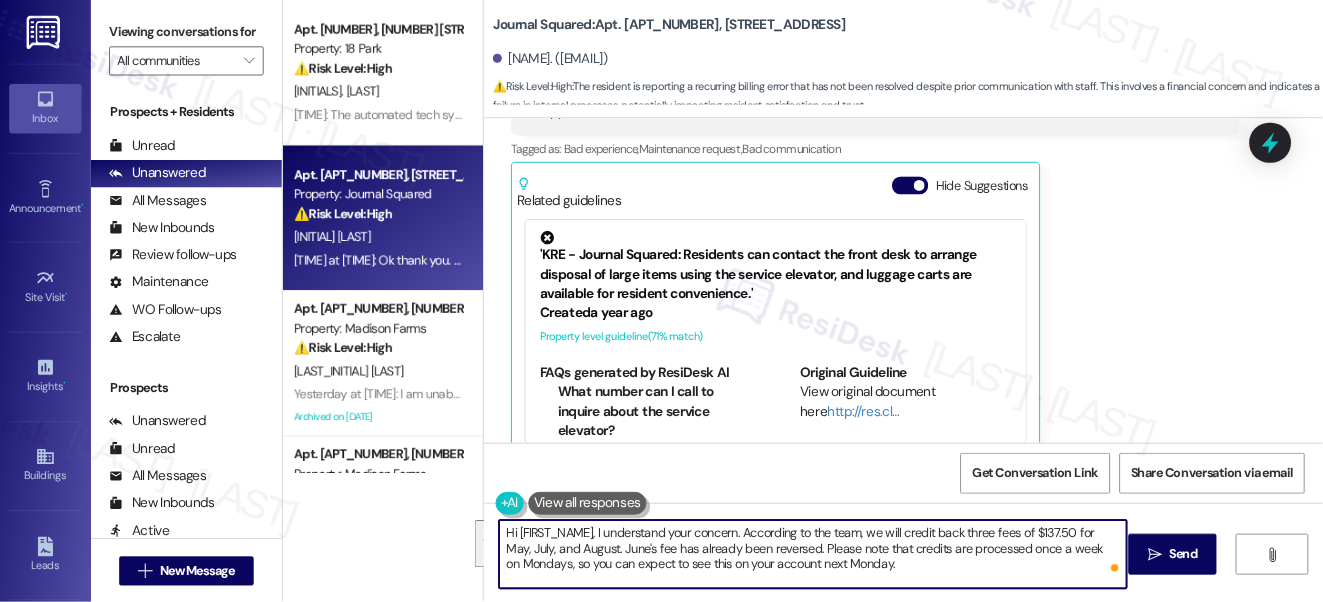 scroll, scrollTop: 19842, scrollLeft: 0, axis: vertical 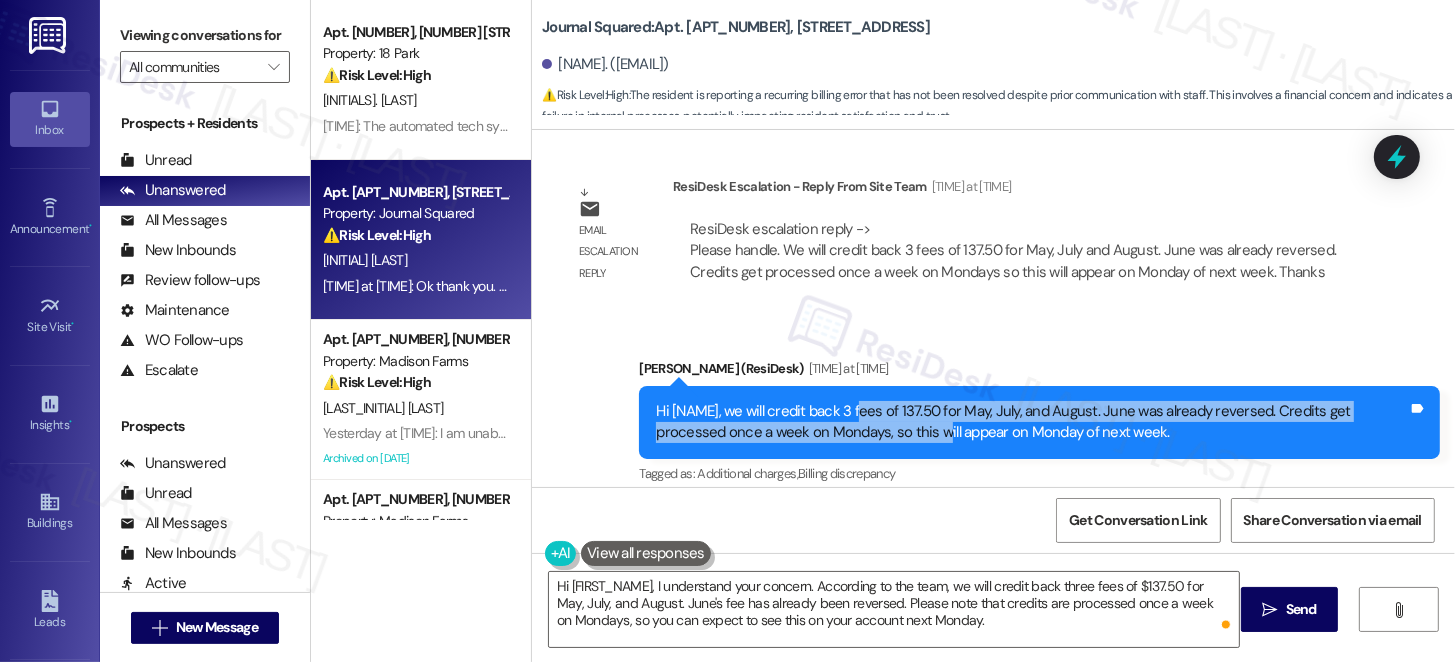 drag, startPoint x: 852, startPoint y: 195, endPoint x: 917, endPoint y: 210, distance: 66.70832 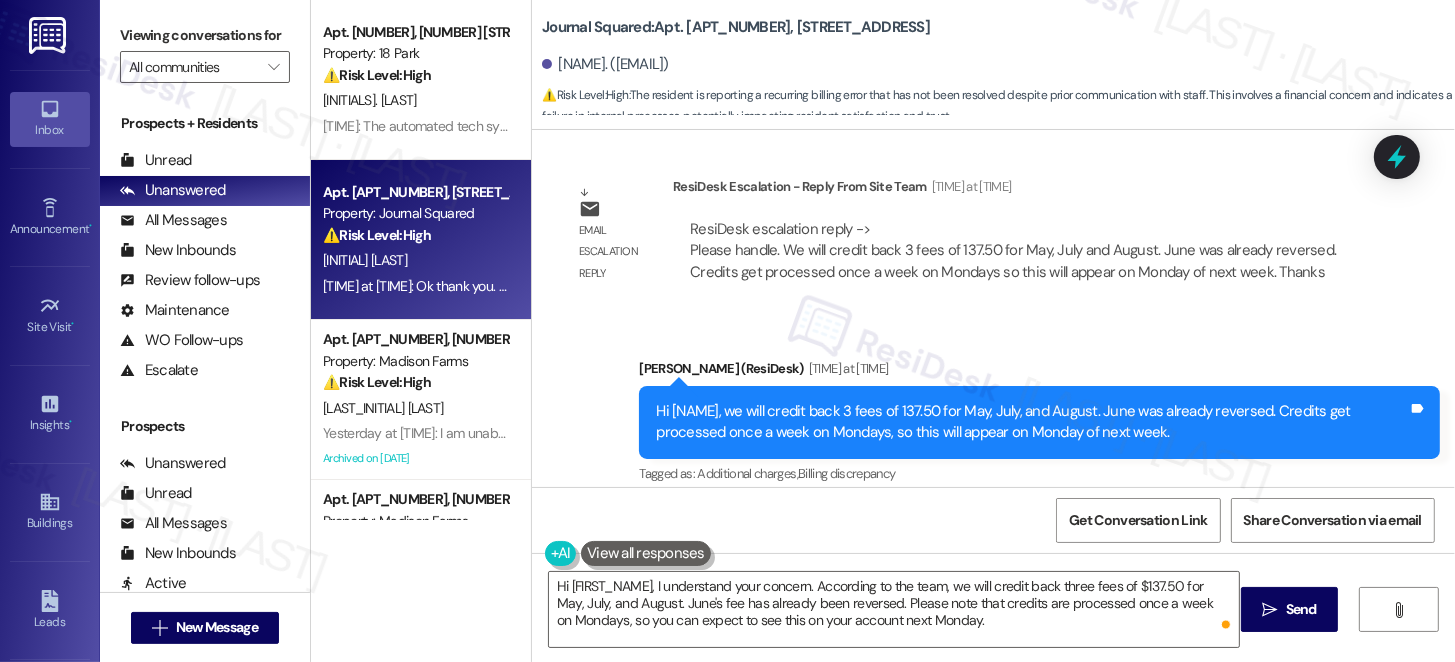 click on "Ok thank you. I've already called about this and I have an email from Melissa saying this would've been resolved so I am disappointed this has not been addressed." at bounding box center (955, 612) 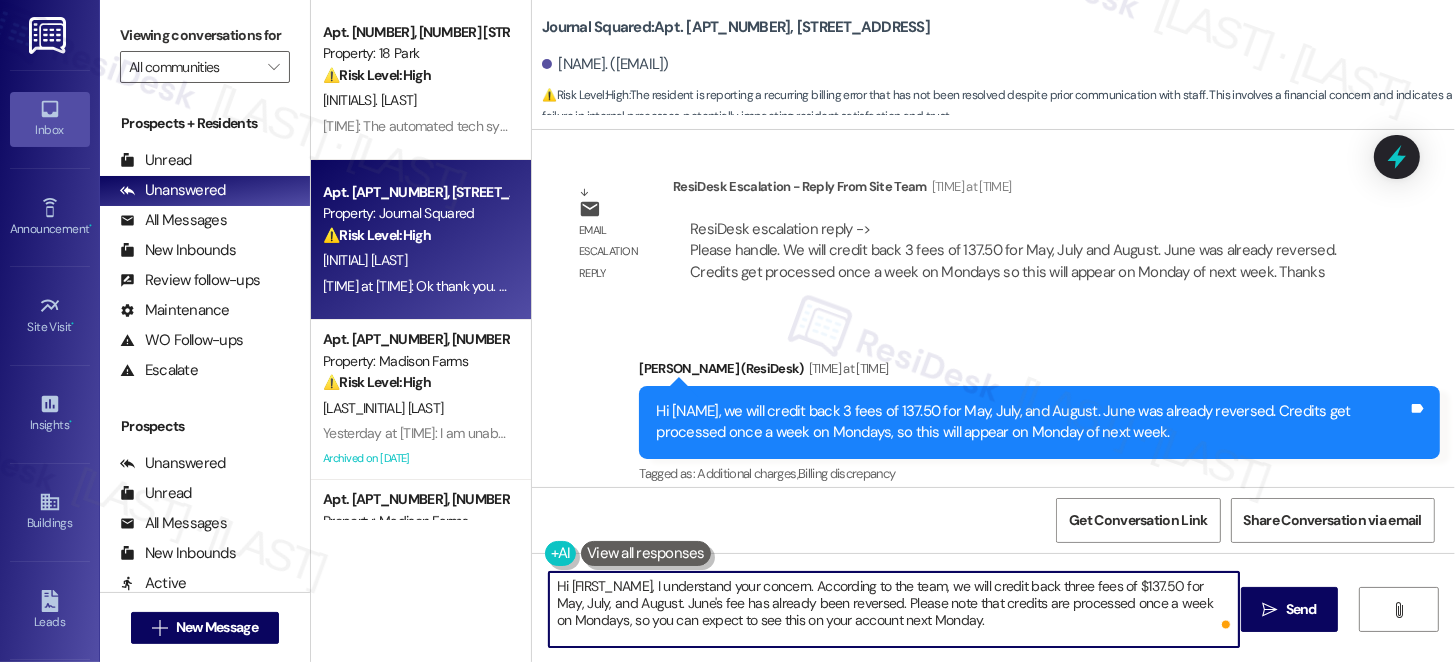 click on "Hi {{first_name}}, I understand your concern. According to the team, we will credit back three fees of $137.50 for May, July, and August. June's fee has already been reversed. Please note that credits are processed once a week on Mondays, so you can expect to see this on your account next Monday." at bounding box center (894, 609) 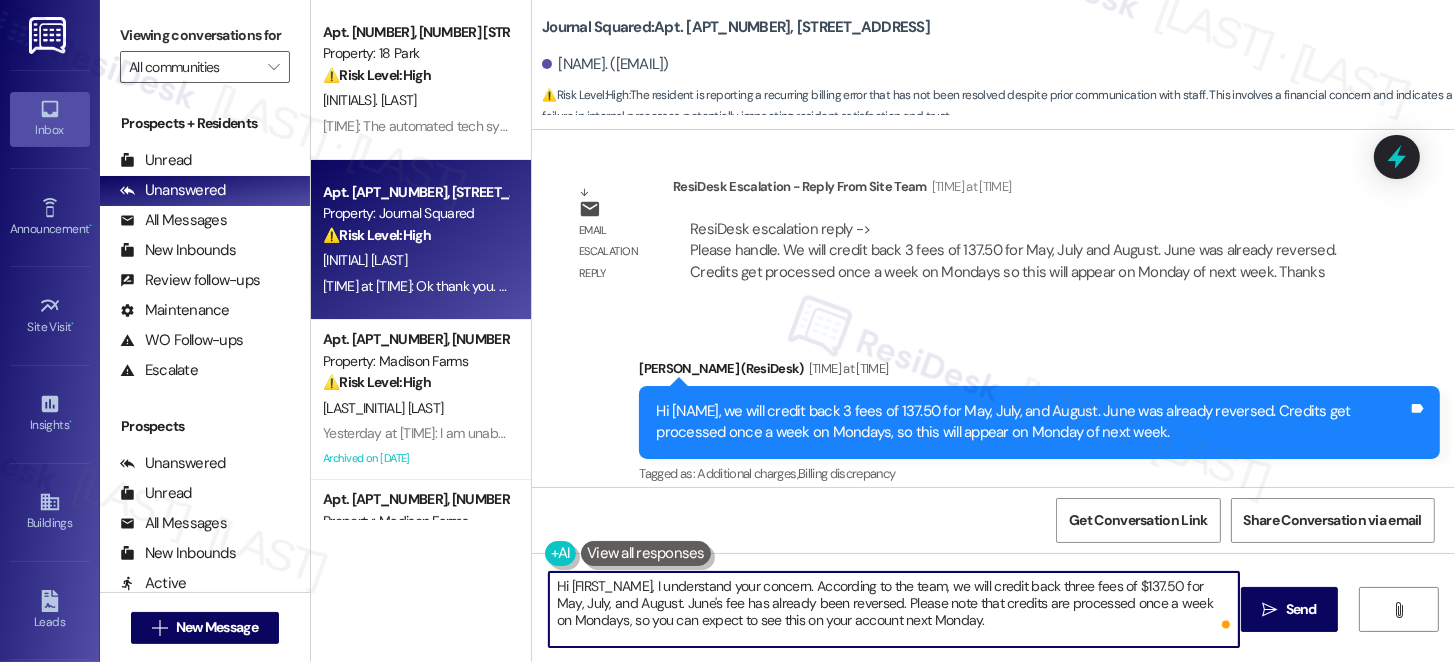 drag, startPoint x: 804, startPoint y: 583, endPoint x: 528, endPoint y: 577, distance: 276.06522 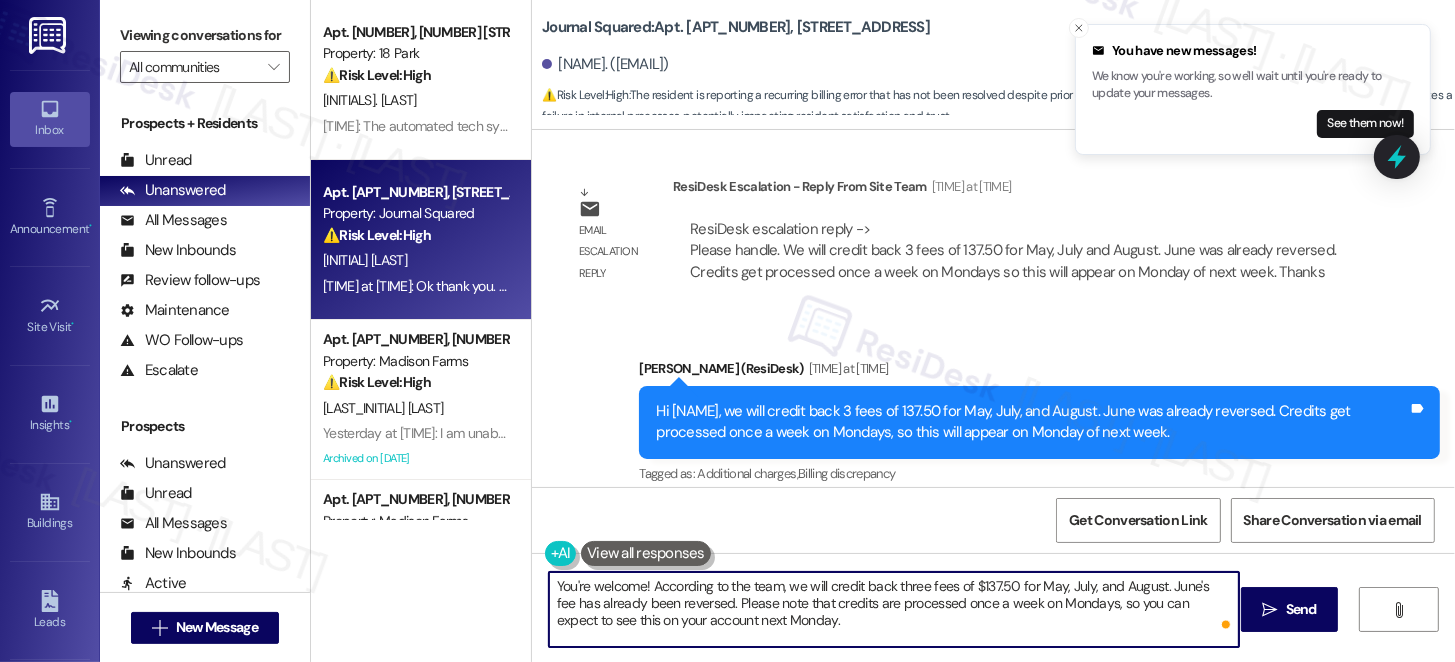 click on "Ok thank you. I've already called about this and I have an email from Melissa saying this would've been resolved so I am disappointed this has not been addressed." at bounding box center [955, 612] 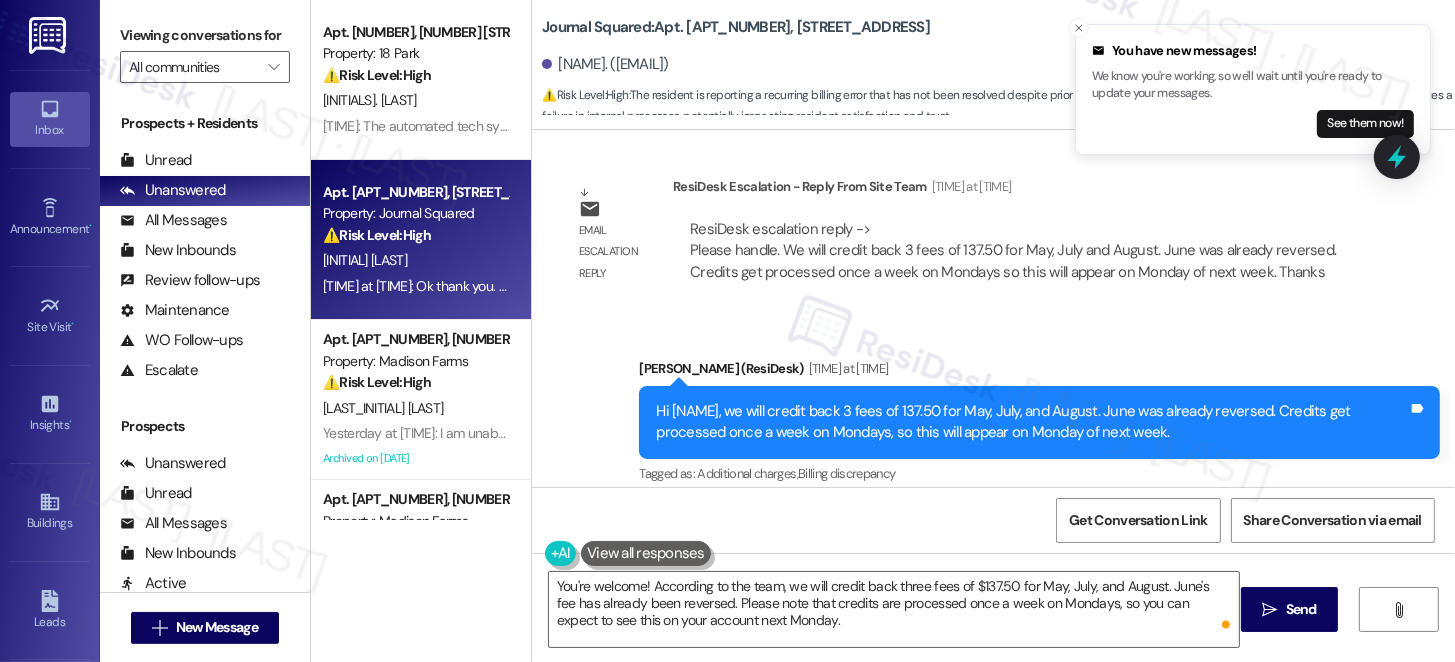 click on "Ok thank you. I've already called about this and I have an email from Melissa saying this would've been resolved so I am disappointed this has not been addressed." at bounding box center [955, 612] 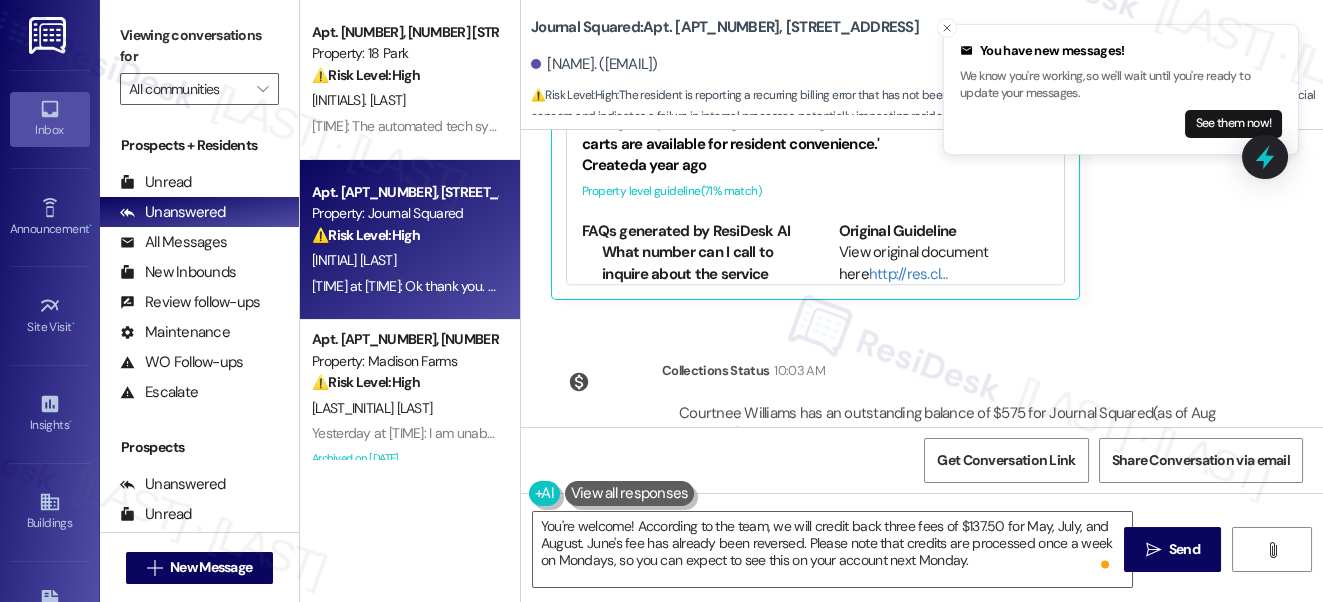 scroll, scrollTop: 21387, scrollLeft: 0, axis: vertical 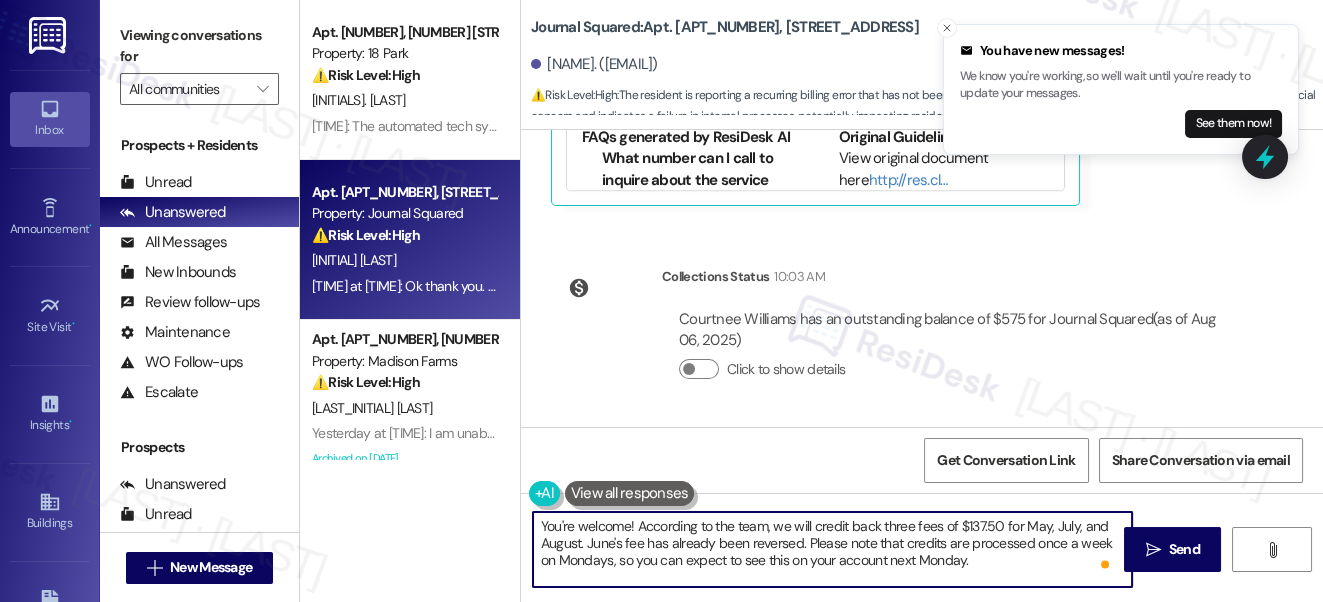 click on "You're welcome! According to the team, we will credit back three fees of $137.50 for May, July, and August. June's fee has already been reversed. Please note that credits are processed once a week on Mondays, so you can expect to see this on your account next Monday." at bounding box center [833, 549] 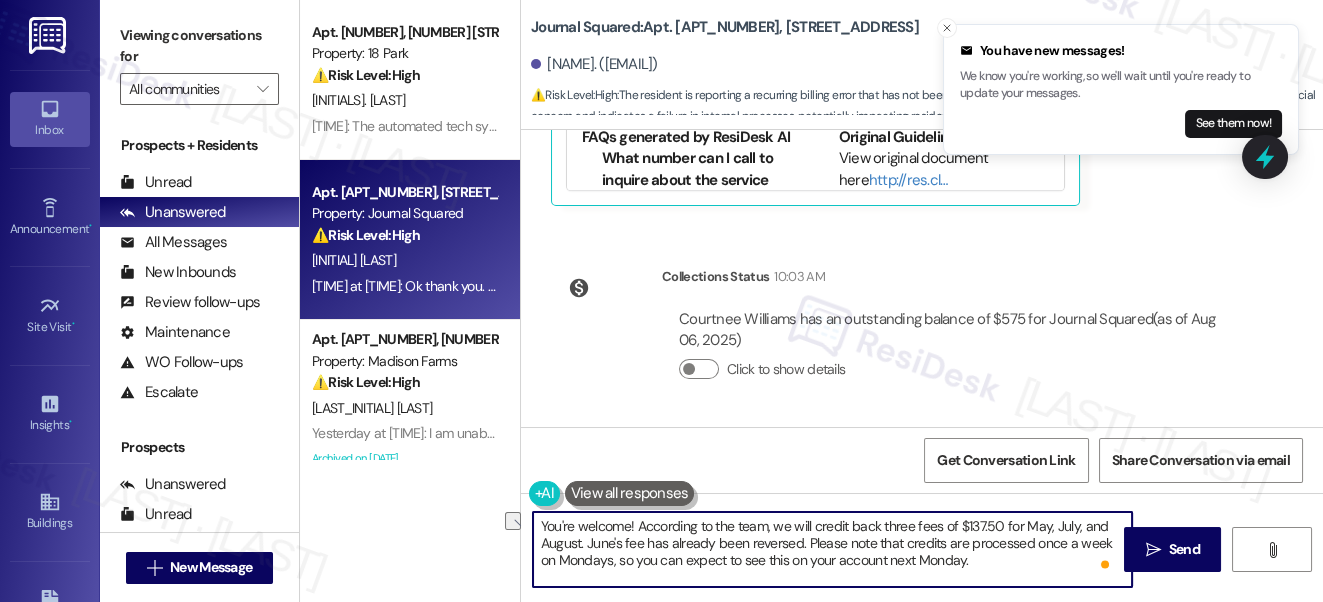 drag, startPoint x: 635, startPoint y: 525, endPoint x: 1016, endPoint y: 527, distance: 381.00525 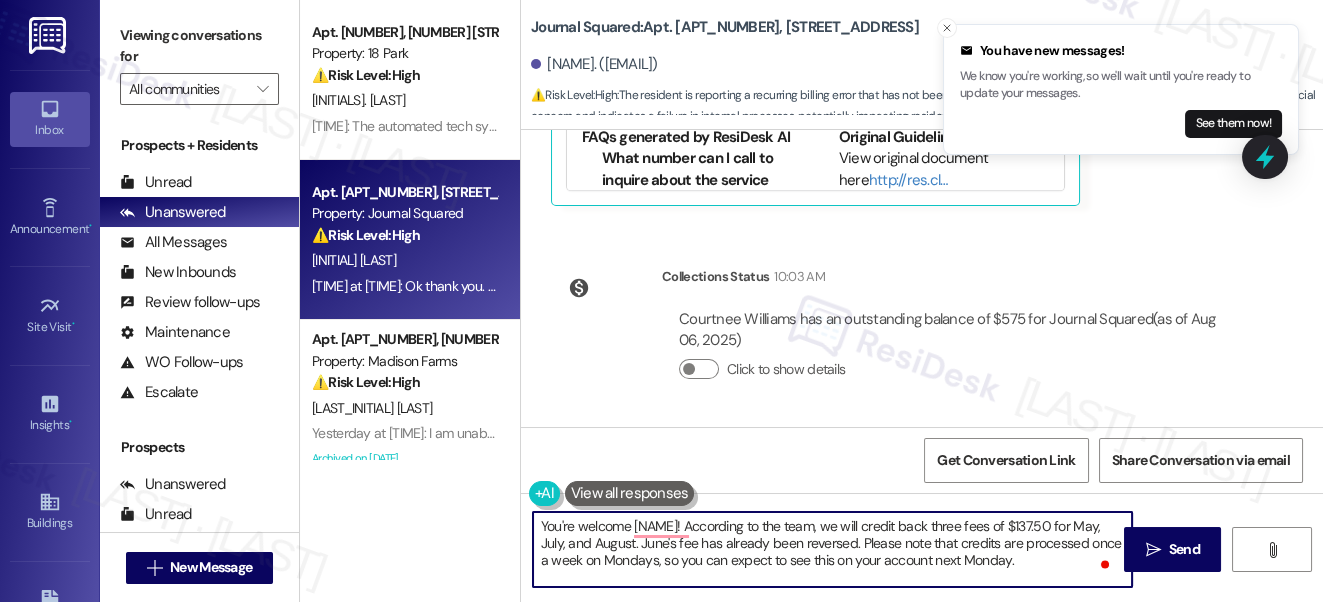 click on "Courtnee Williams. (sheiscourtneewilliams@gmail.com)" at bounding box center [594, 64] 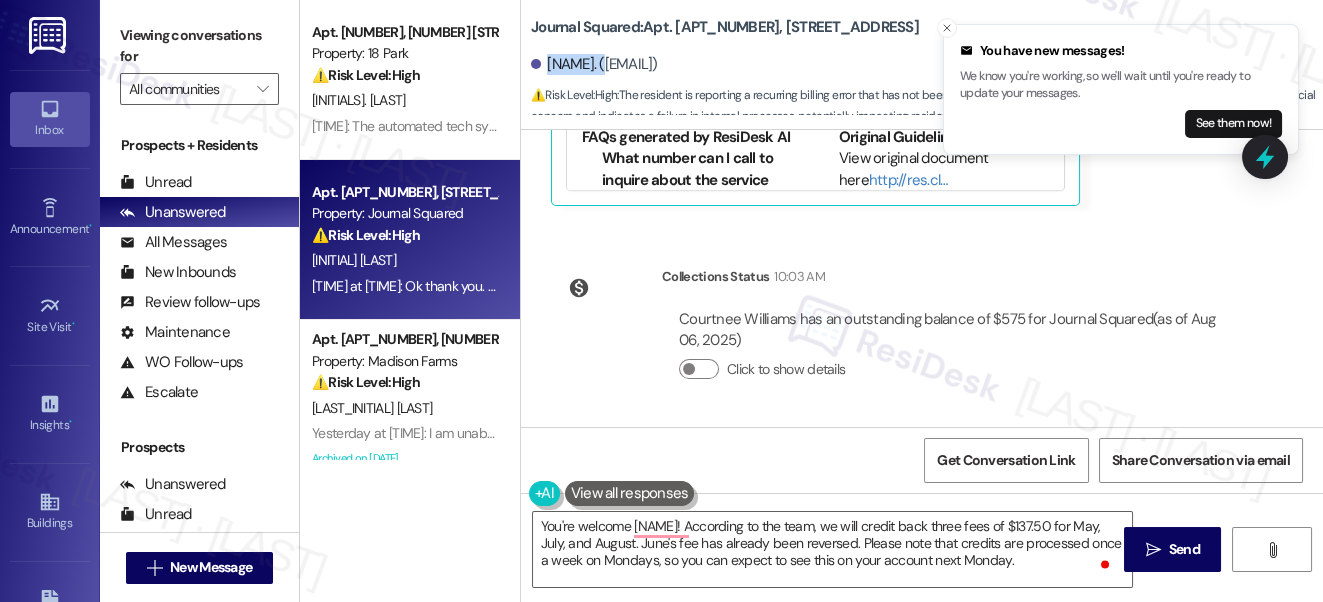 click on "Courtnee Williams. (sheiscourtneewilliams@gmail.com)" at bounding box center (594, 64) 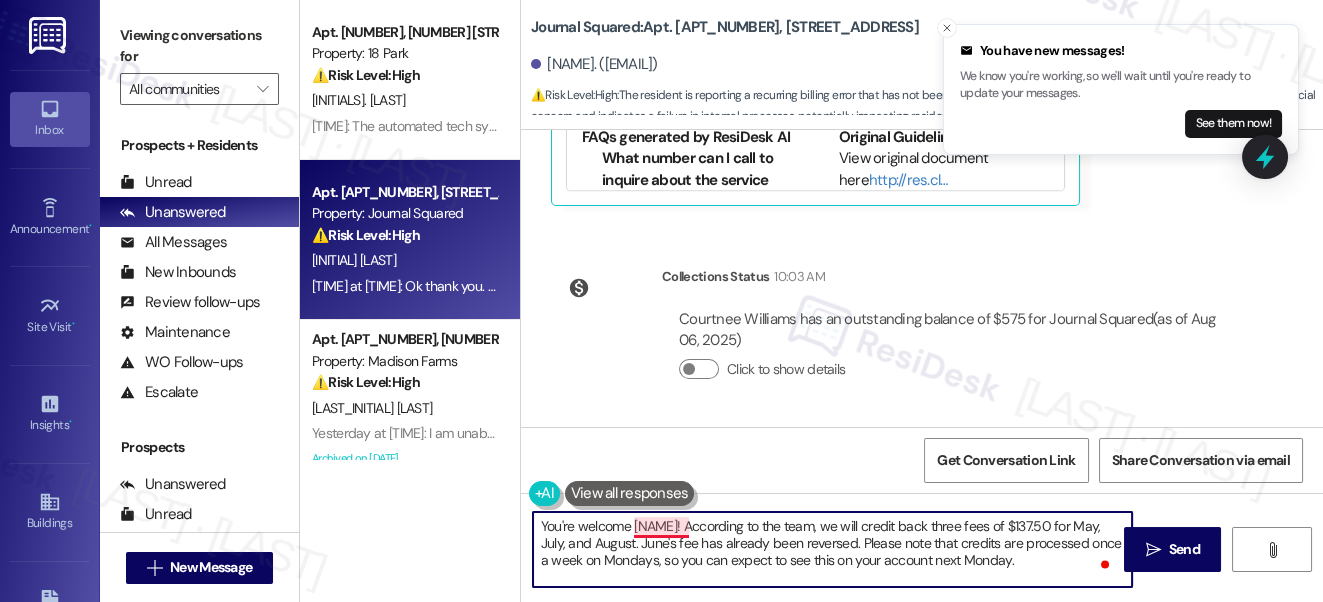 click on "You're welcome Courtnee! According to the team, we will credit back three fees of $137.50 for May, July, and August. June's fee has already been reversed. Please note that credits are processed once a week on Mondays, so you can expect to see this on your account next Monday." at bounding box center [833, 549] 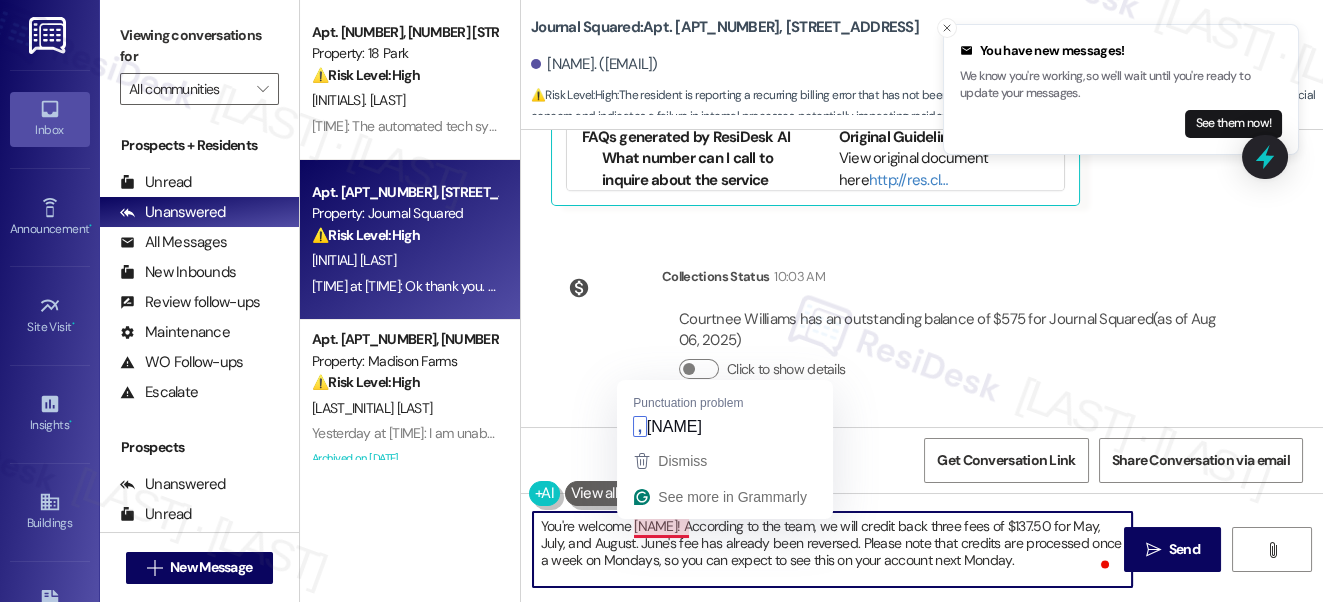 paste 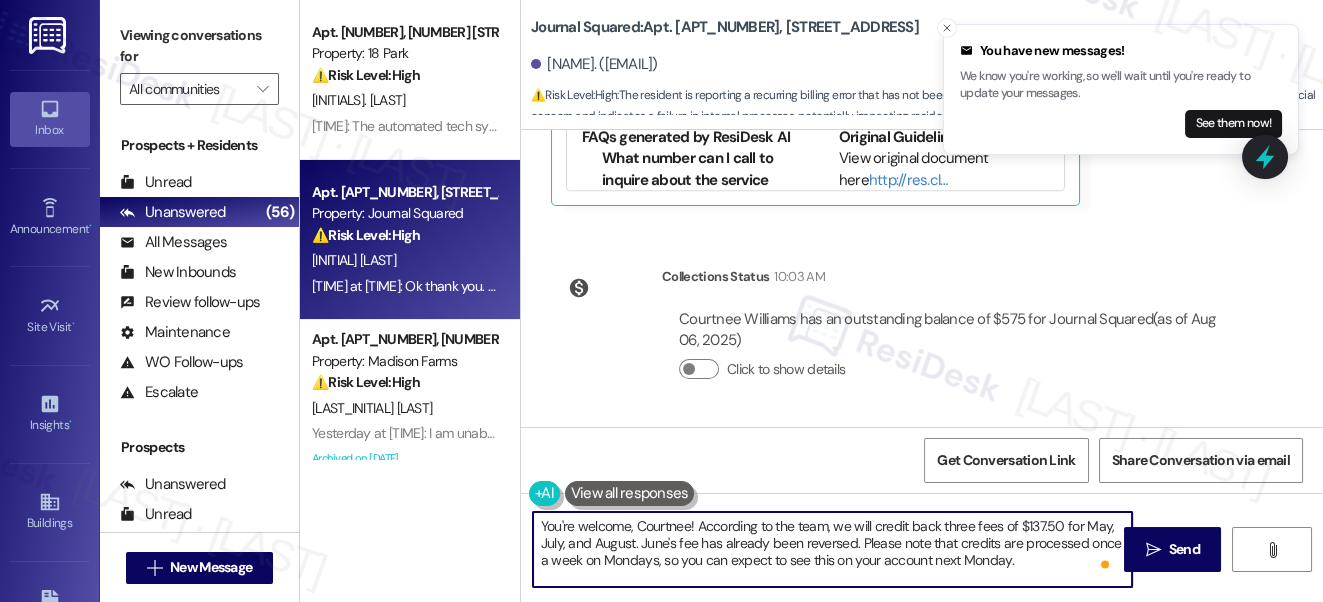 click on "You're welcome, Courtnee! According to the team, we will credit back three fees of $137.50 for May, July, and August. June's fee has already been reversed. Please note that credits are processed once a week on Mondays, so you can expect to see this on your account next Monday." at bounding box center [833, 549] 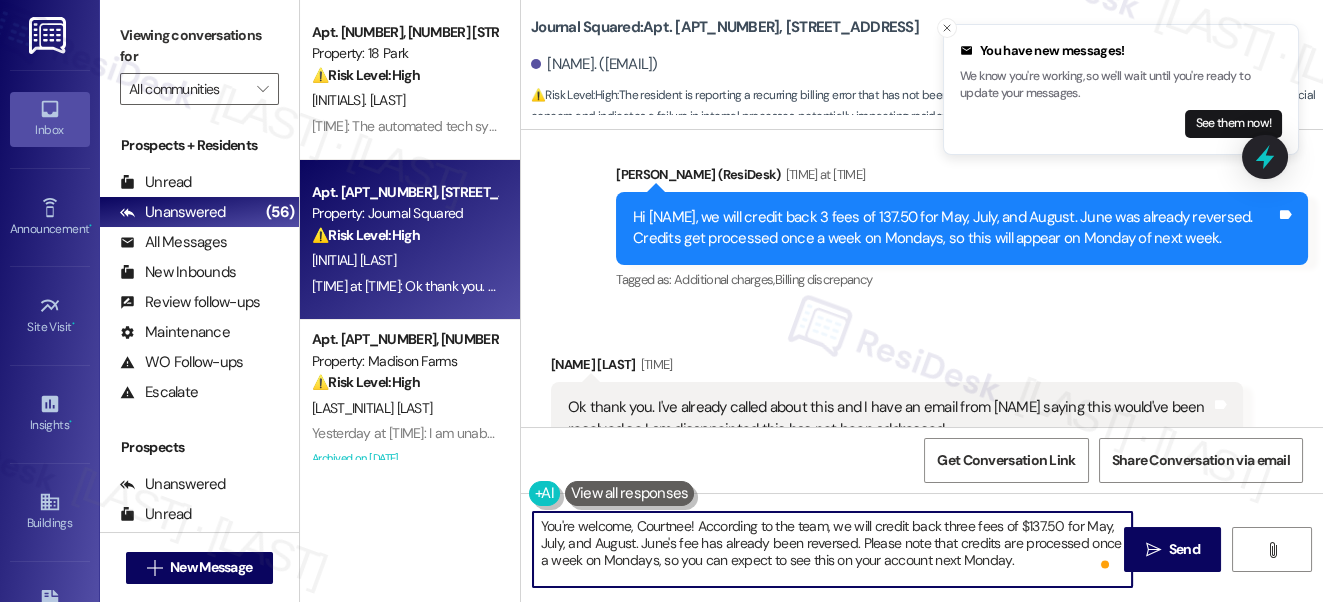 scroll, scrollTop: 20842, scrollLeft: 0, axis: vertical 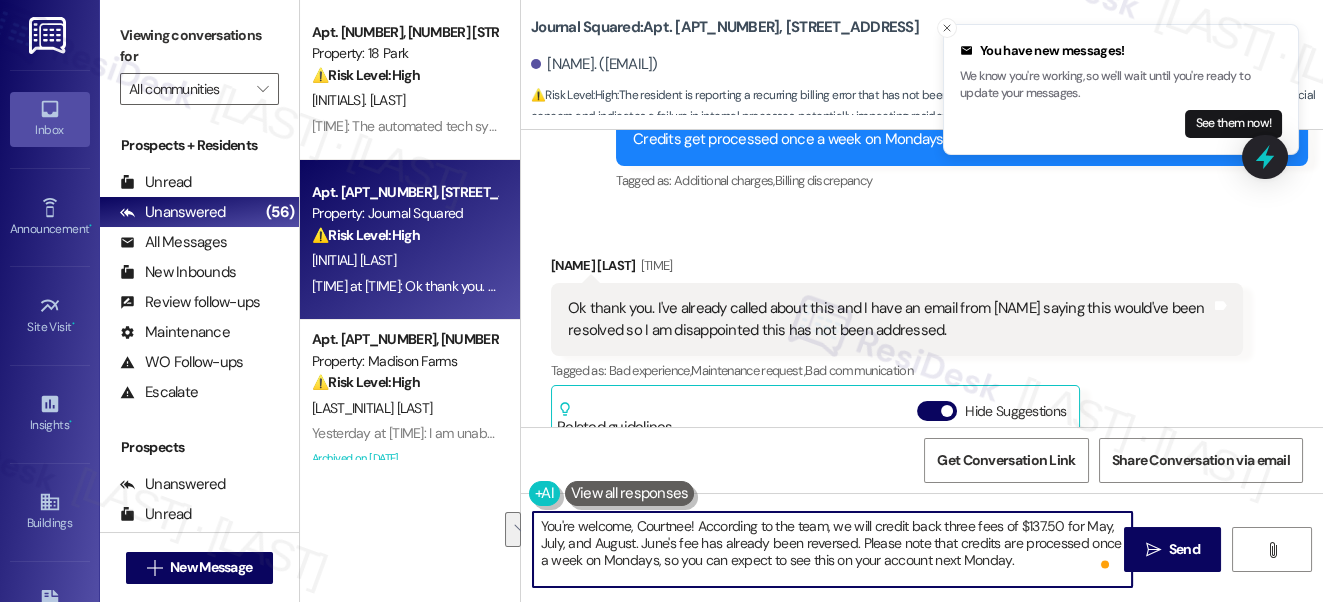 drag, startPoint x: 696, startPoint y: 524, endPoint x: 875, endPoint y: 538, distance: 179.54665 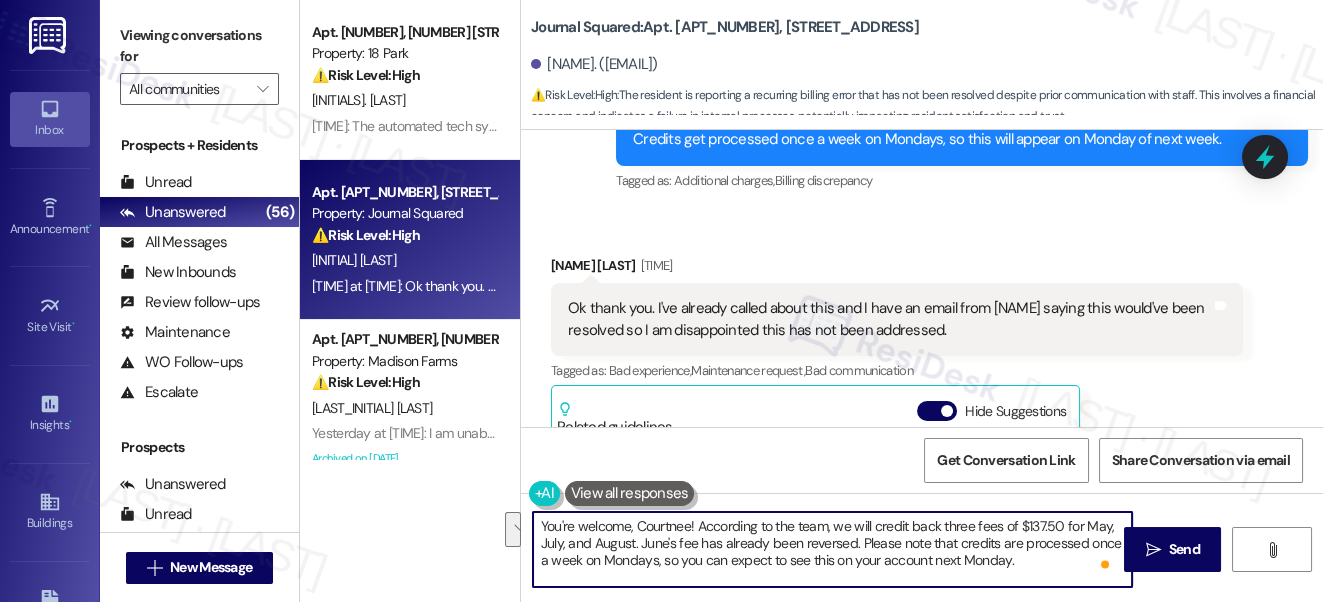 click on "You're welcome, Courtnee! According to the team, we will credit back three fees of $137.50 for May, July, and August. June's fee has already been reversed. Please note that credits are processed once a week on Mondays, so you can expect to see this on your account next Monday." at bounding box center [833, 549] 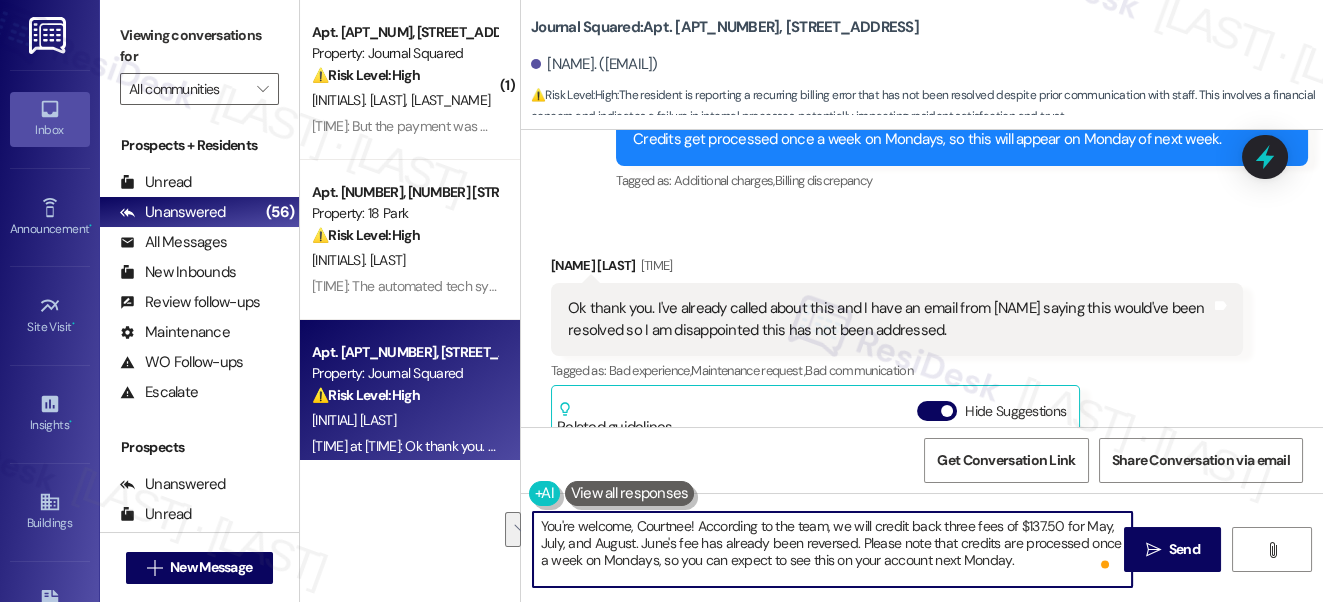 drag, startPoint x: 1029, startPoint y: 567, endPoint x: 856, endPoint y: 548, distance: 174.04022 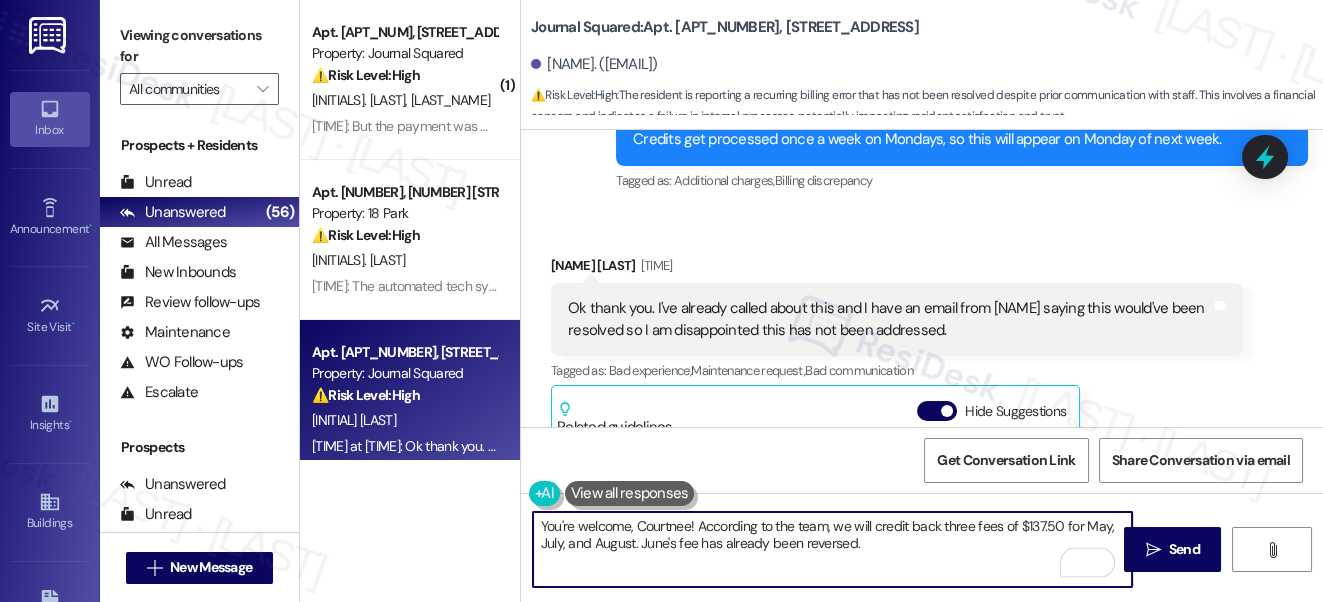 click on "You're welcome, Courtnee! According to the team, we will credit back three fees of $137.50 for May, July, and August. June's fee has already been reversed." at bounding box center (833, 549) 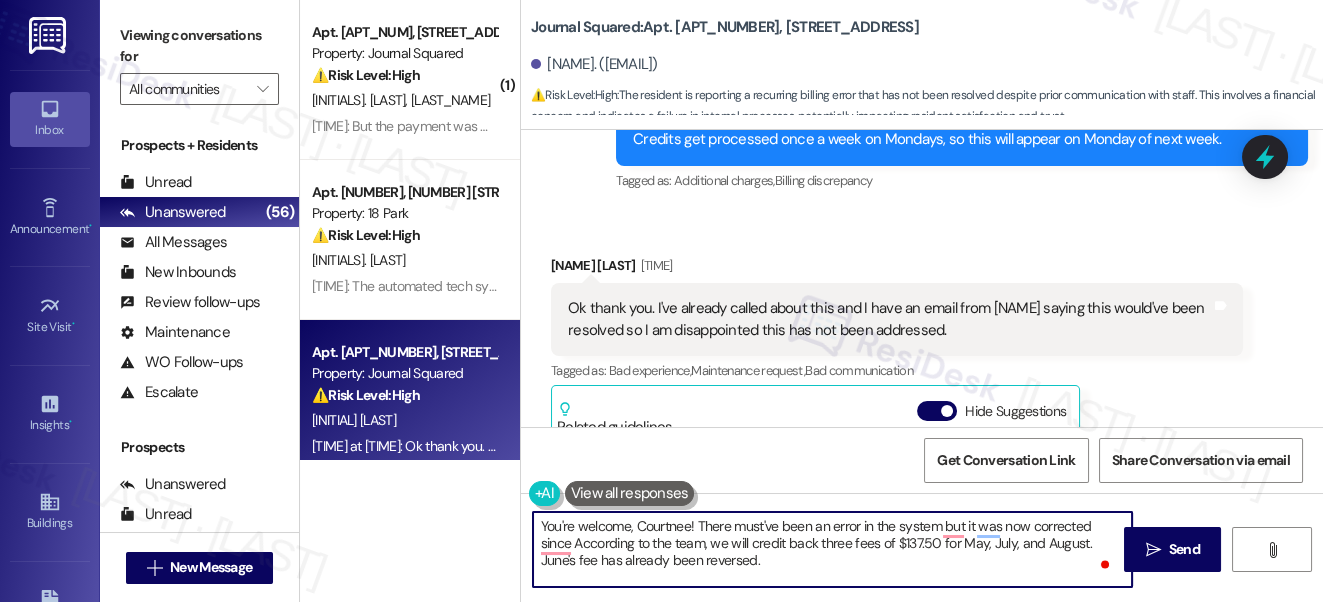 click on "You're welcome, Courtnee! There must've been an error in the system but it was now corrected since According to the team, we will credit back three fees of $137.50 for May, July, and August. June's fee has already been reversed." at bounding box center (833, 549) 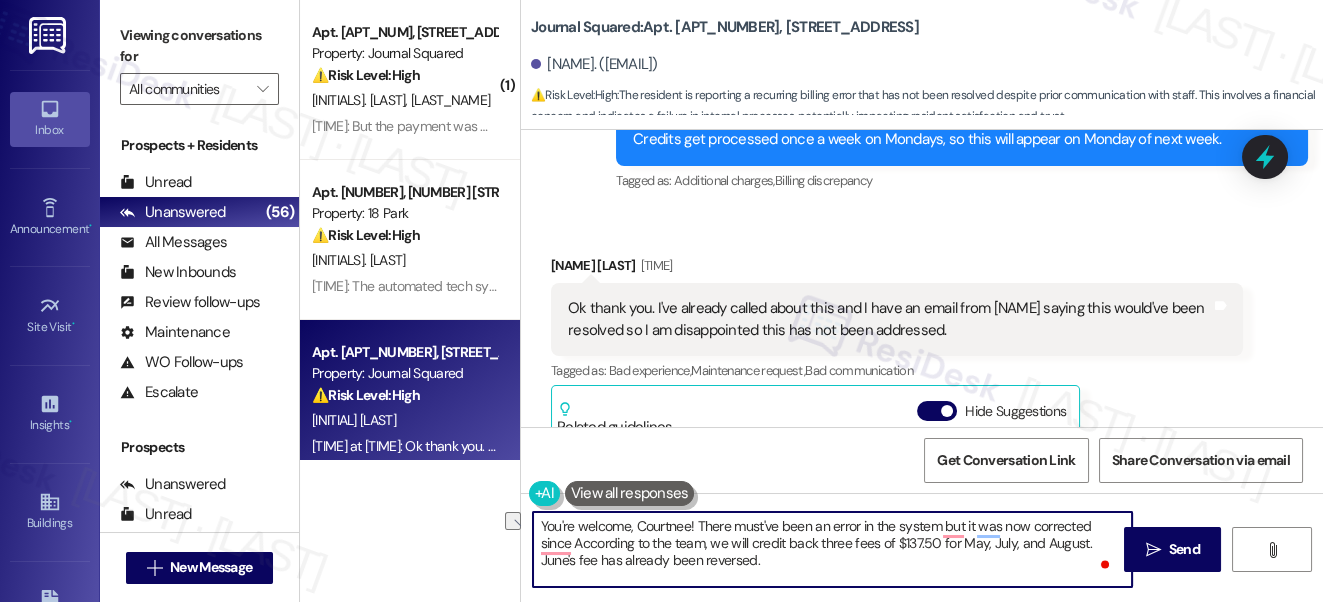 drag, startPoint x: 653, startPoint y: 538, endPoint x: 581, endPoint y: 545, distance: 72.33948 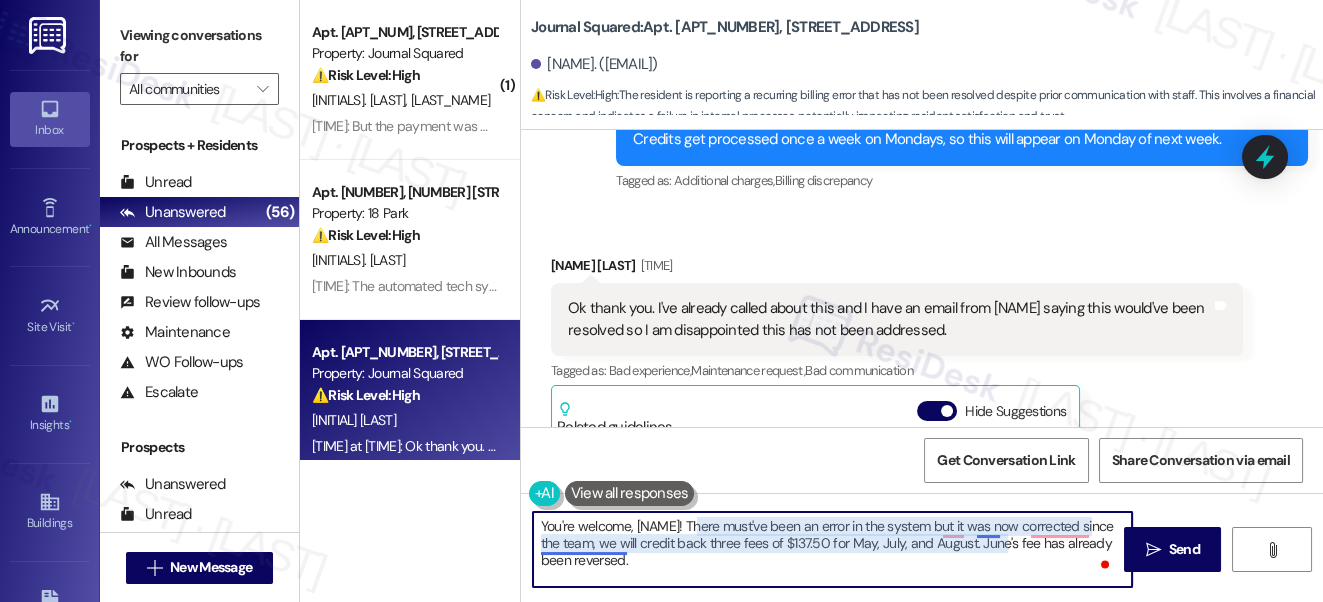 click on "You're welcome, Courtnee! There must've been an error in the system but it was now corrected since the team, we will credit back three fees of $137.50 for May, July, and August. June's fee has already been reversed." at bounding box center (833, 549) 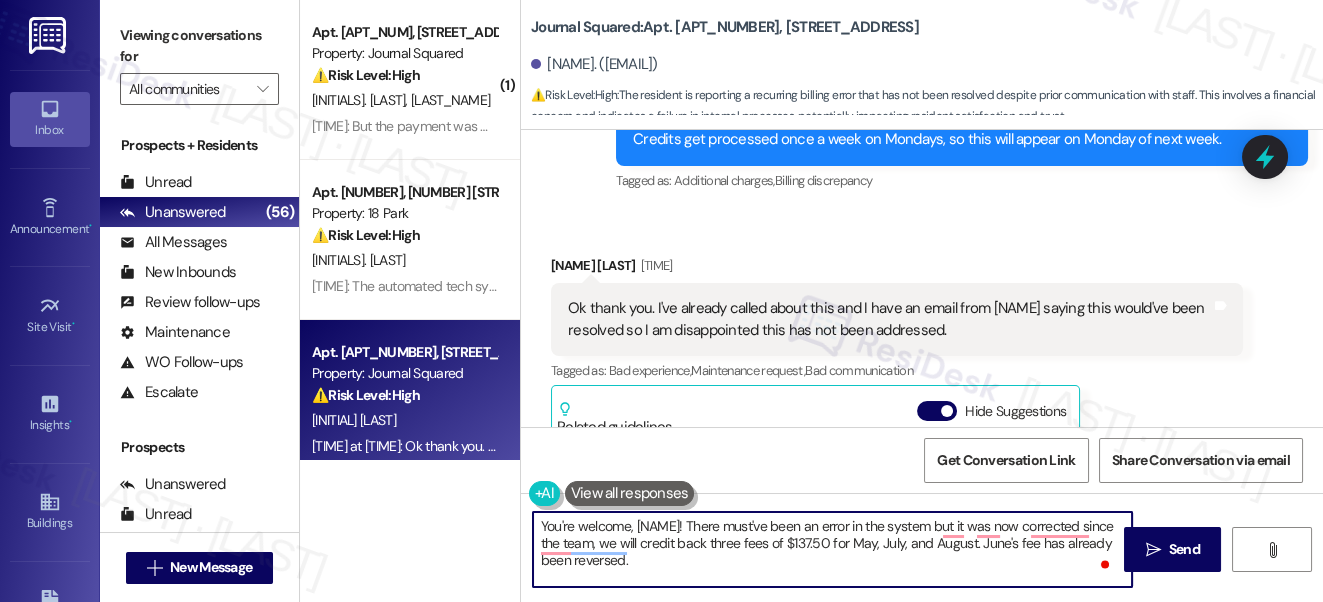 click on "You're welcome, Courtnee! There must've been an error in the system but it was now corrected since the team, we will credit back three fees of $137.50 for May, July, and August. June's fee has already been reversed." at bounding box center [833, 549] 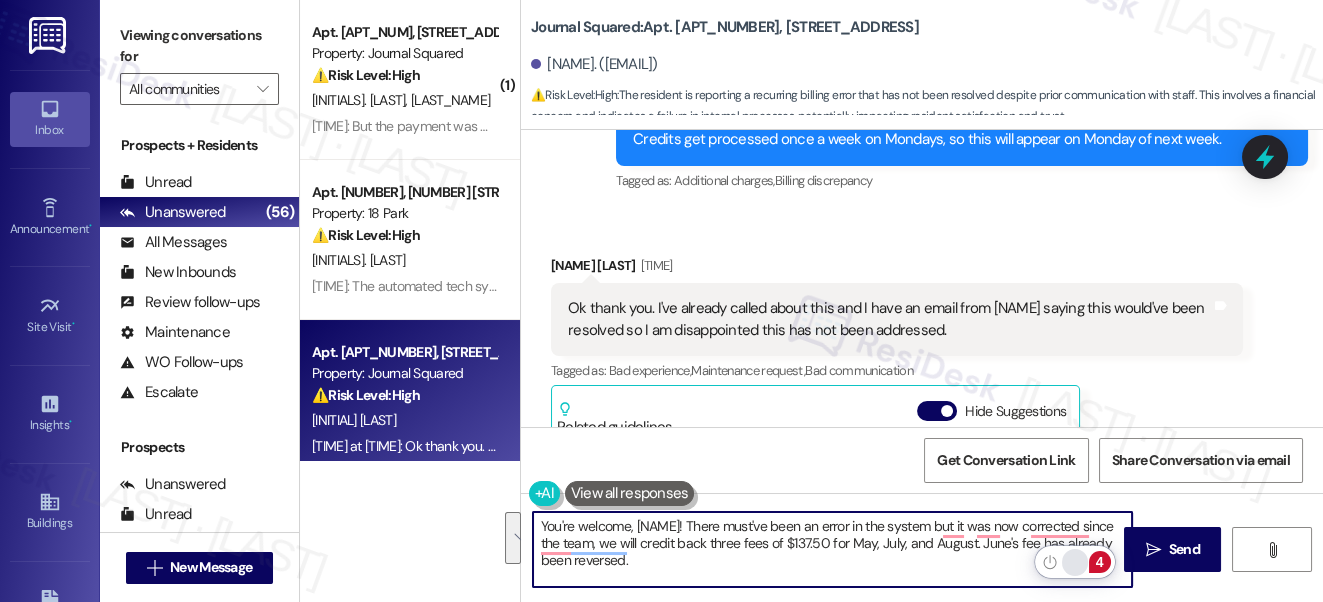 click 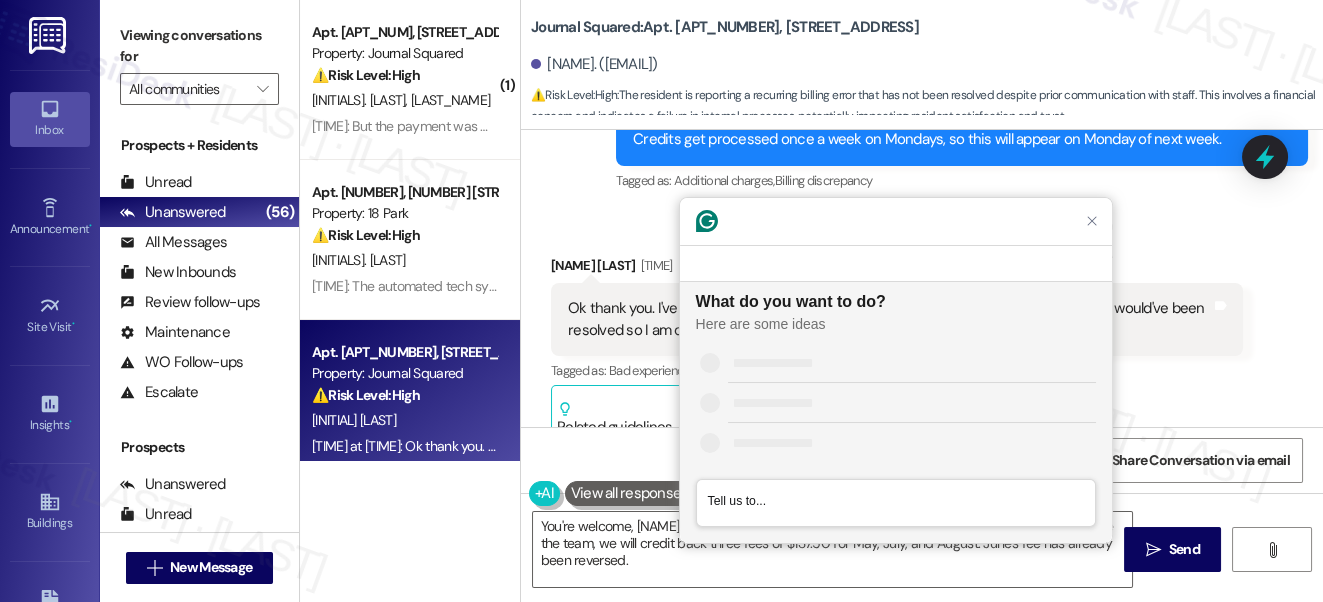 scroll, scrollTop: 0, scrollLeft: 0, axis: both 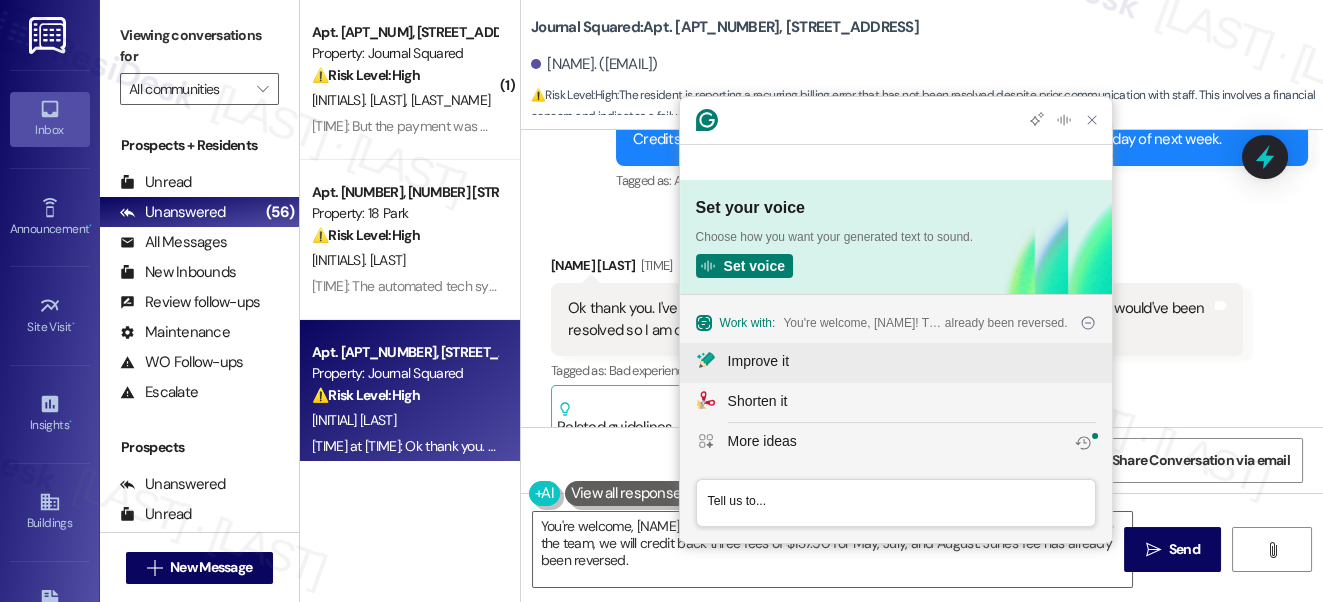 click on "Improve it" 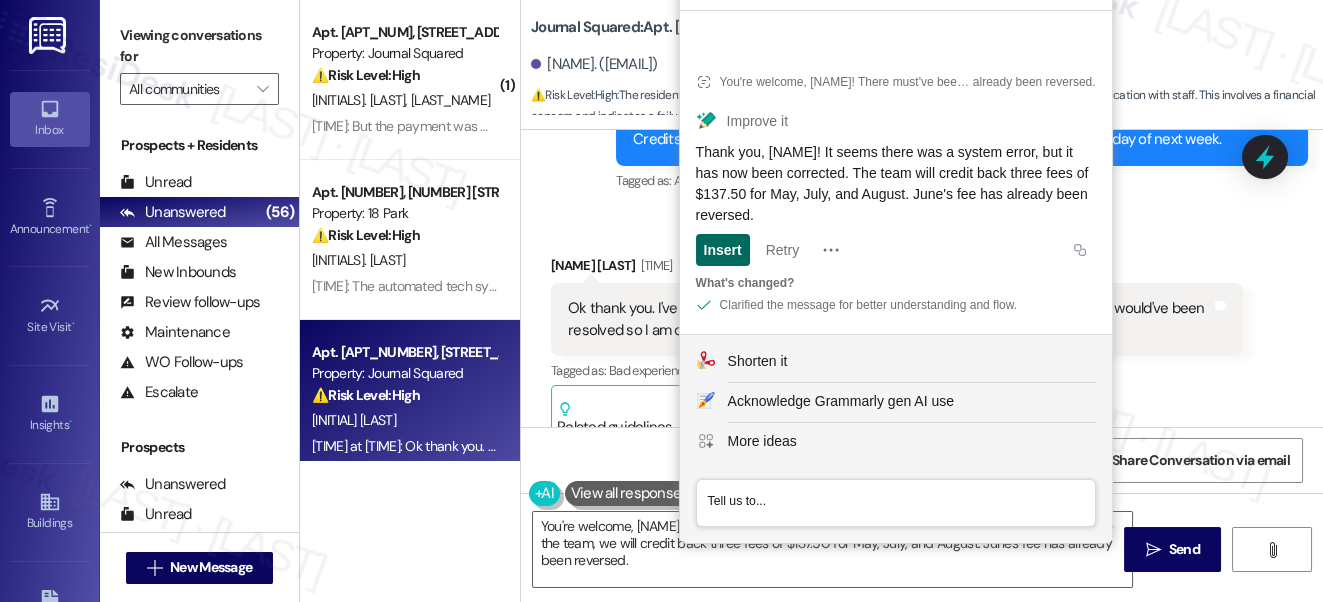 click on "Insert" 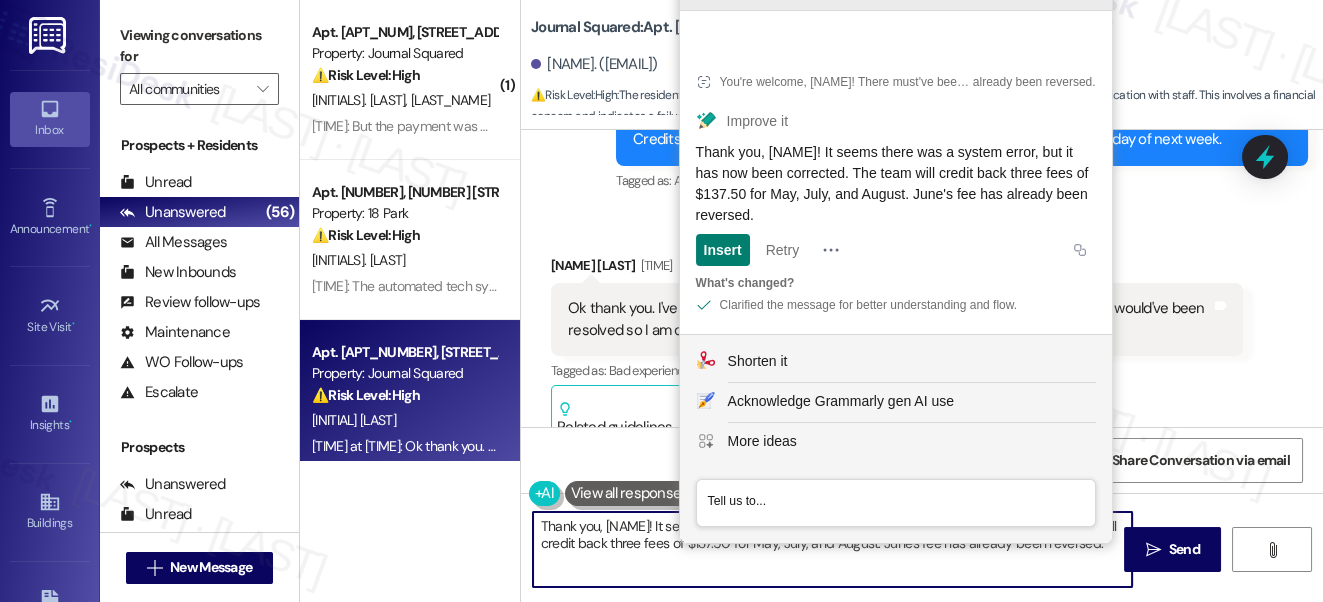 click 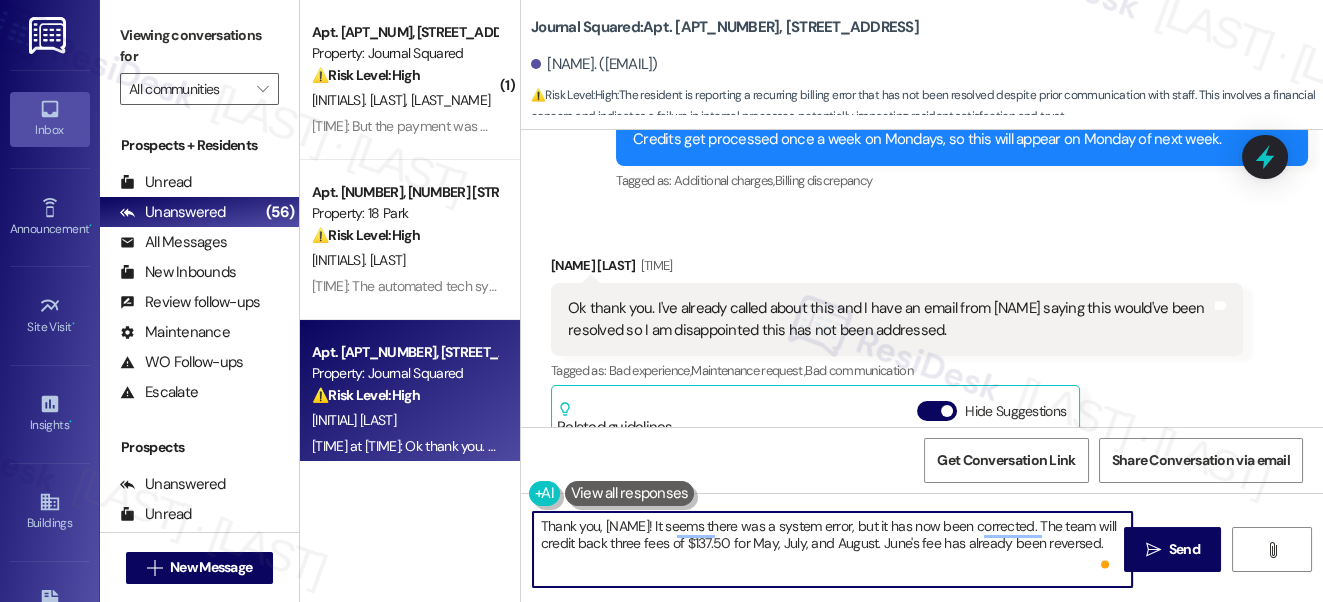 click on "Thank you, Courtnee! It seems there was a system error, but it has now been corrected. The team will credit back three fees of $137.50 for May, July, and August. June's fee has already been reversed." at bounding box center [833, 549] 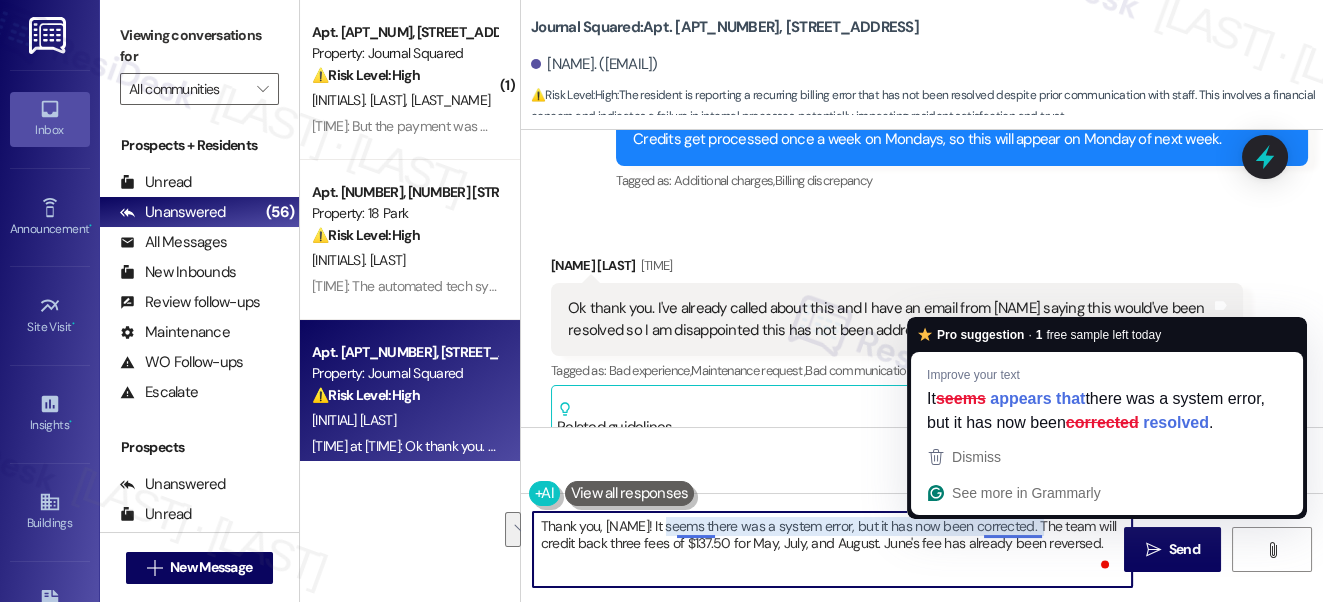 click on "Thank you, Courtnee! It seems there was a system error, but it has now been corrected. The team will credit back three fees of $137.50 for May, July, and August. June's fee has already been reversed." at bounding box center (833, 549) 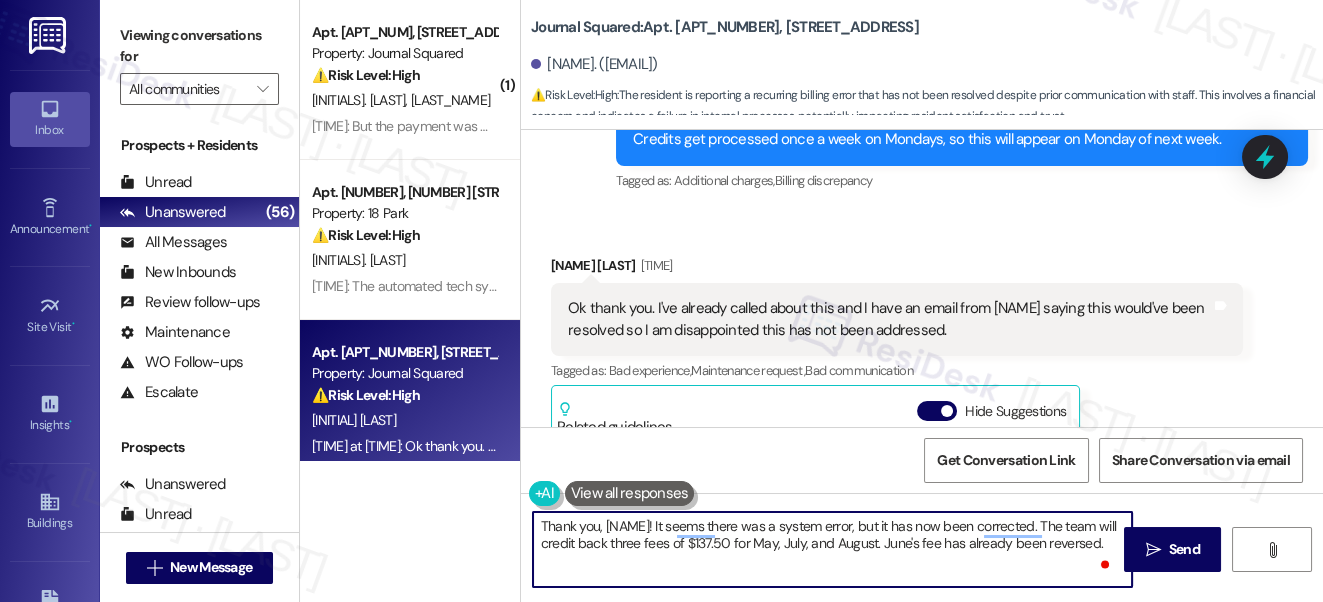 click on "Thank you, Courtnee! It seems there was a system error, but it has now been corrected. The team will credit back three fees of $137.50 for May, July, and August. June's fee has already been reversed." at bounding box center (833, 549) 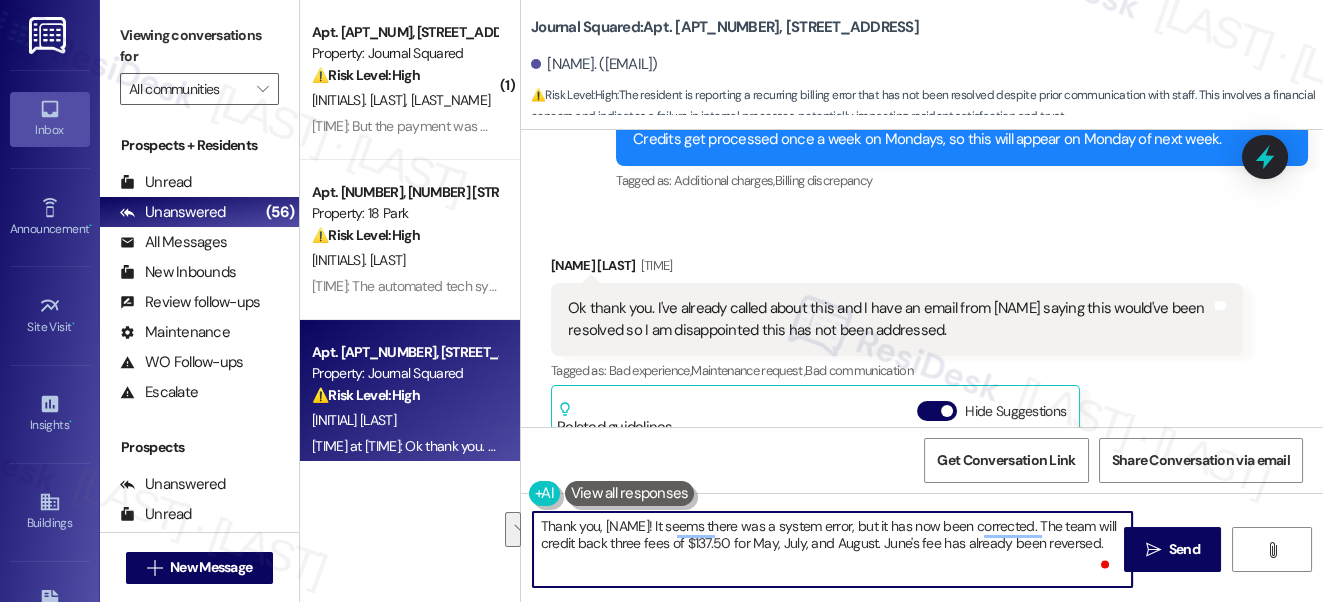 click on "Thank you, Courtnee! It seems there was a system error, but it has now been corrected. The team will credit back three fees of $137.50 for May, July, and August. June's fee has already been reversed." at bounding box center [833, 549] 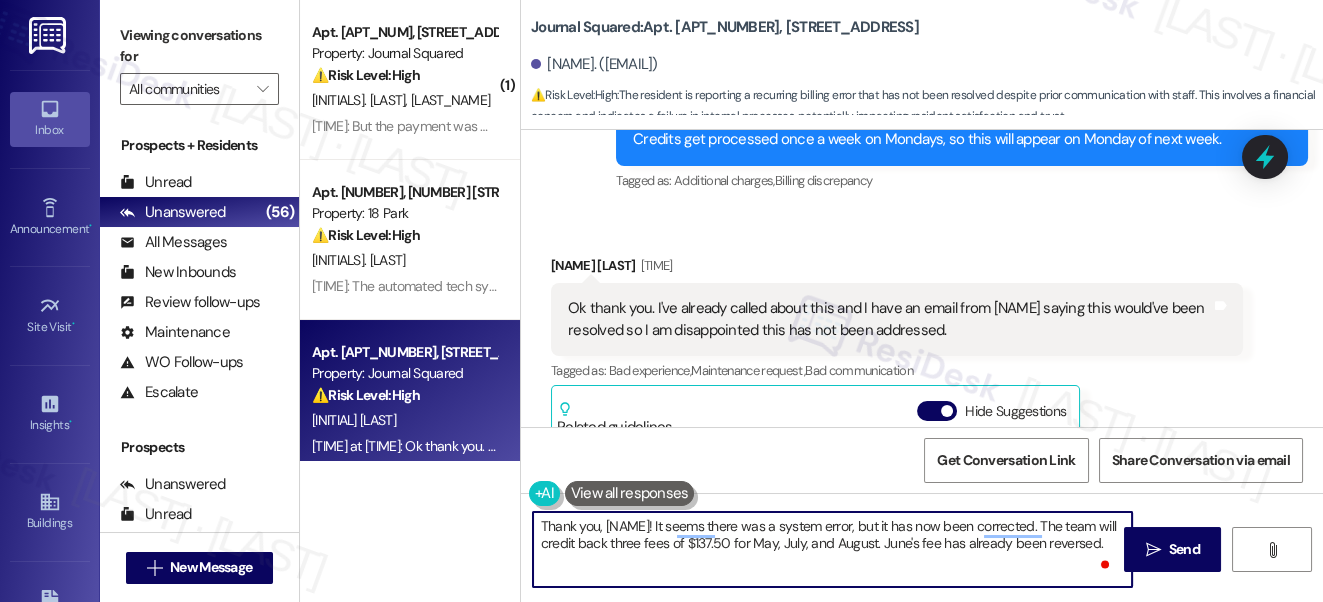 click on "Thank you, Courtnee! It seems there was a system error, but it has now been corrected. The team will credit back three fees of $137.50 for May, July, and August. June's fee has already been reversed." at bounding box center (833, 549) 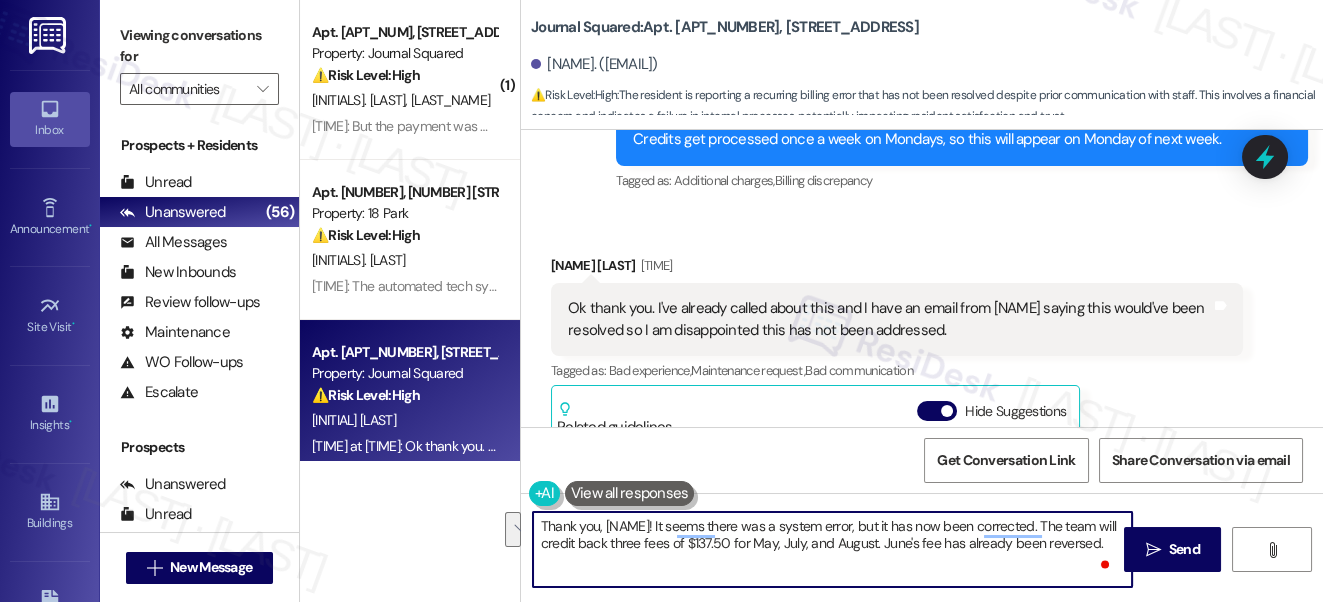 click on "Thank you, Courtnee! It seems there was a system error, but it has now been corrected. The team will credit back three fees of $137.50 for May, July, and August. June's fee has already been reversed." at bounding box center (833, 549) 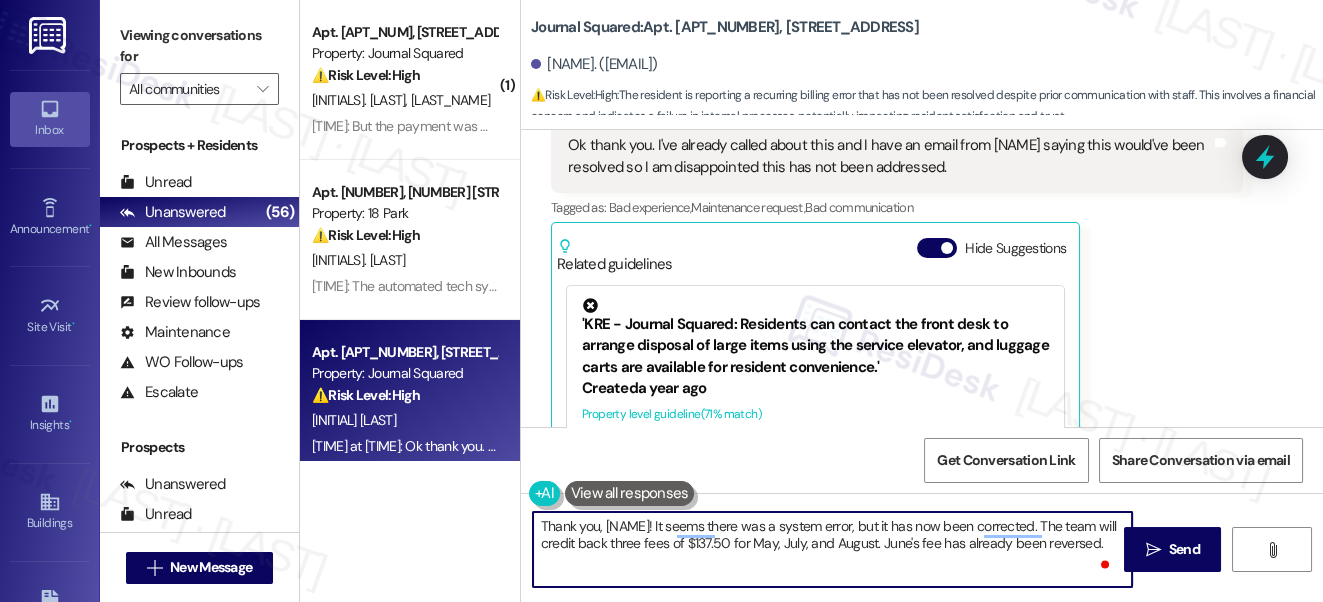 scroll, scrollTop: 21205, scrollLeft: 0, axis: vertical 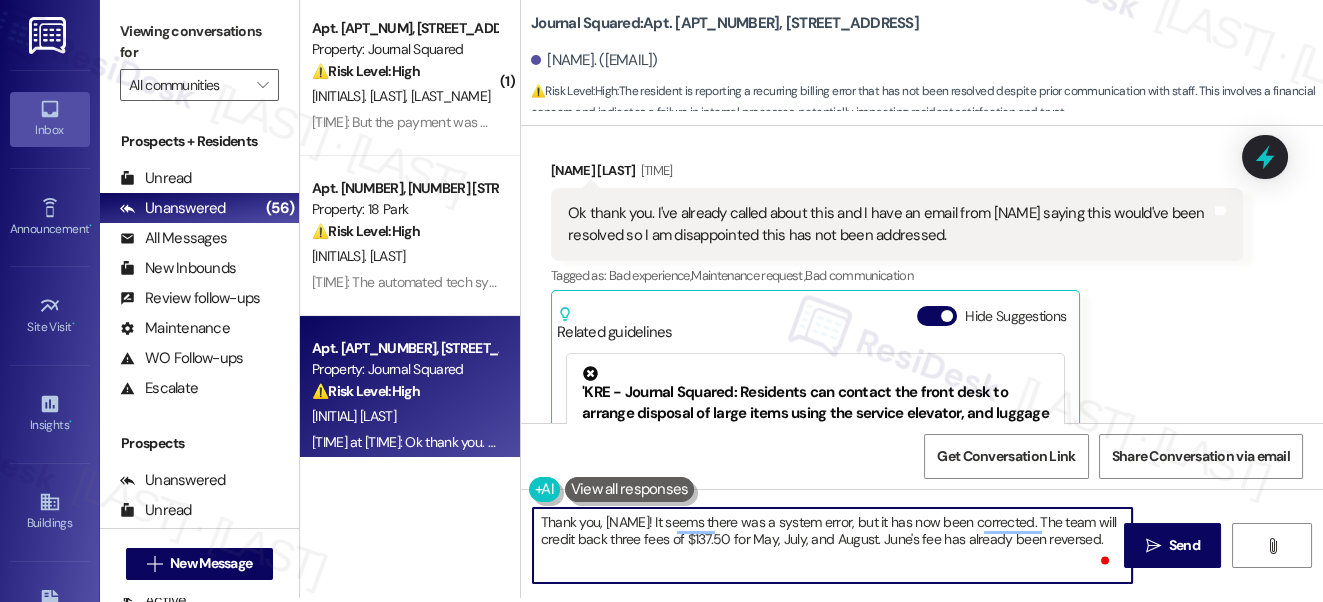 click on "Thank you, Courtnee! It seems there was a system error, but it has now been corrected. The team will credit back three fees of $137.50 for May, July, and August. June's fee has already been reversed." at bounding box center [833, 545] 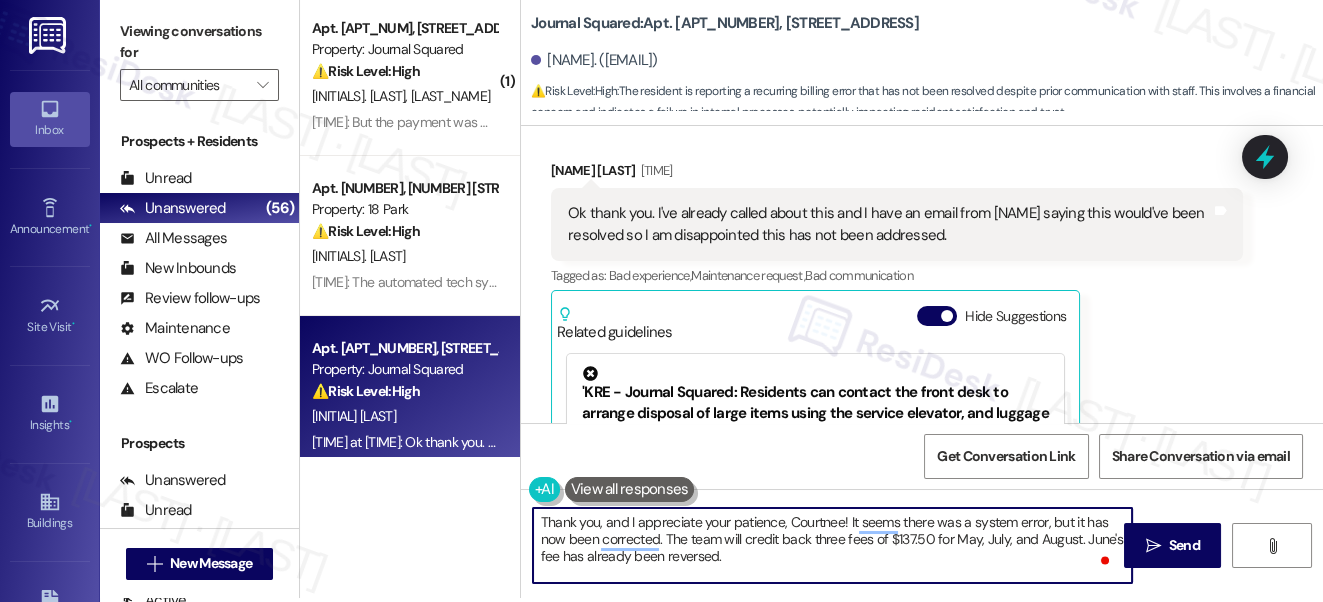 click on "Thank you, and I appreciate your patience, Courtnee! It seems there was a system error, but it has now been corrected. The team will credit back three fees of $137.50 for May, July, and August. June's fee has already been reversed." at bounding box center [833, 545] 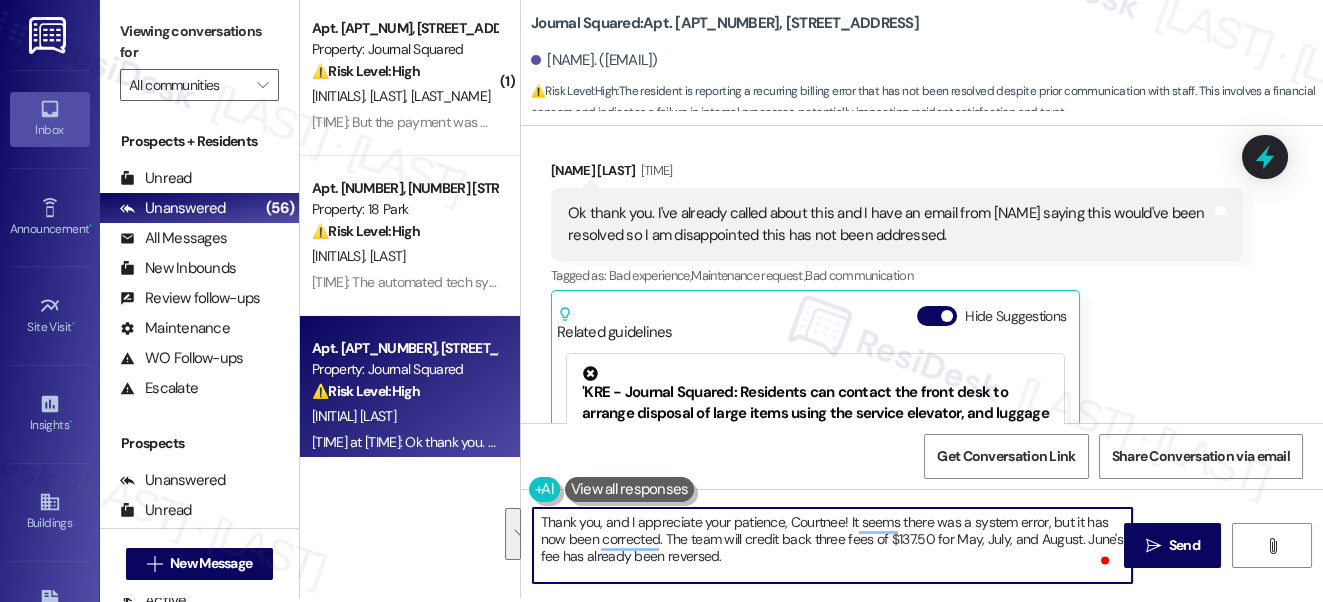 click on "Thank you, and I appreciate your patience, Courtnee! It seems there was a system error, but it has now been corrected. The team will credit back three fees of $137.50 for May, July, and August. June's fee has already been reversed." at bounding box center [833, 545] 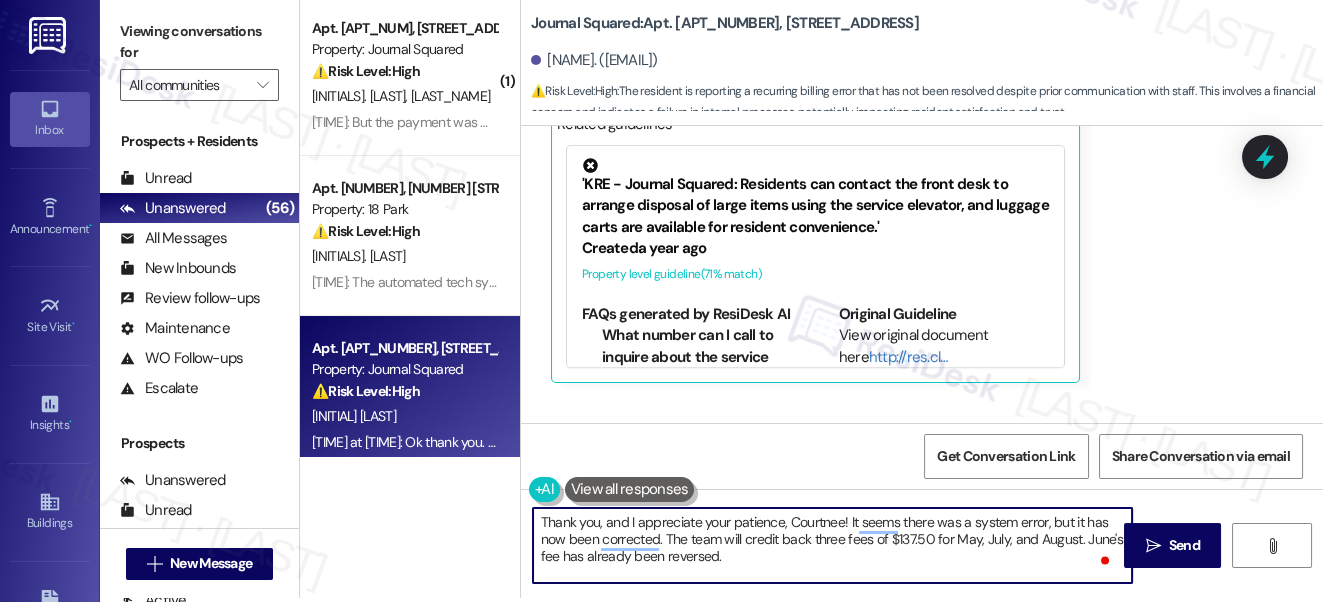 scroll, scrollTop: 21387, scrollLeft: 0, axis: vertical 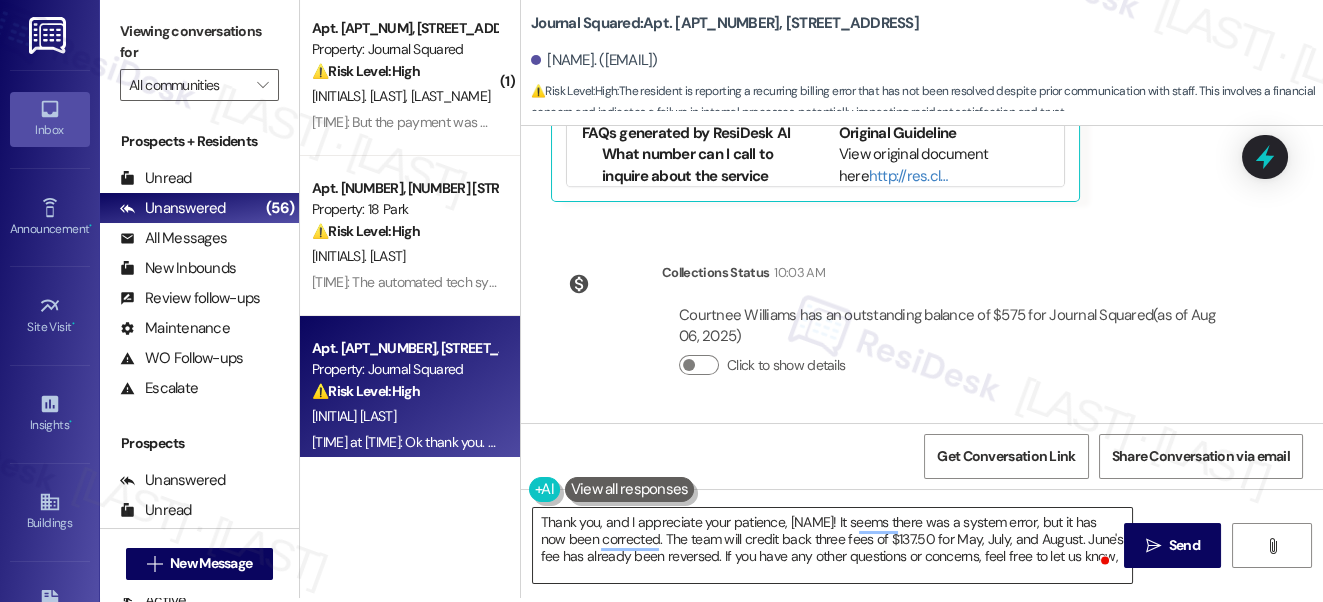 drag, startPoint x: 887, startPoint y: 551, endPoint x: 909, endPoint y: 551, distance: 22 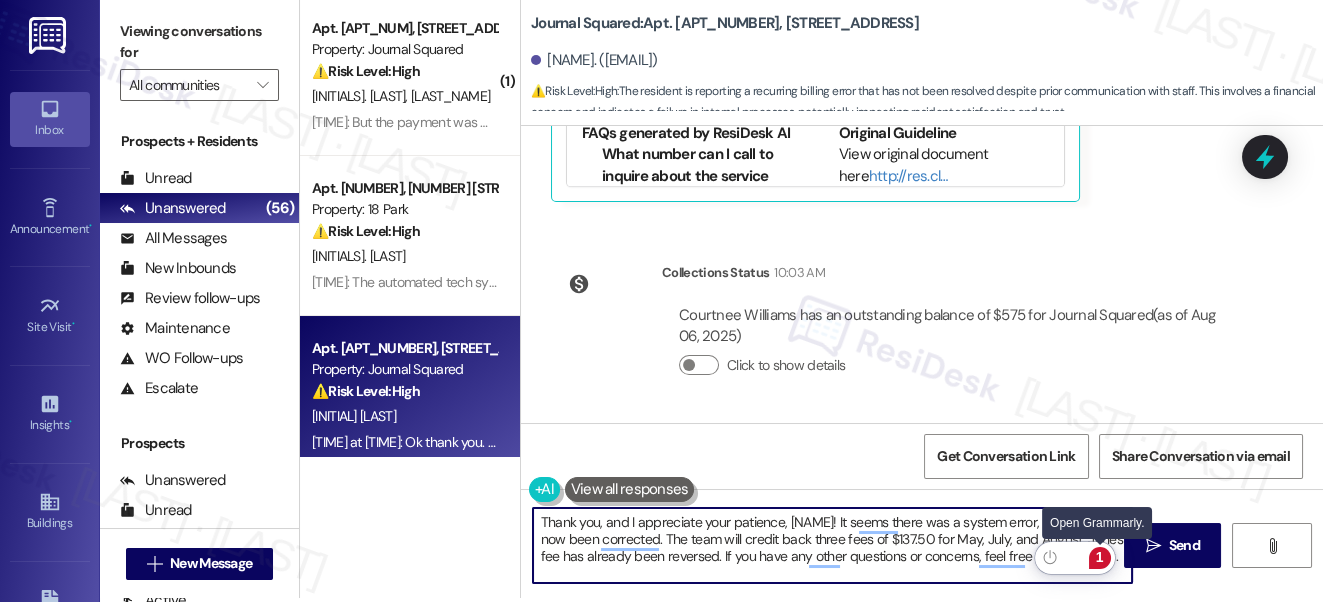 type on "Thank you, and I appreciate your patience, Courtnee! It seems there was a system error, but it has now been corrected. The team will credit back three fees of $137.50 for May, July, and August. June's fee has already been reversed. If you have any other questions or concerns, feel free to let us know." 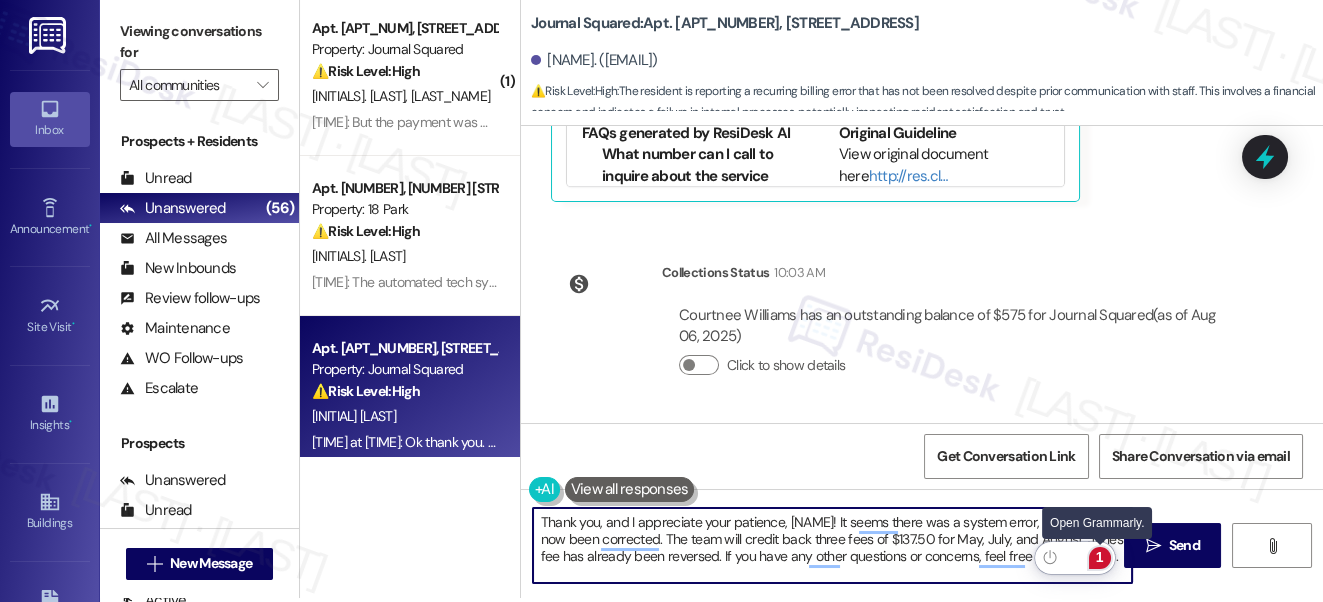 click on "1" 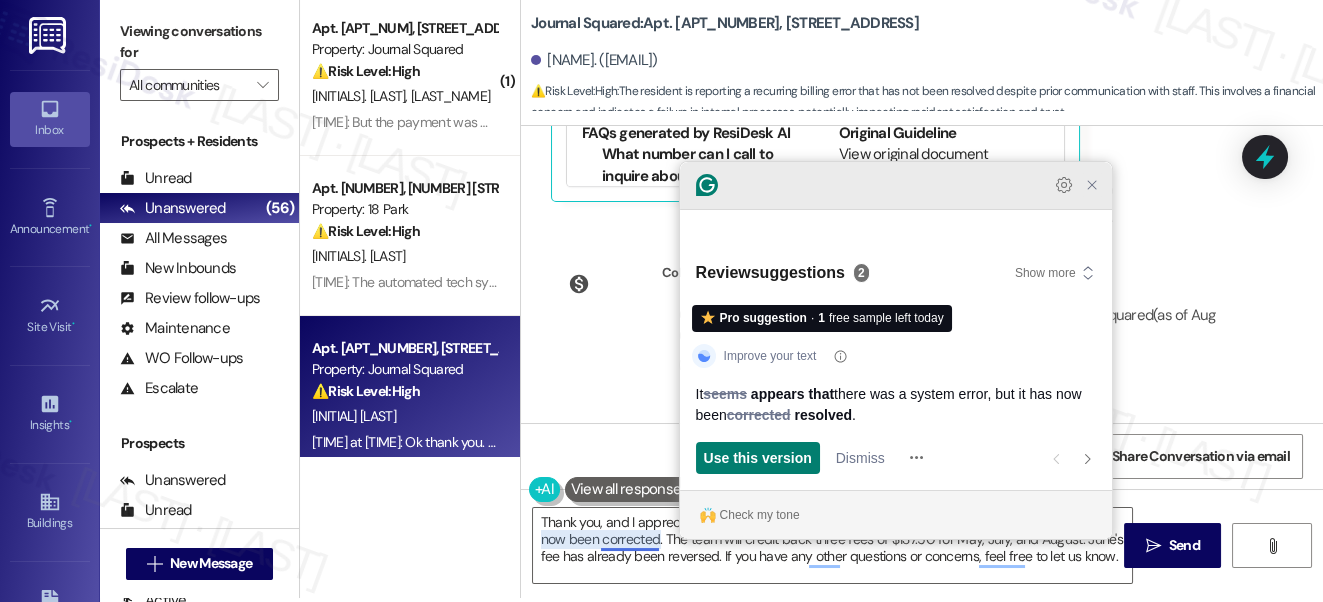 click 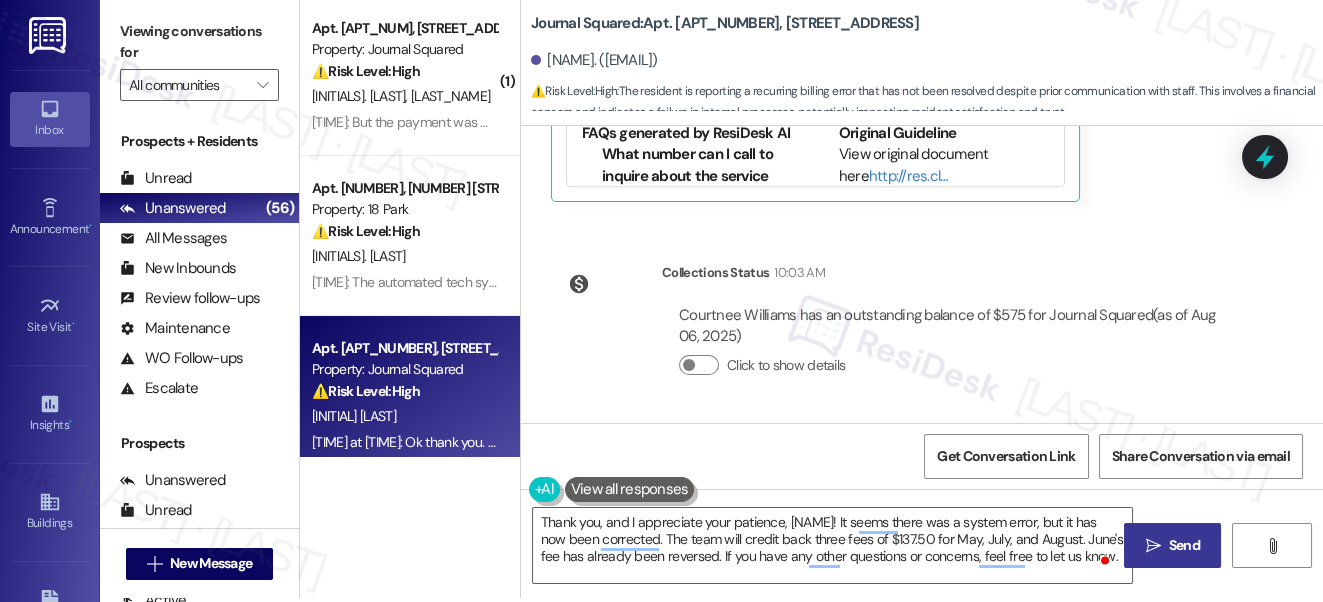click on " Send" at bounding box center (1172, 545) 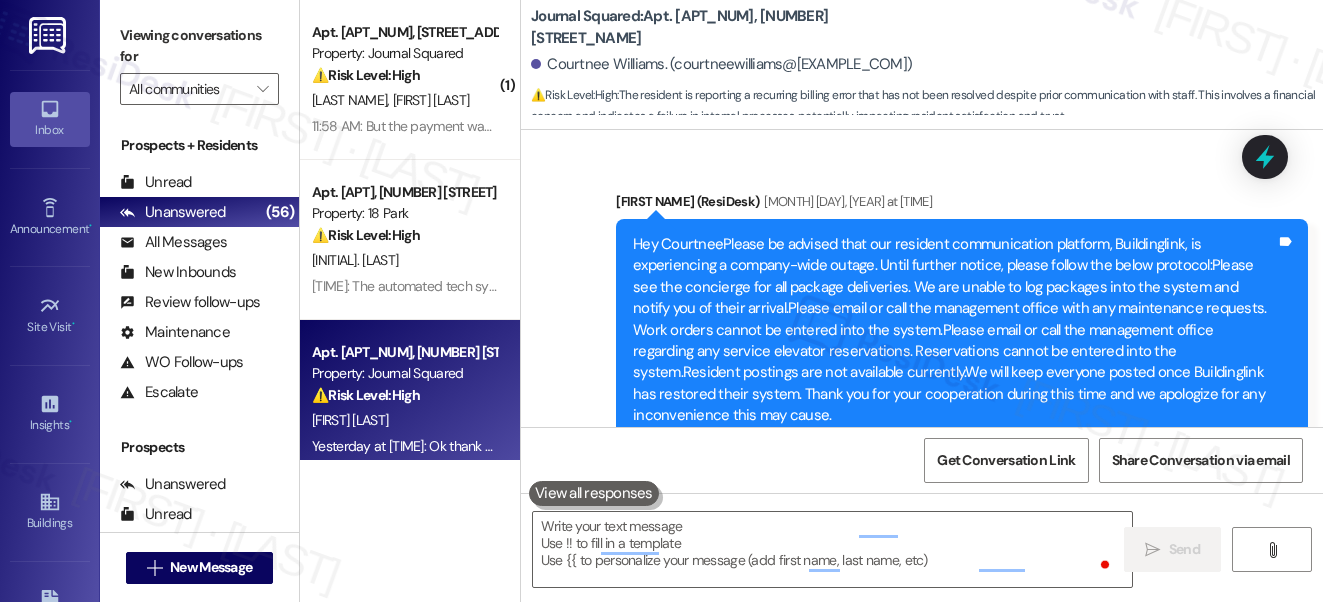 scroll, scrollTop: 0, scrollLeft: 0, axis: both 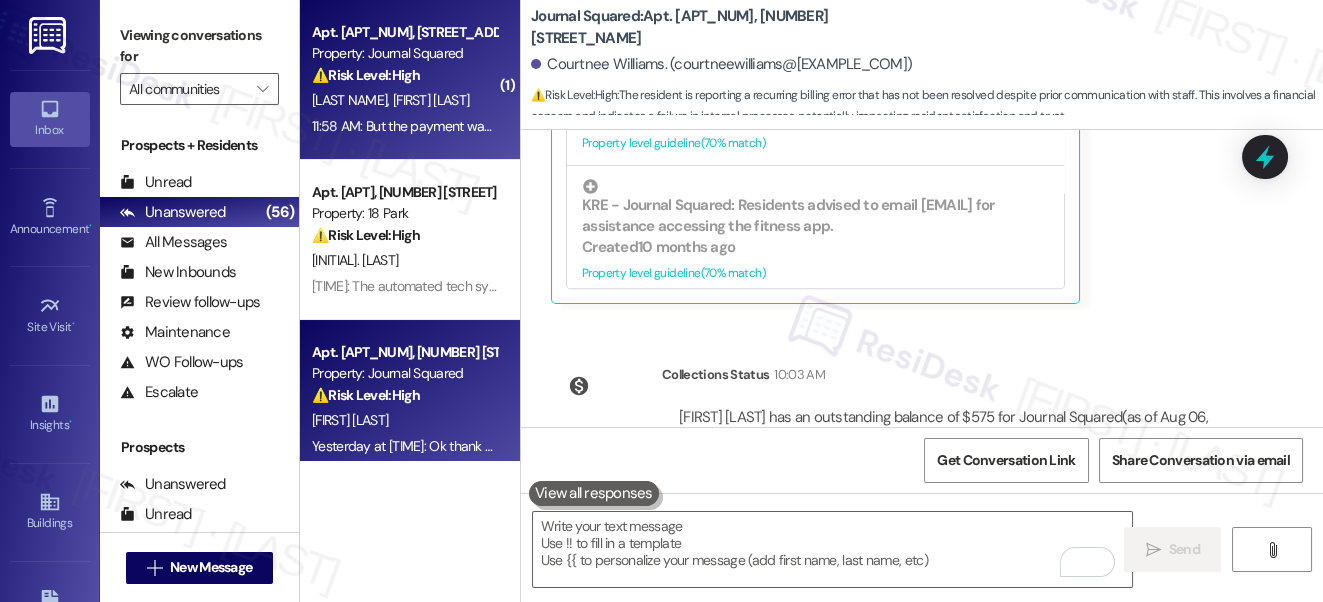 click on "[TIME]: But the payment was made within the grace period. Right? [TIME]: But the payment was made within the grace period. Right?" at bounding box center [509, 126] 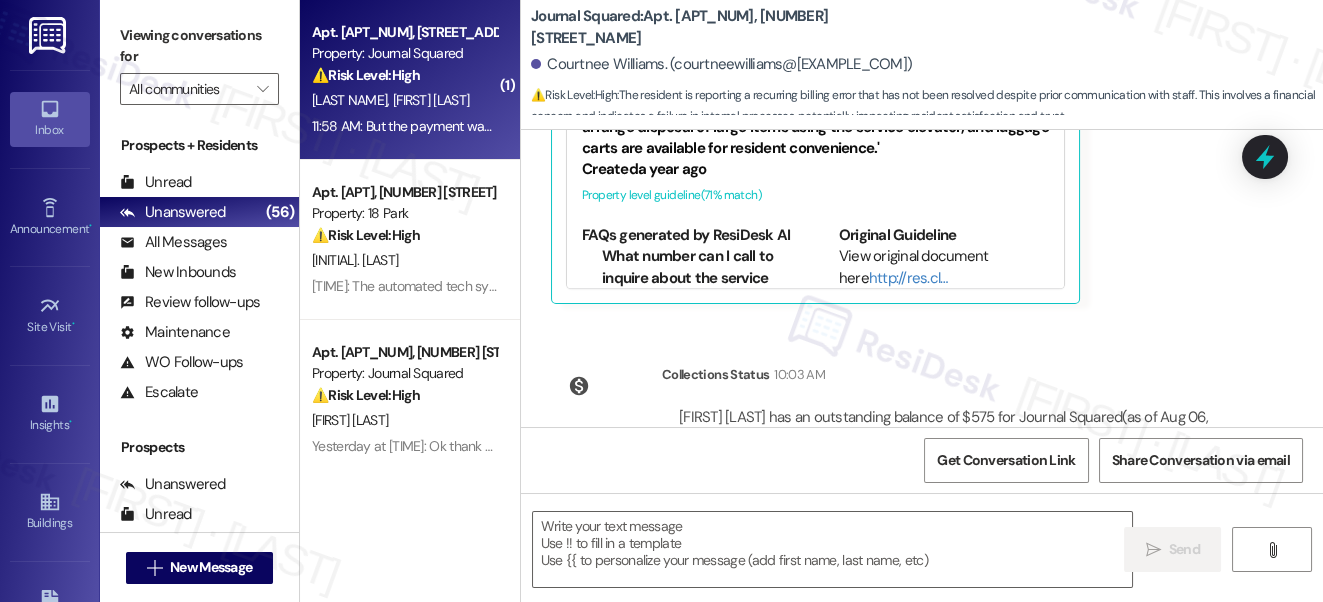 type on "Fetching suggested responses. Please feel free to read through the conversation in the meantime." 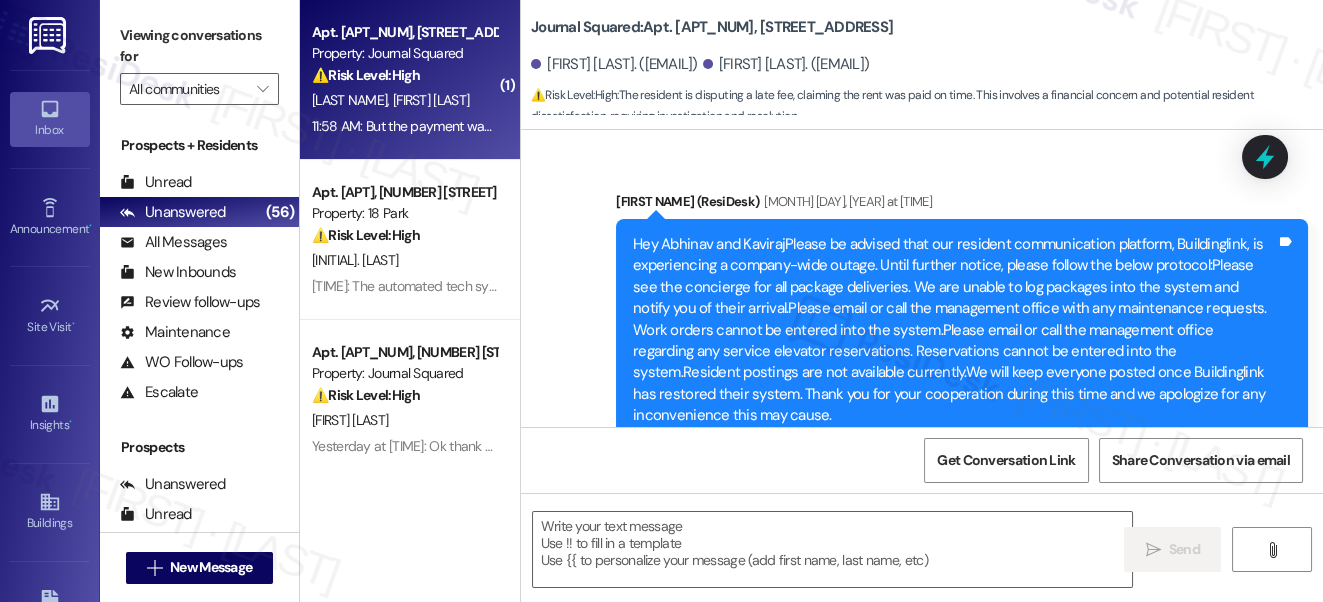 scroll, scrollTop: 24347, scrollLeft: 0, axis: vertical 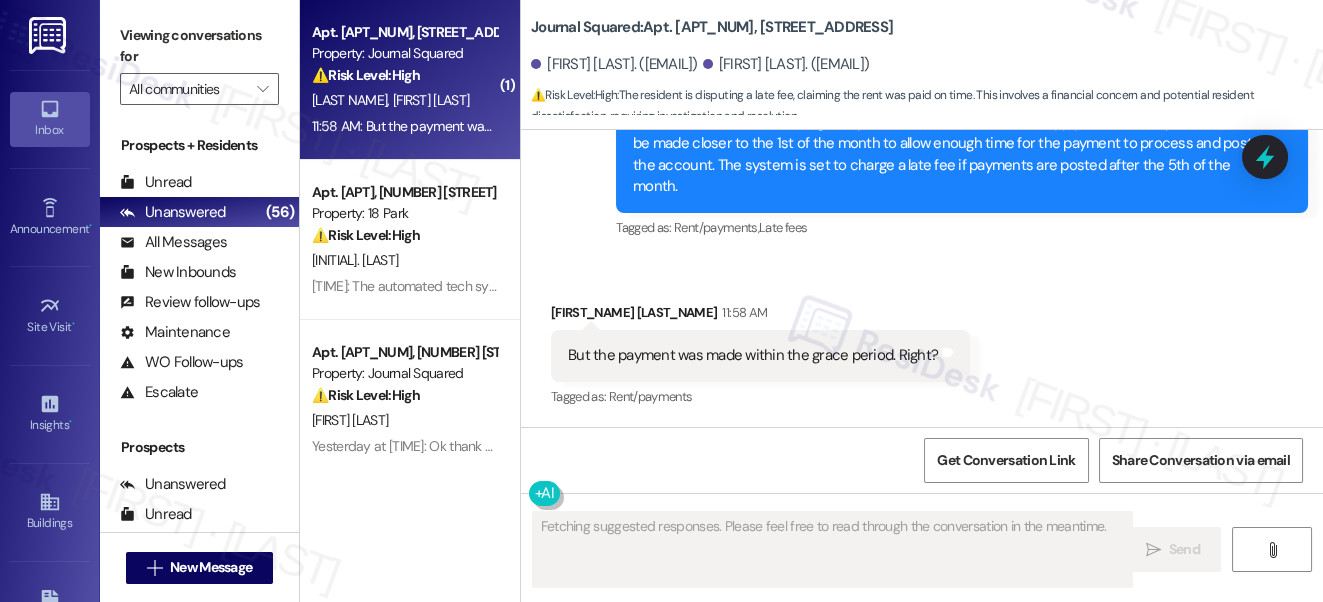 click on "But the payment was made within the grace period. Right?" at bounding box center (753, 355) 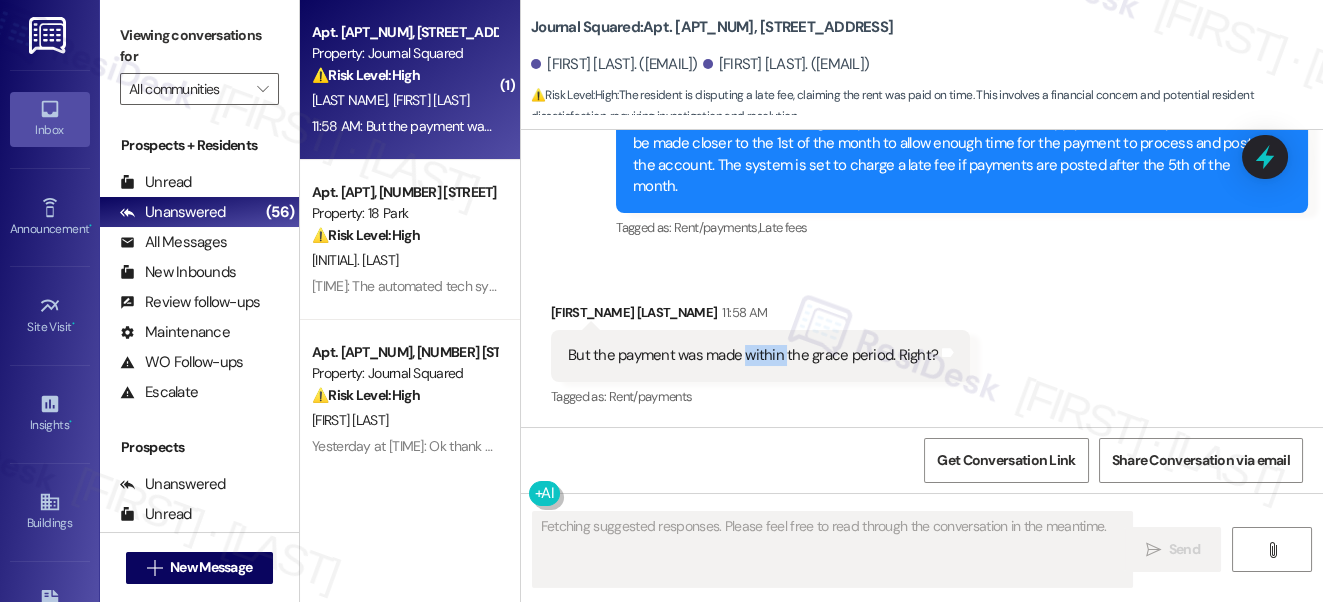 click on "But the payment was made within the grace period. Right?" at bounding box center (753, 355) 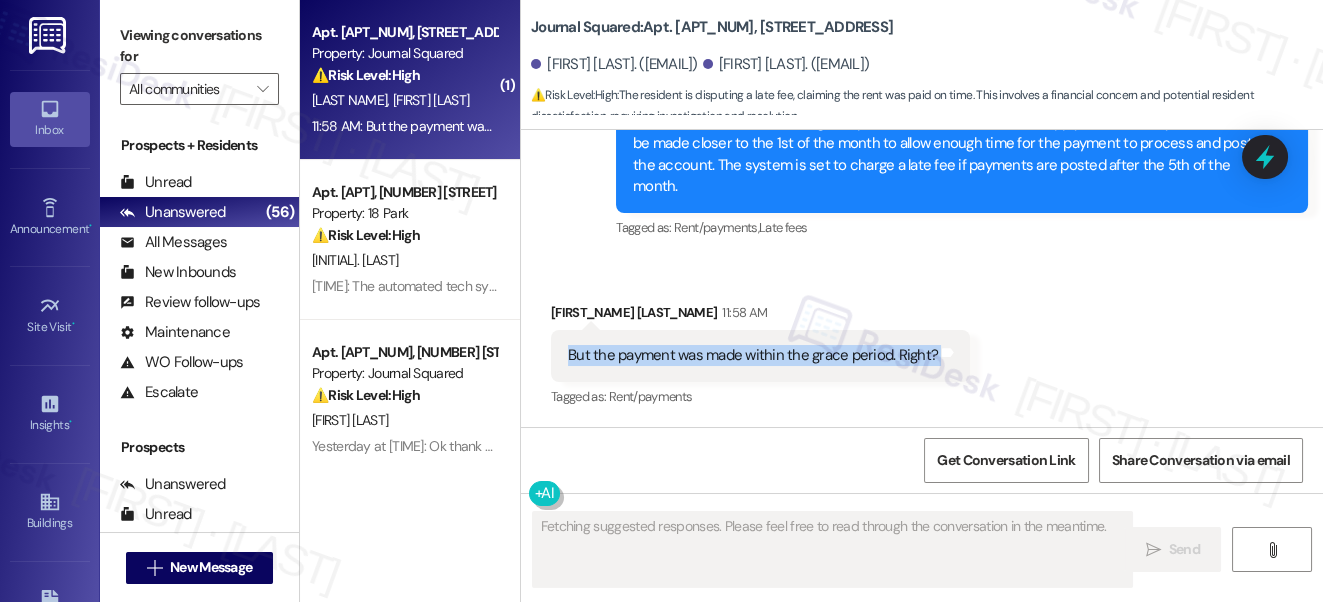 click on "But the payment was made within the grace period. Right?" at bounding box center (753, 355) 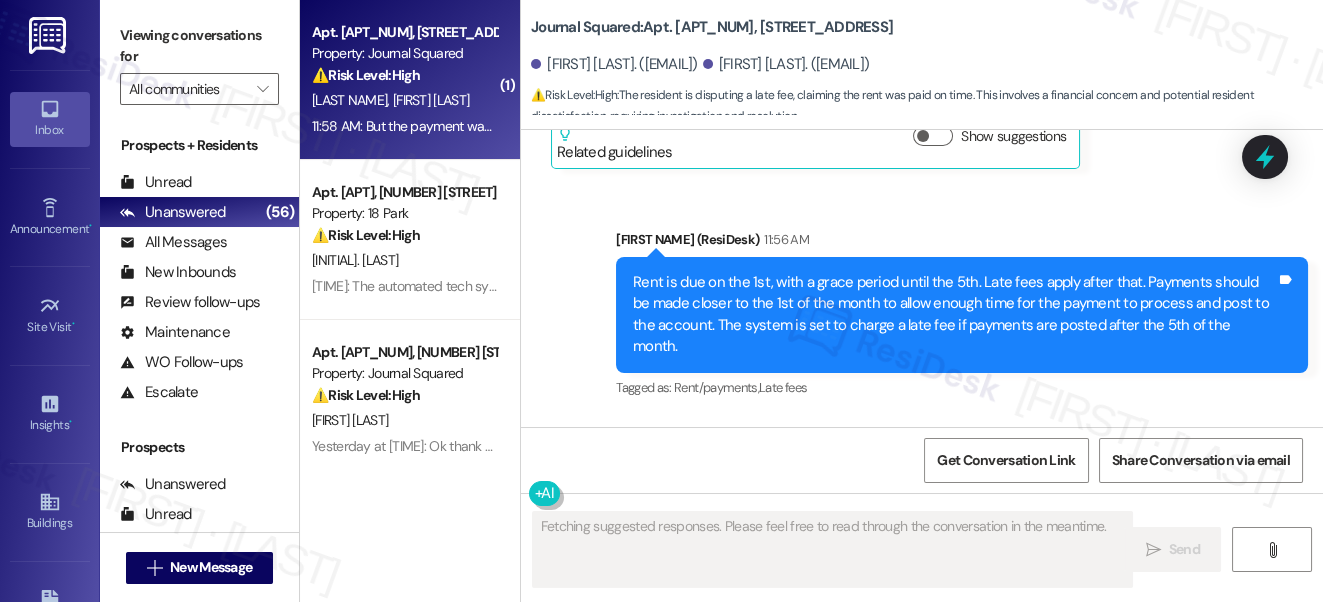 click on "Rent is due on the 1st, with a grace period until the 5th. Late fees apply after that. Payments should be made closer to the 1st of the month to allow enough time for the payment to process and post to the account. The system is set to charge a late fee if payments are posted after the 5th of the month." at bounding box center [954, 315] 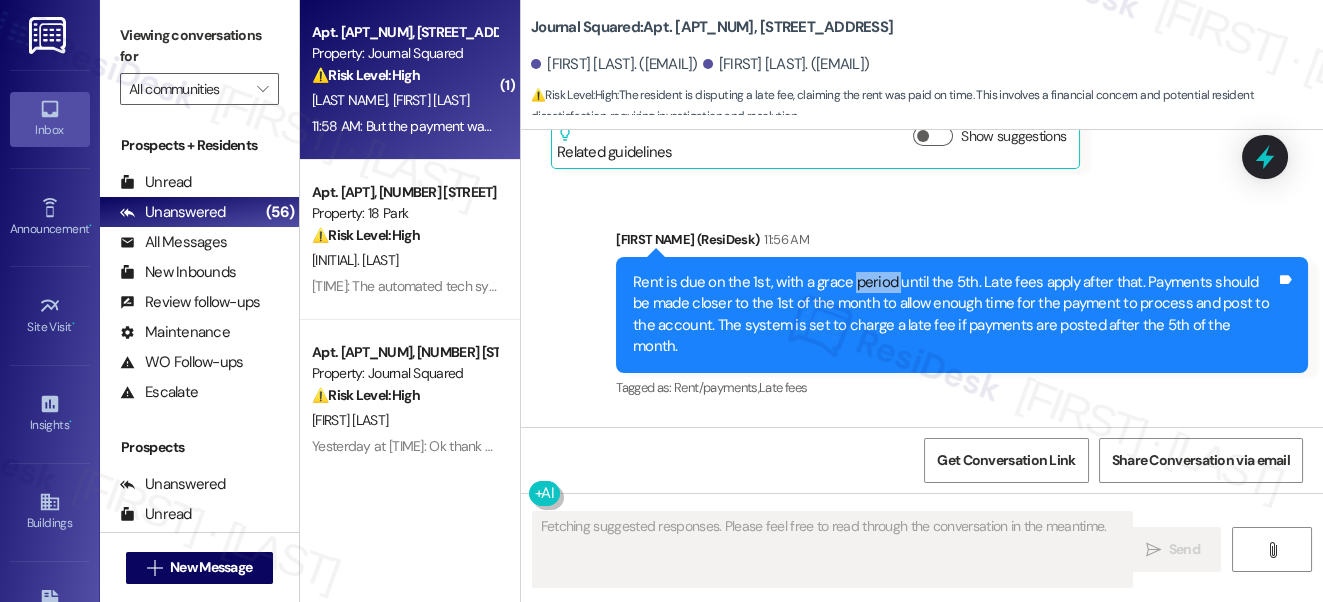 click on "Rent is due on the 1st, with a grace period until the 5th. Late fees apply after that. Payments should be made closer to the 1st of the month to allow enough time for the payment to process and post to the account. The system is set to charge a late fee if payments are posted after the 5th of the month." at bounding box center (954, 315) 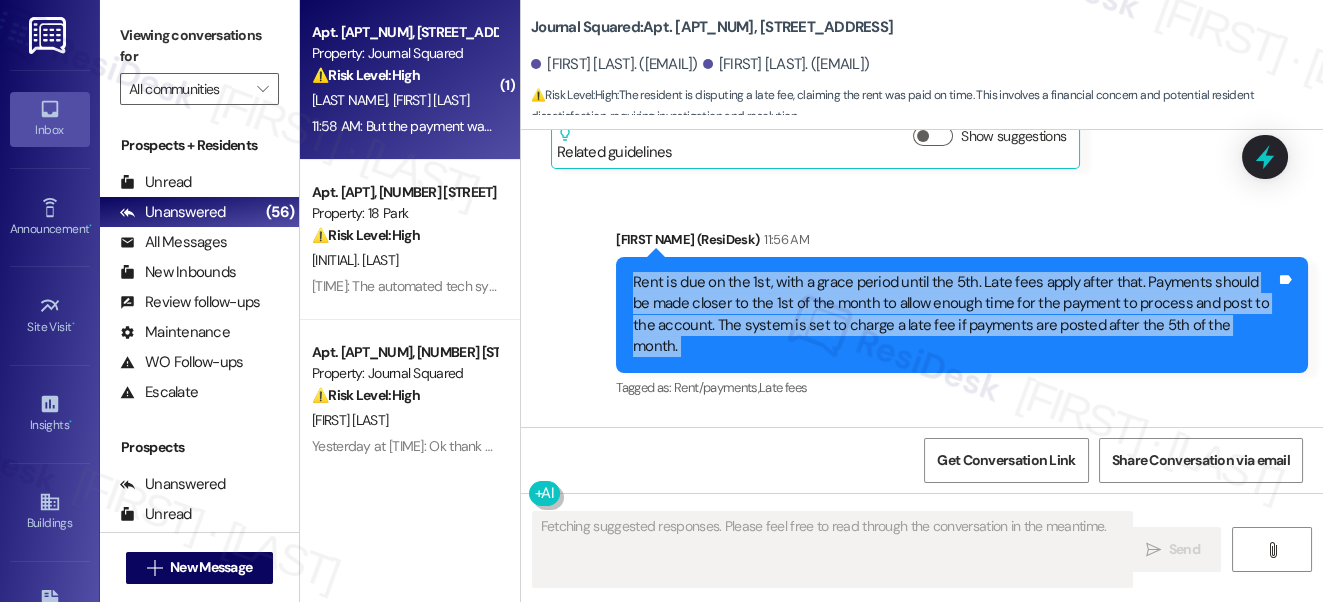 click on "Rent is due on the 1st, with a grace period until the 5th. Late fees apply after that. Payments should be made closer to the 1st of the month to allow enough time for the payment to process and post to the account. The system is set to charge a late fee if payments are posted after the 5th of the month." at bounding box center (954, 315) 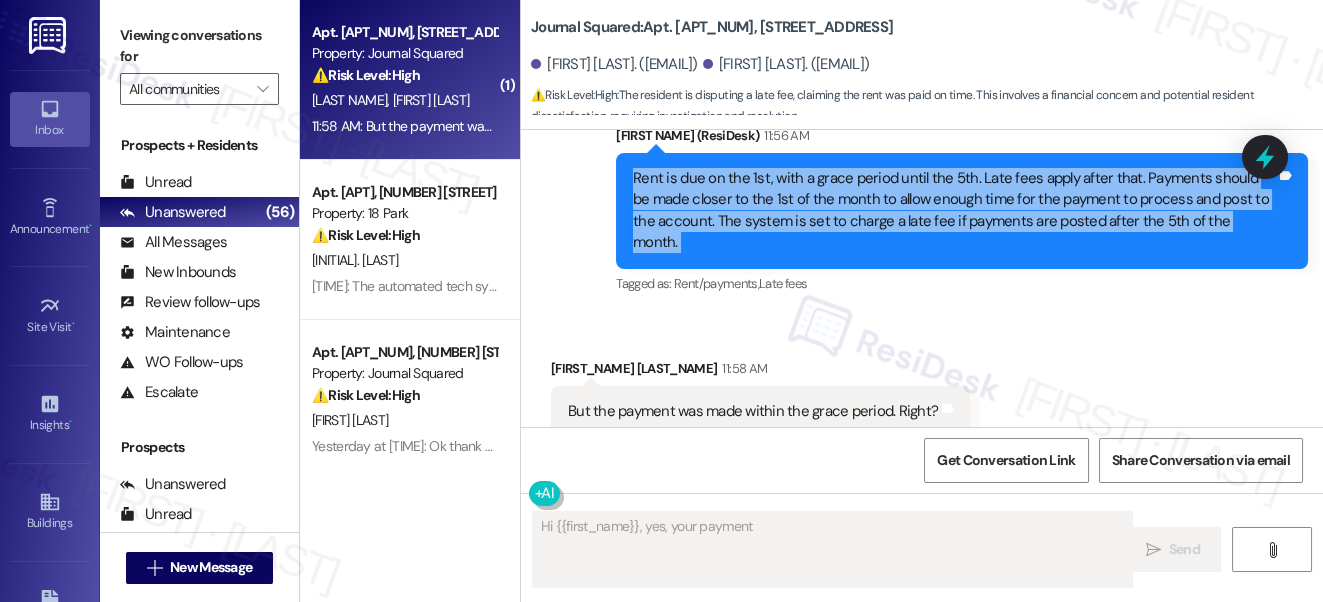 scroll, scrollTop: 24347, scrollLeft: 0, axis: vertical 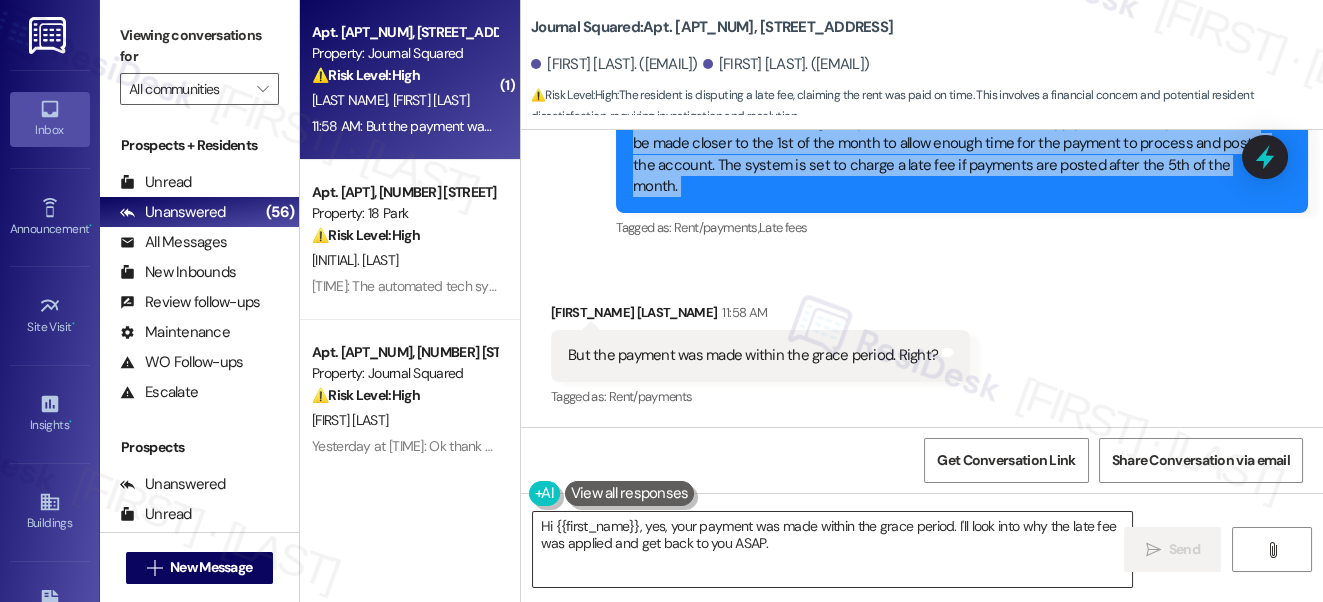 click on "Hi {{first_name}}, yes, your payment was made within the grace period. I'll look into why the late fee was applied and get back to you ASAP." at bounding box center [833, 549] 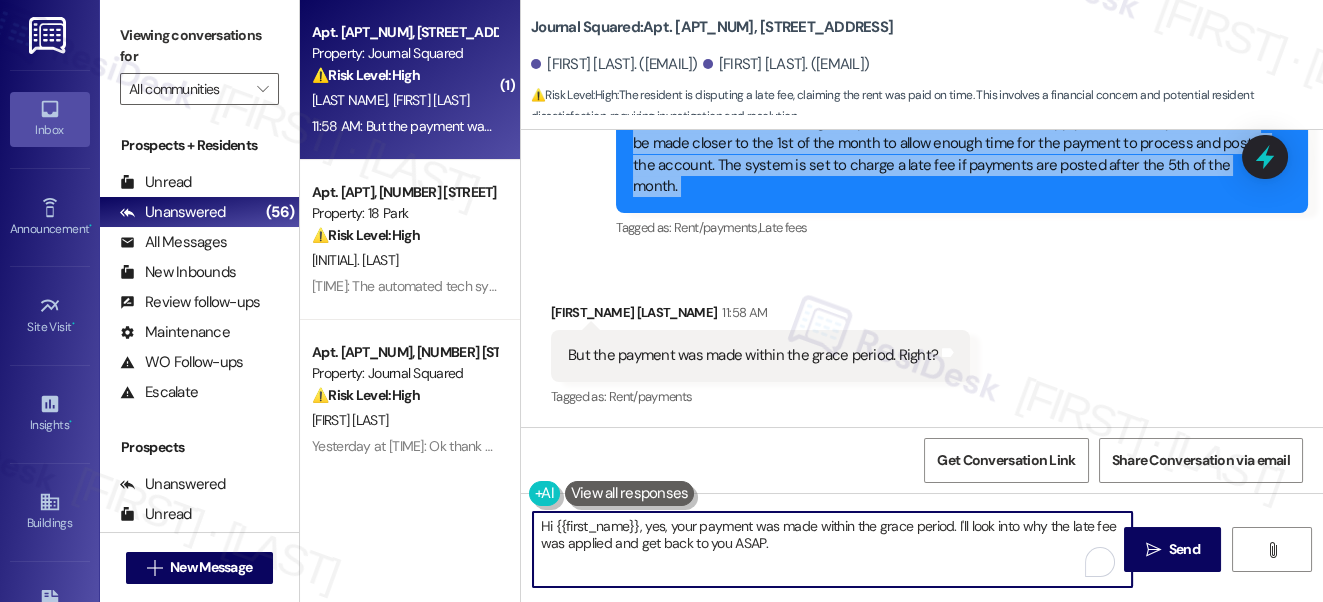 click on "Hi {{first_name}}, yes, your payment was made within the grace period. I'll look into why the late fee was applied and get back to you ASAP." at bounding box center [833, 549] 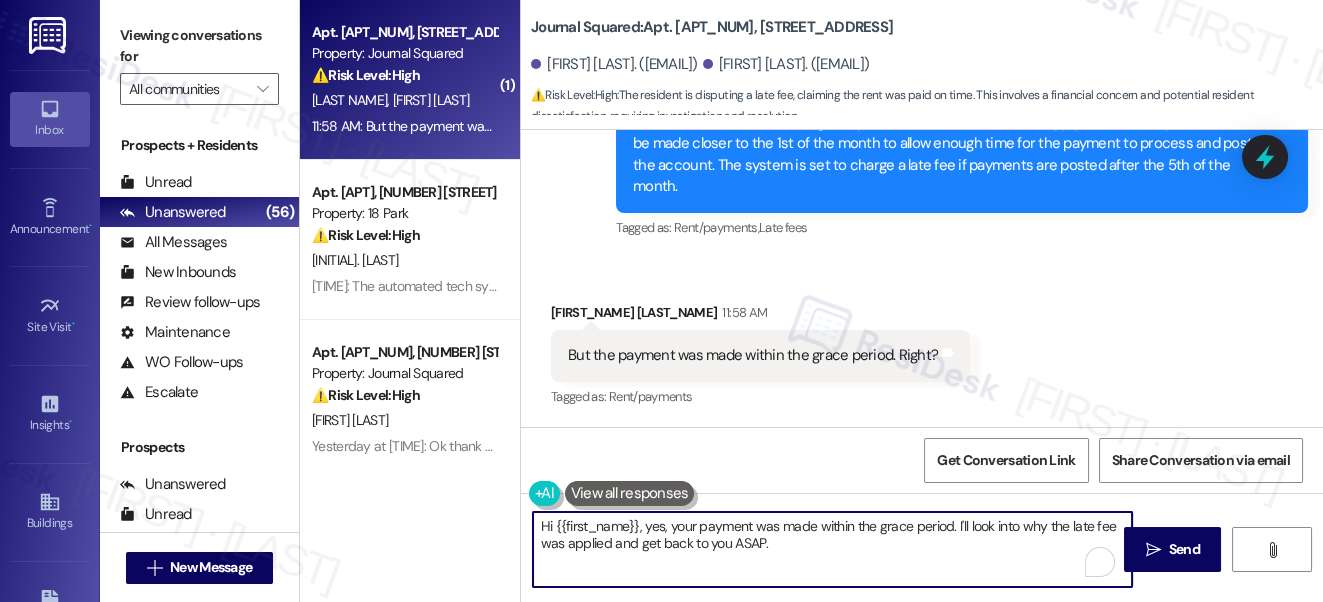 click on "Hi {{first_name}}, yes, your payment was made within the grace period. I'll look into why the late fee was applied and get back to you ASAP." at bounding box center [833, 549] 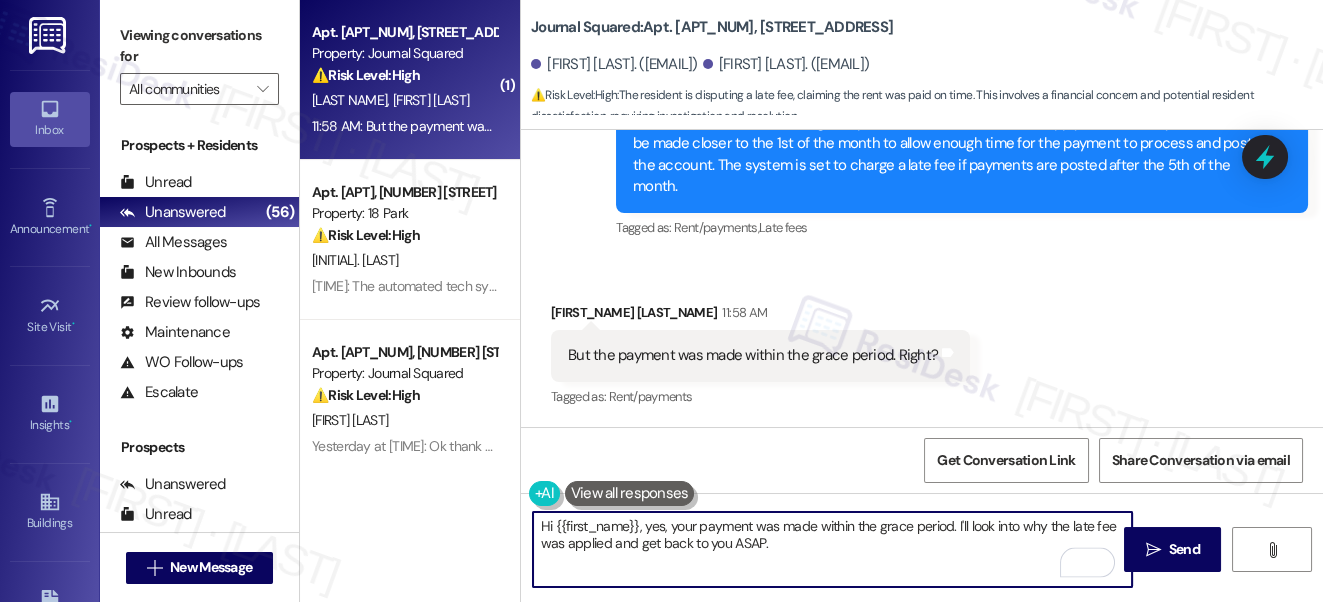 drag, startPoint x: 650, startPoint y: 524, endPoint x: 468, endPoint y: 518, distance: 182.09888 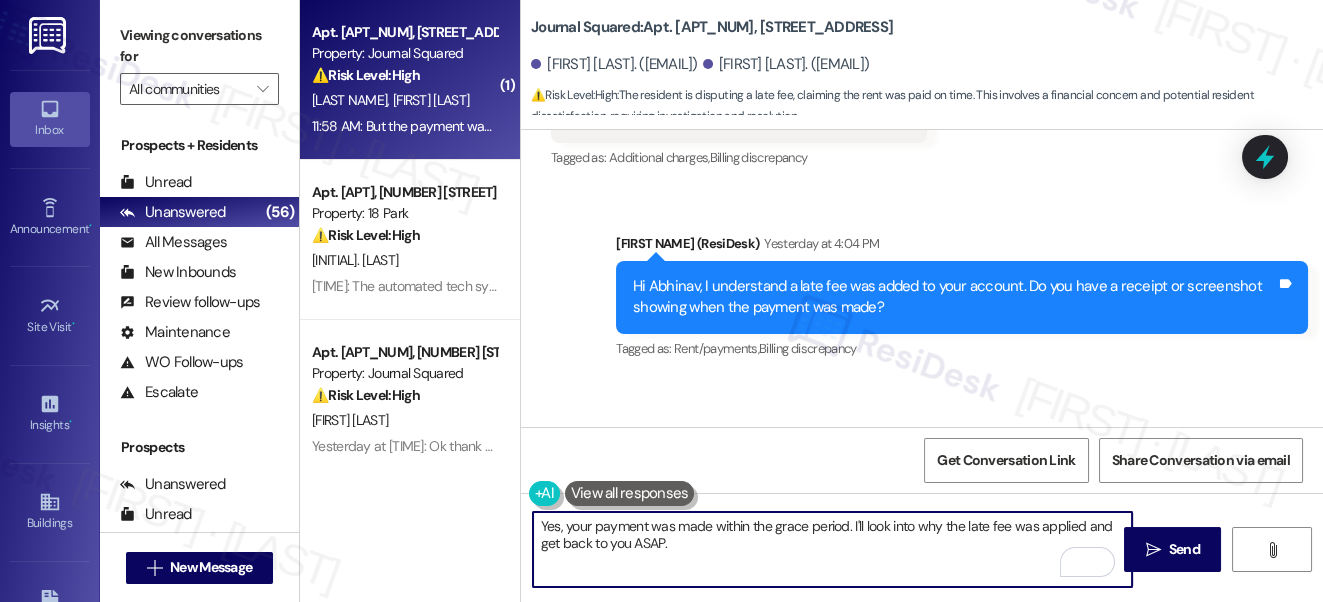 scroll, scrollTop: 21074, scrollLeft: 0, axis: vertical 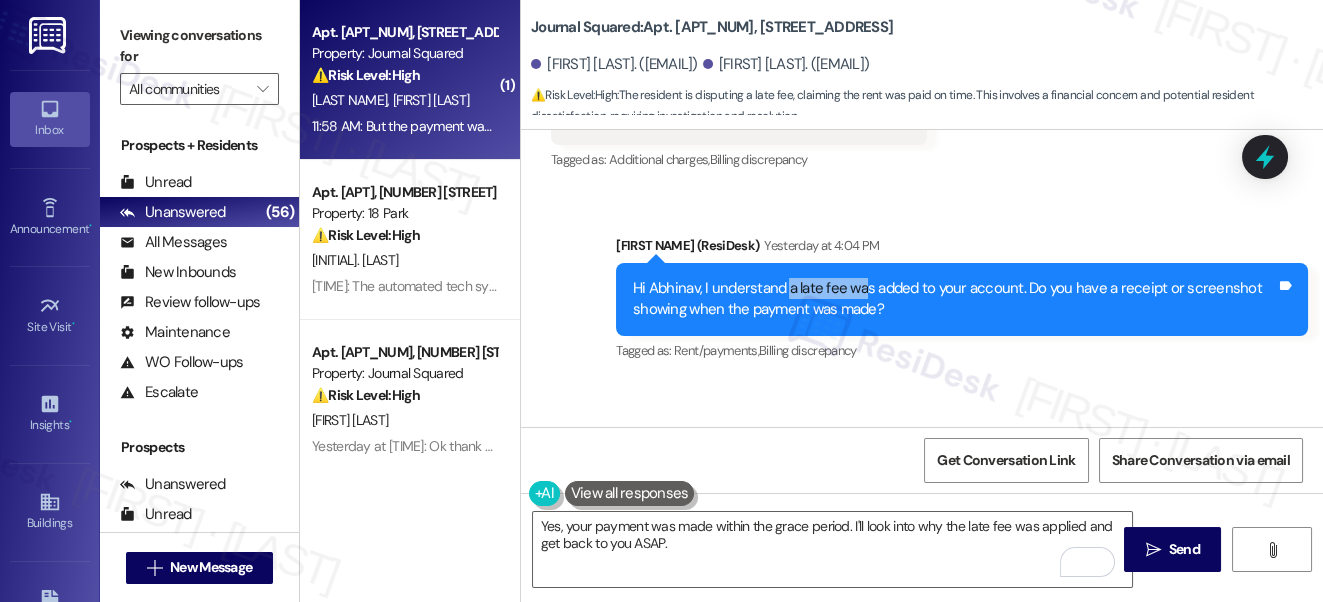 drag, startPoint x: 786, startPoint y: 343, endPoint x: 864, endPoint y: 362, distance: 80.280754 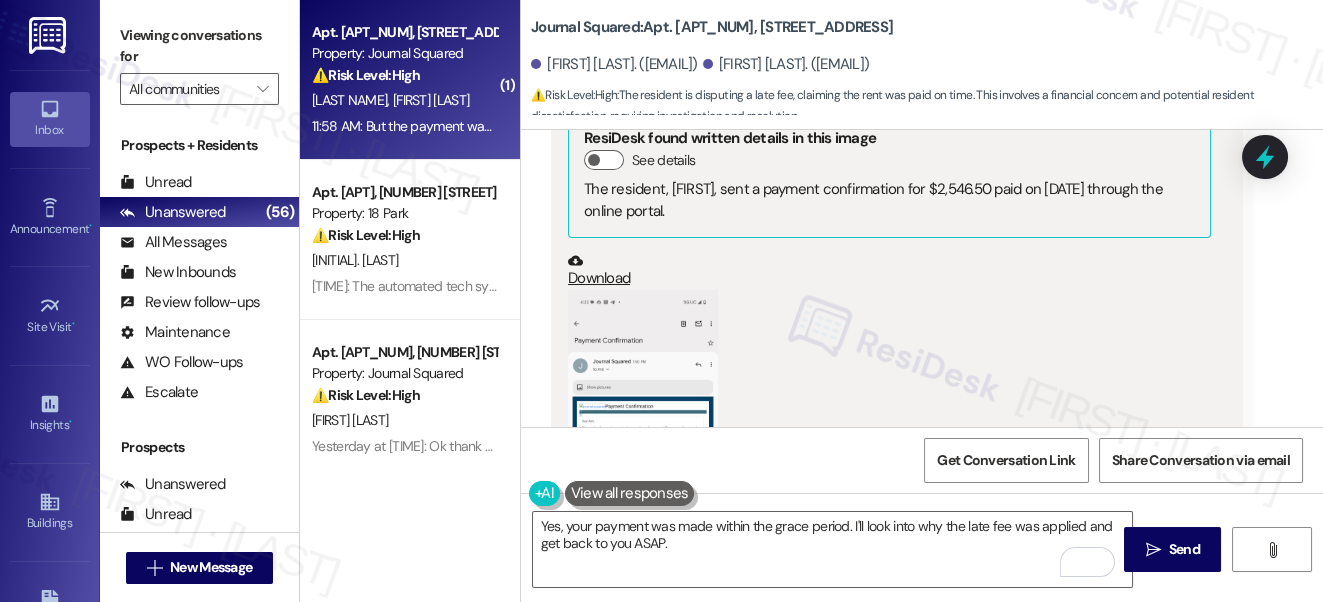 scroll, scrollTop: 21620, scrollLeft: 0, axis: vertical 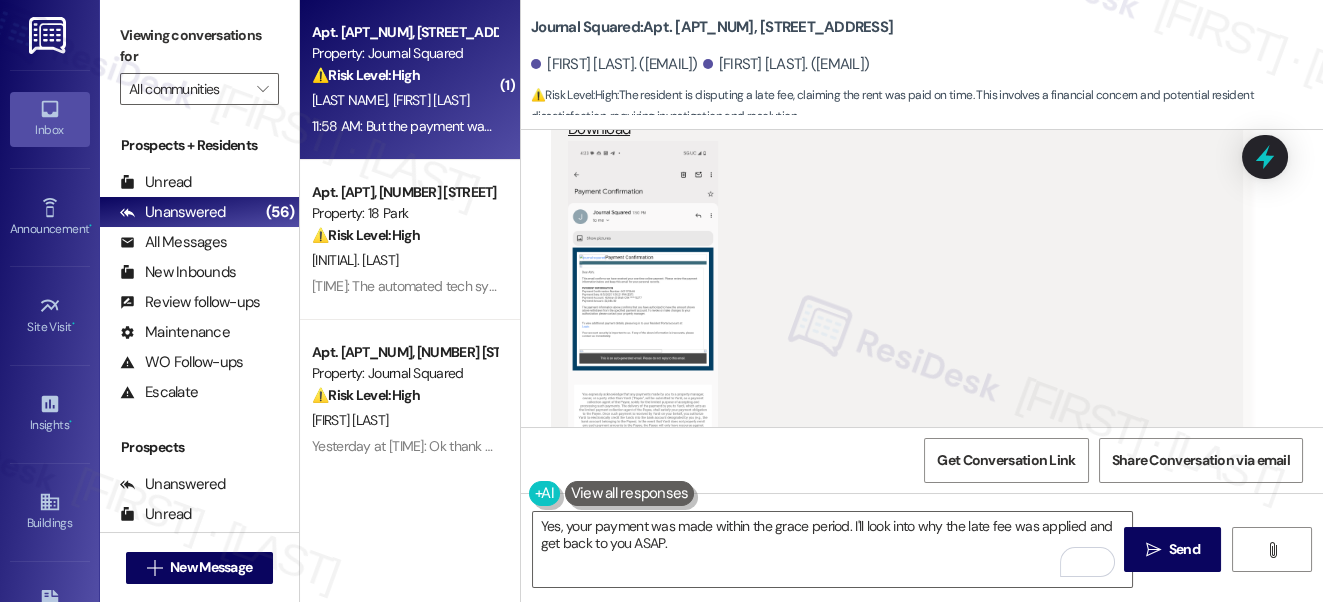 click at bounding box center [643, 309] 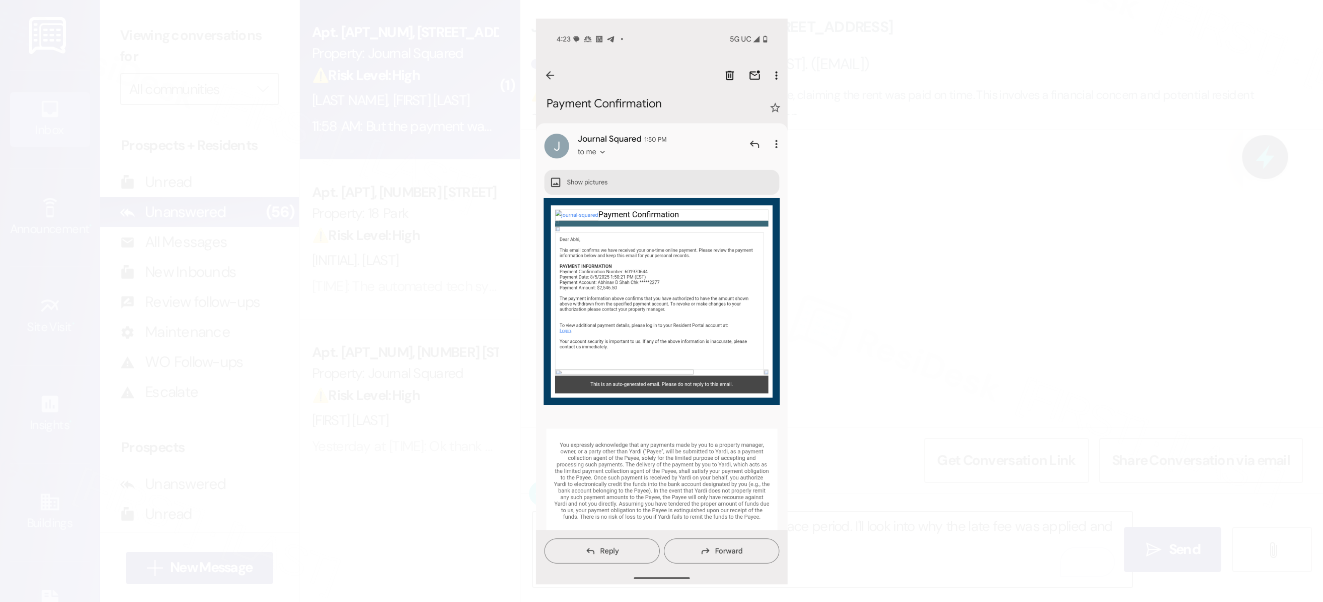 click at bounding box center [661, 301] 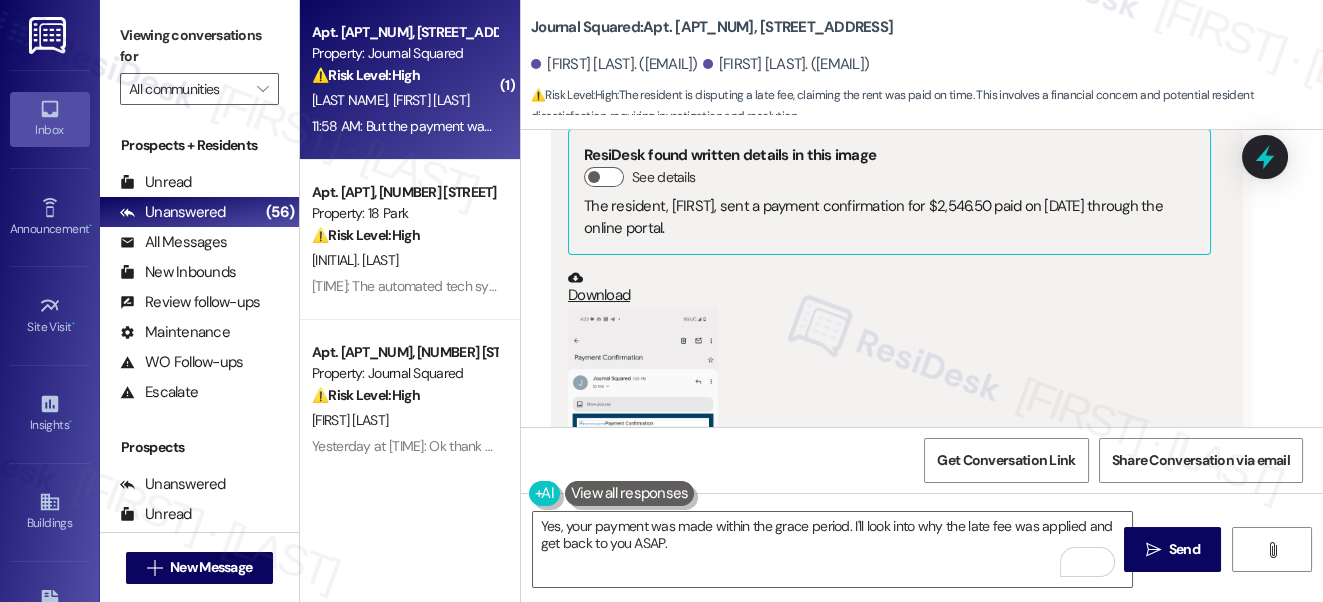 scroll, scrollTop: 21529, scrollLeft: 0, axis: vertical 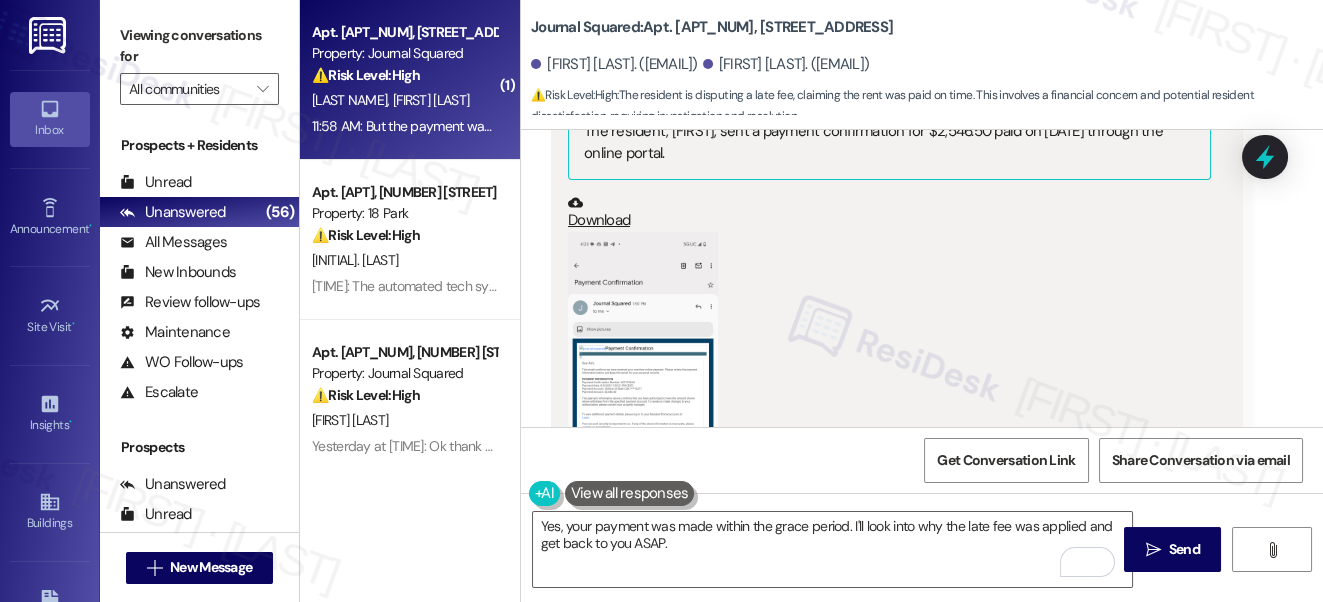 click on "Download" at bounding box center [889, 212] 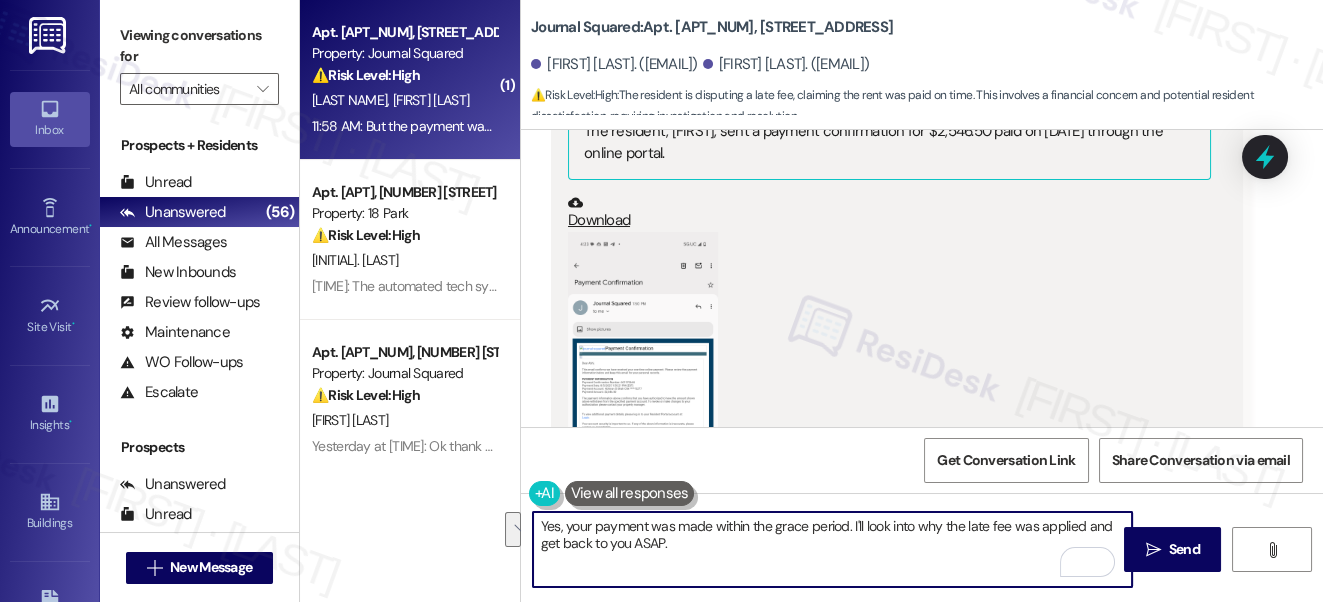 drag, startPoint x: 847, startPoint y: 525, endPoint x: 879, endPoint y: 550, distance: 40.60788 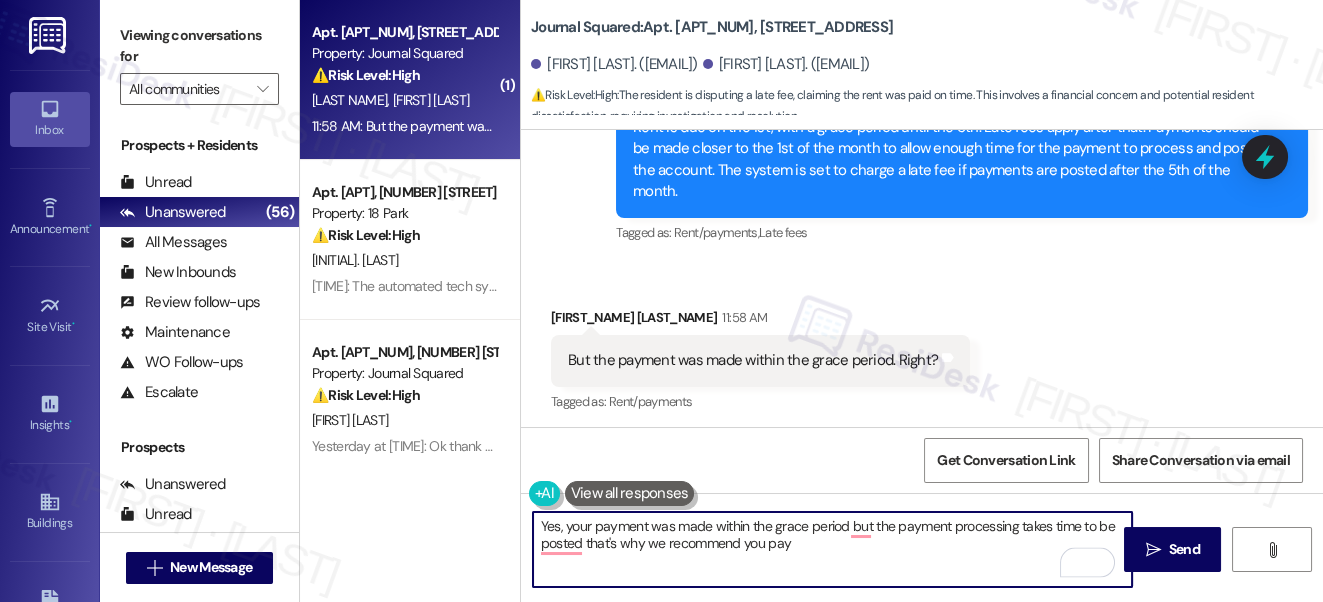 scroll, scrollTop: 24347, scrollLeft: 0, axis: vertical 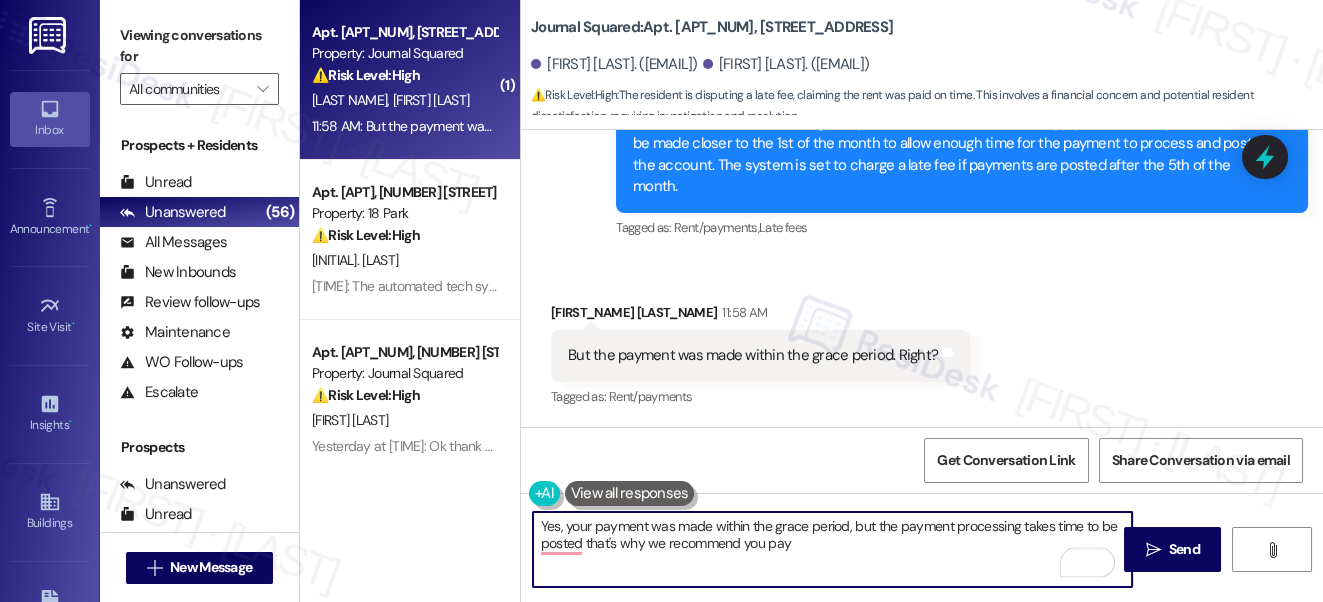 click on "Yes, your payment was made within the grace period, but the payment processing takes time to be posted that's why we recommend you pay" at bounding box center [833, 549] 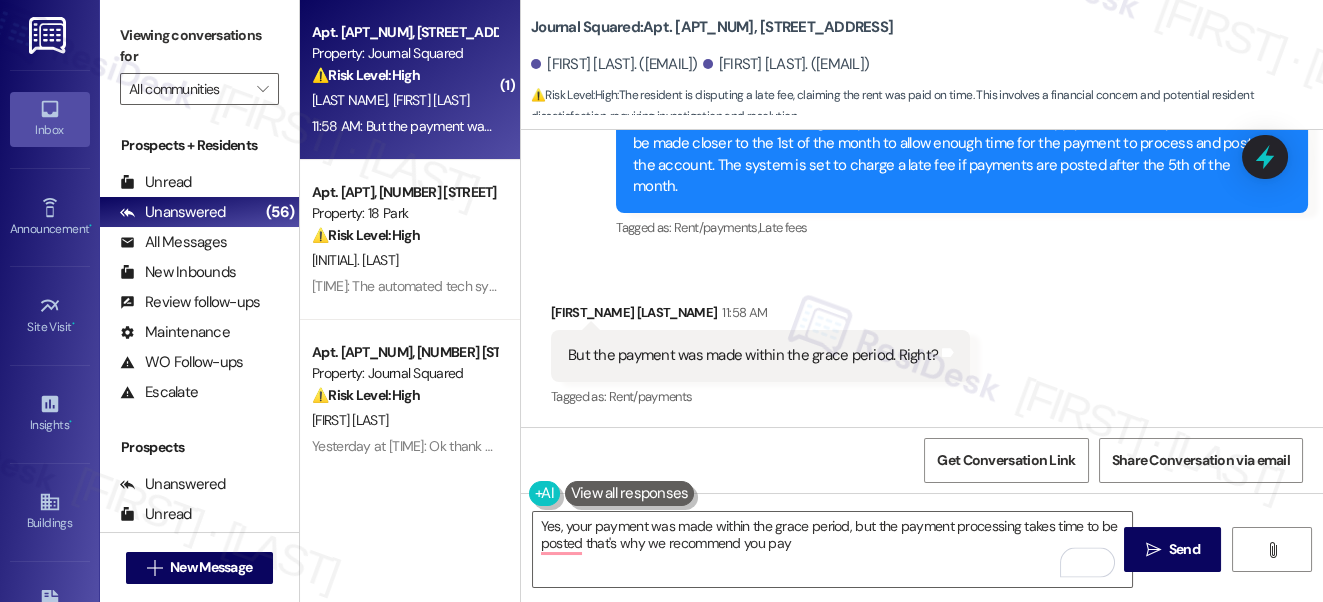 click on "Rent is due on the 1st, with a grace period until the 5th. Late fees apply after that. Payments should be made closer to the 1st of the month to allow enough time for the payment to process and post to the account. The system is set to charge a late fee if payments are posted after the 5th of the month. Tags and notes" at bounding box center [962, 155] 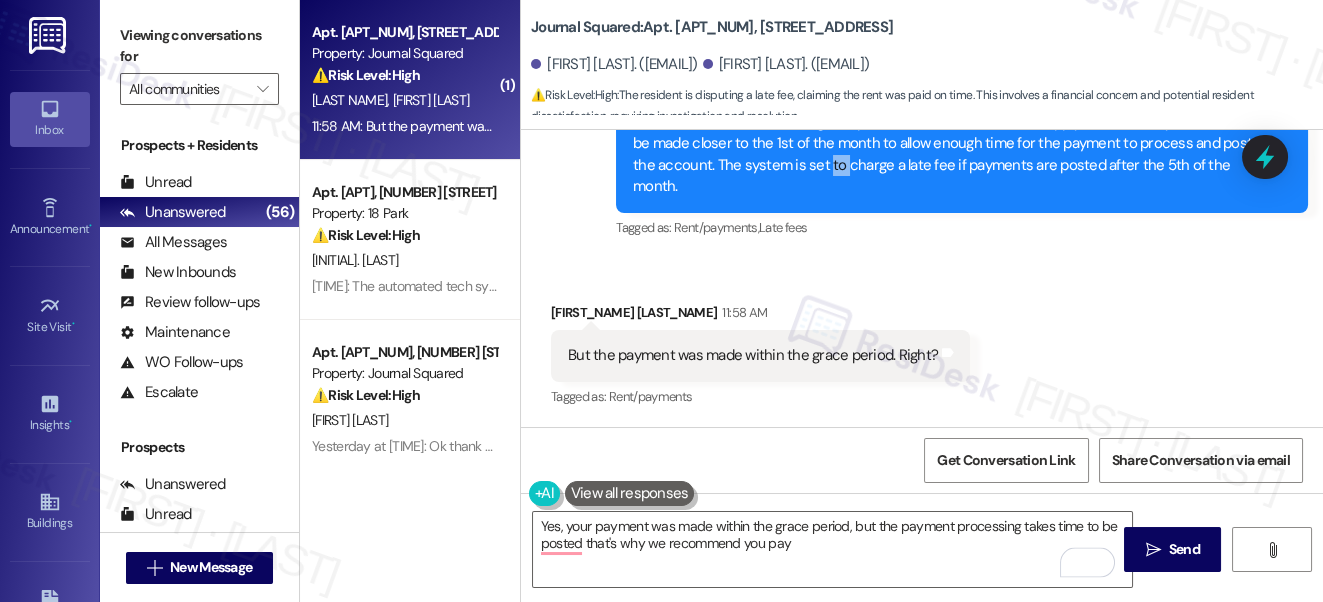 click on "Rent is due on the 1st, with a grace period until the 5th. Late fees apply after that. Payments should be made closer to the 1st of the month to allow enough time for the payment to process and post to the account. The system is set to charge a late fee if payments are posted after the 5th of the month. Tags and notes" at bounding box center [962, 155] 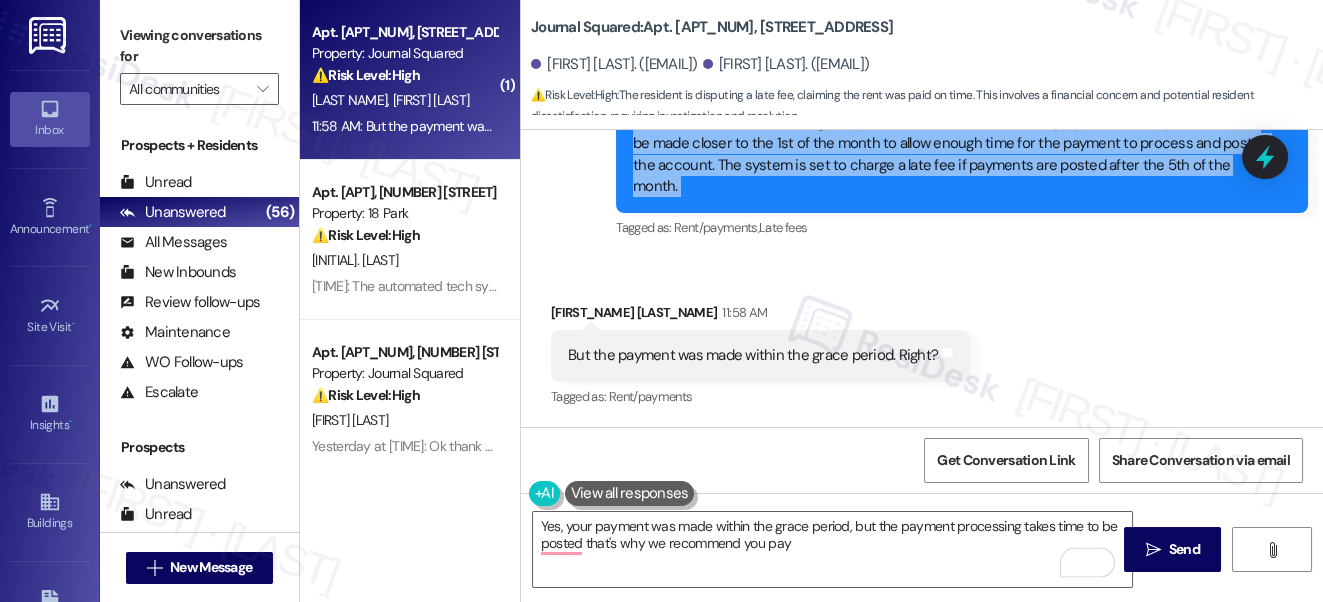 click on "Rent is due on the 1st, with a grace period until the 5th. Late fees apply after that. Payments should be made closer to the 1st of the month to allow enough time for the payment to process and post to the account. The system is set to charge a late fee if payments are posted after the 5th of the month. Tags and notes" at bounding box center [962, 155] 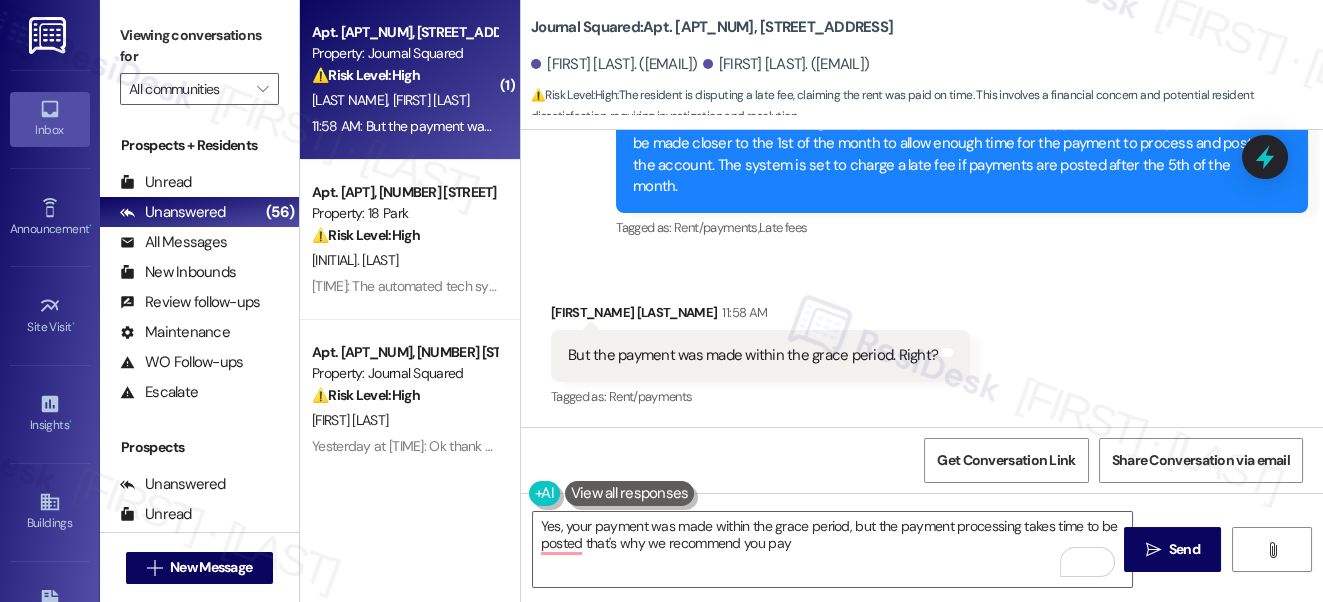 click on "But the payment was made within the grace period. Right?" at bounding box center (753, 355) 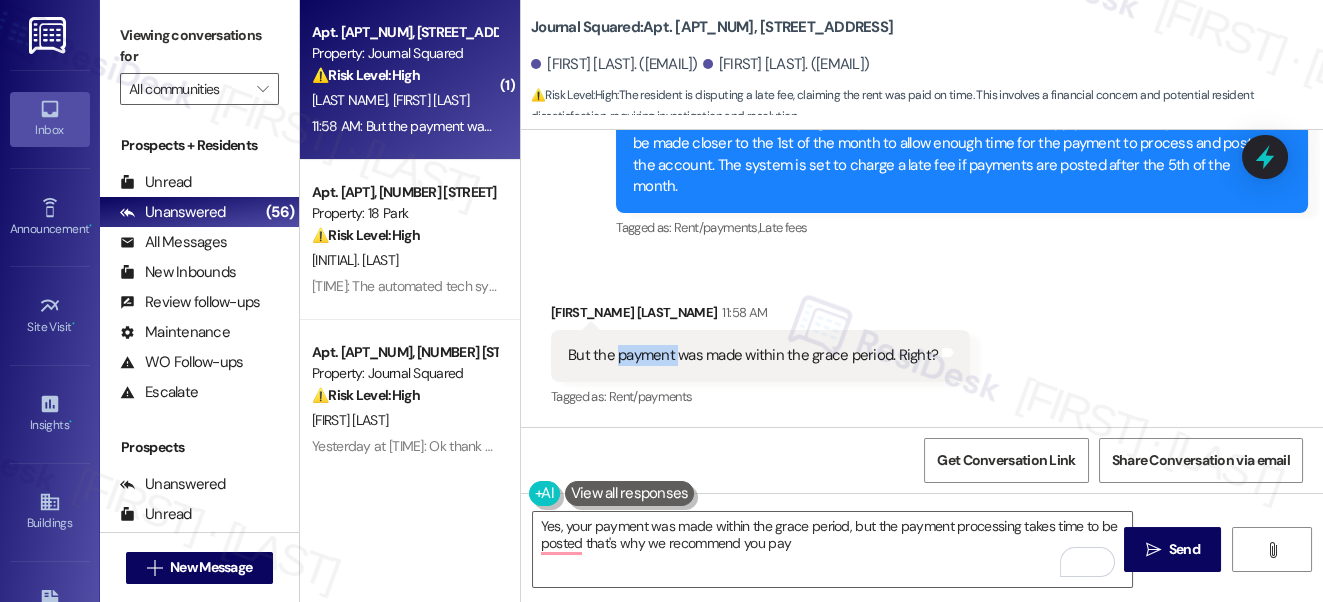 click on "But the payment was made within the grace period. Right?" at bounding box center [753, 355] 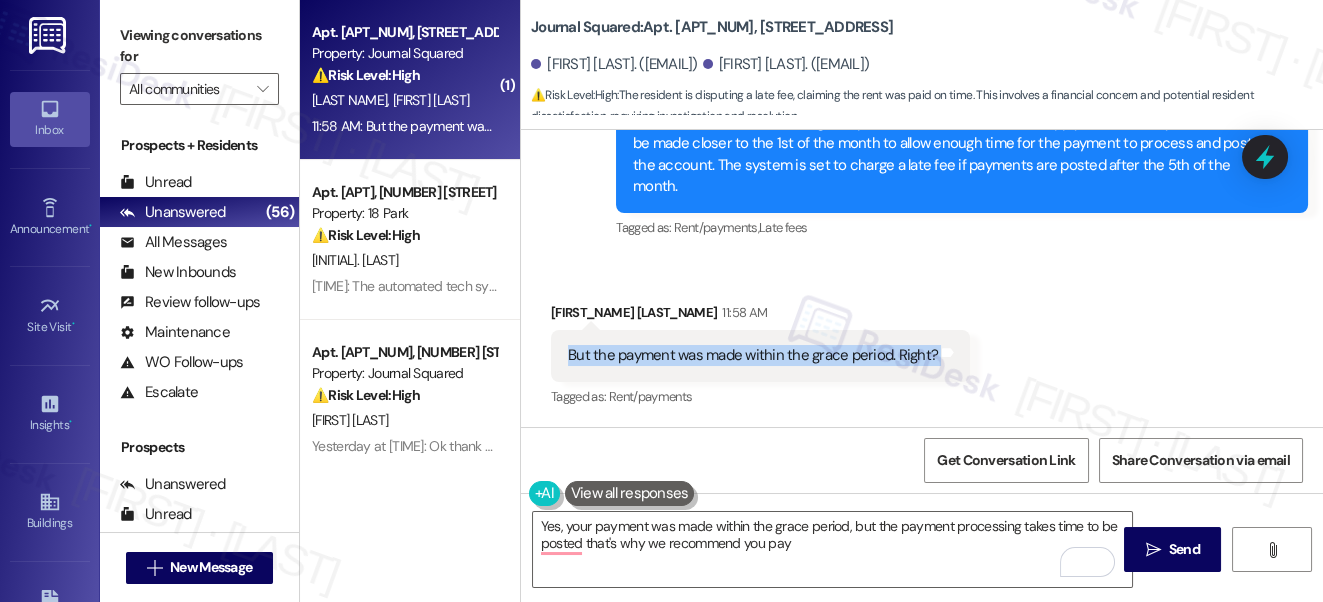 click on "But the payment was made within the grace period. Right?" at bounding box center (753, 355) 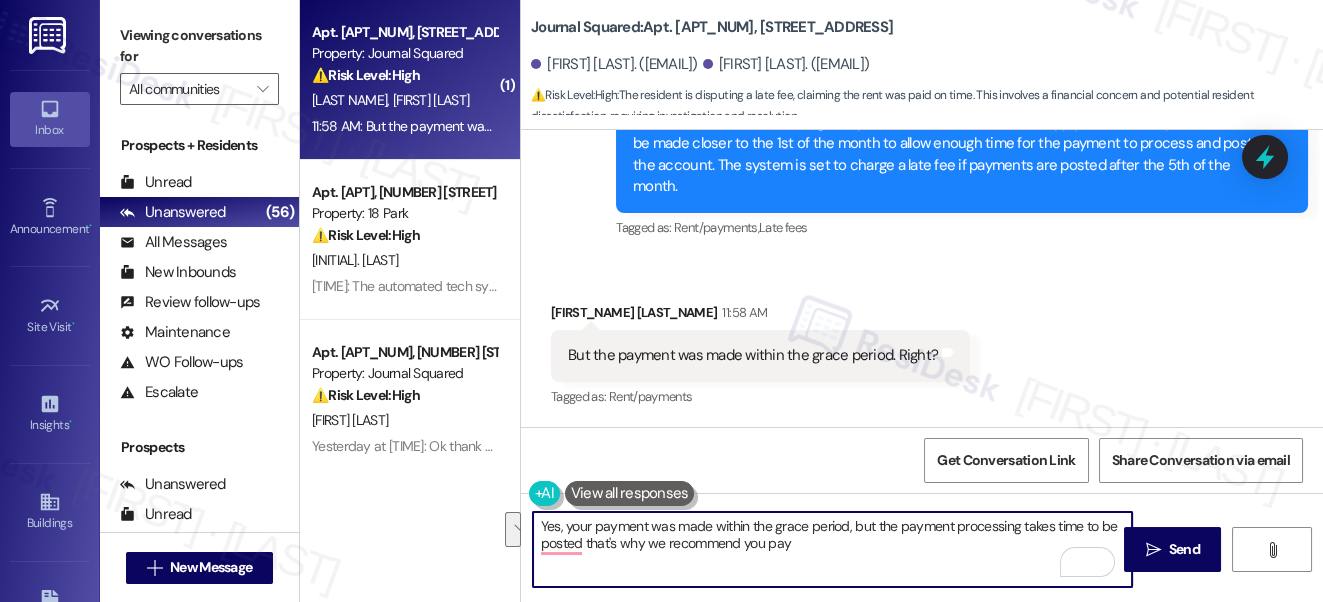 drag, startPoint x: 833, startPoint y: 543, endPoint x: 847, endPoint y: 526, distance: 22.022715 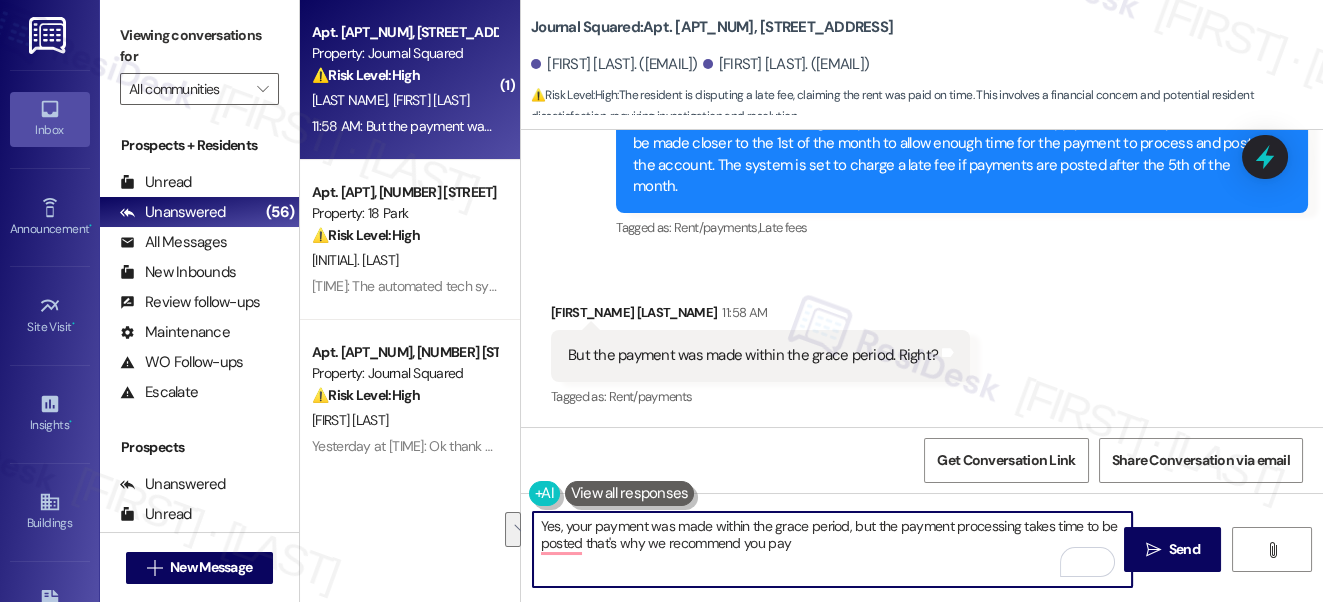 click on "Yes, your payment was made within the grace period, but the payment processing takes time to be posted that's why we recommend you pay" at bounding box center [833, 549] 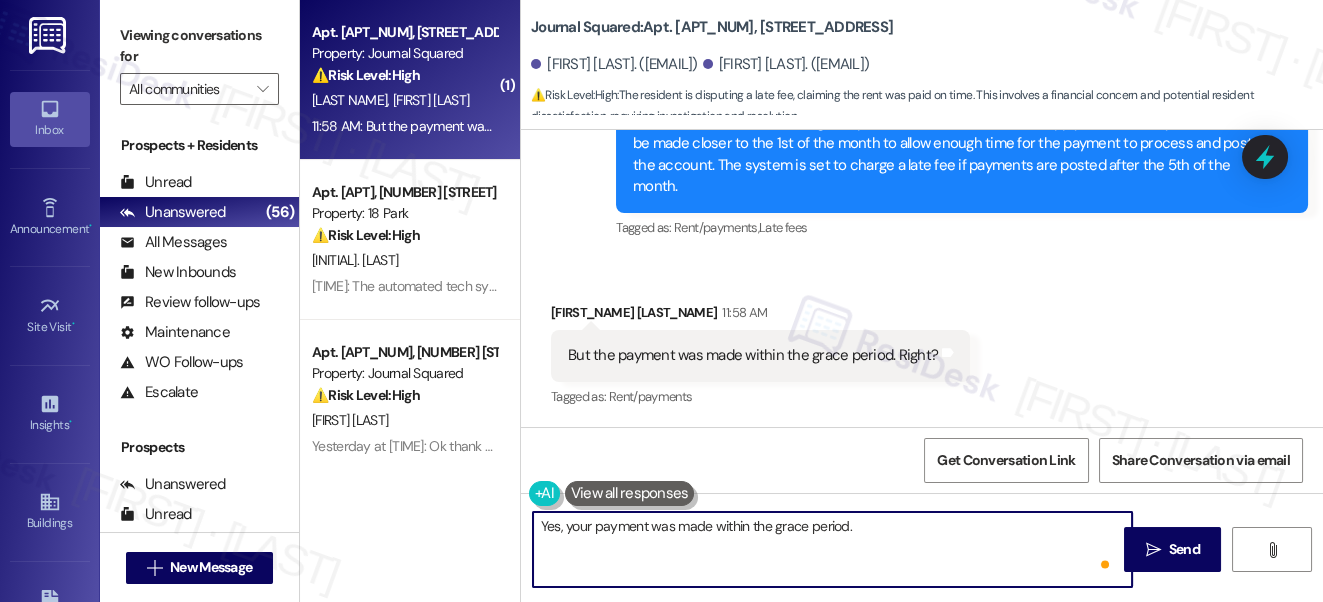 paste on "While the rent is due on the 1st and there is a grace period through the 5th, the payment must post to your account by the end of the 5th to avoid a late fee.
In your case, the payment was made on the 5th, but it didn’t post until after the grace period, which is why the late fee was applied.
We always recommend submitting payments a little earlier in the month to allow enough time for processing." 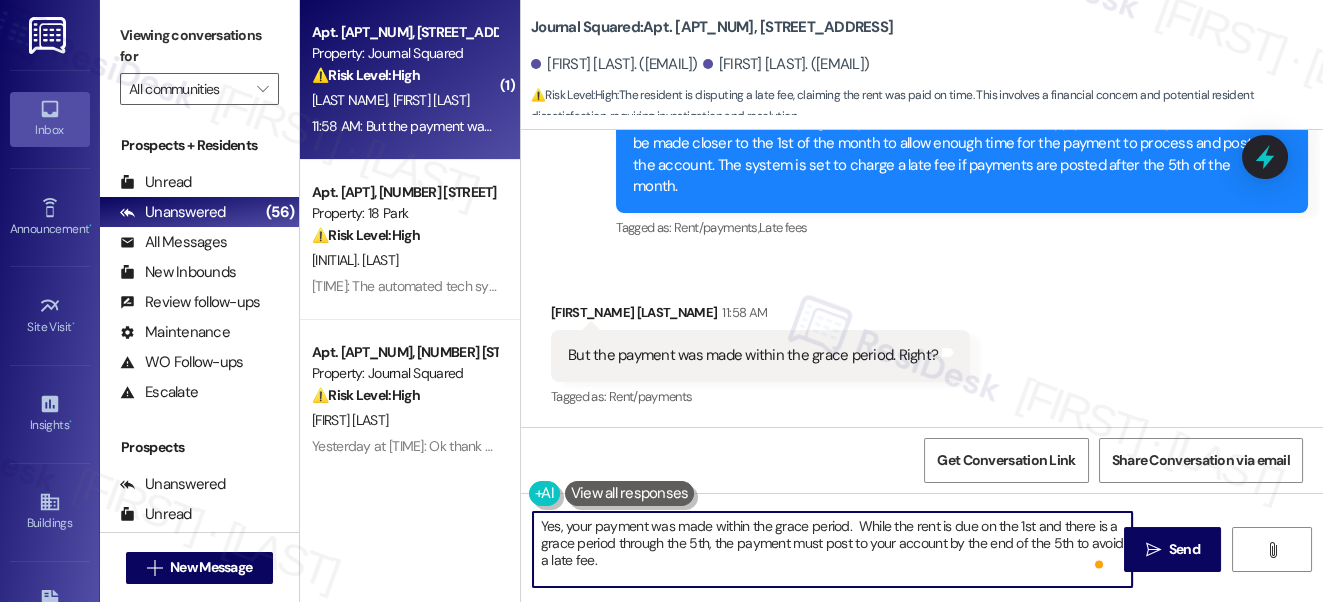 scroll, scrollTop: 85, scrollLeft: 0, axis: vertical 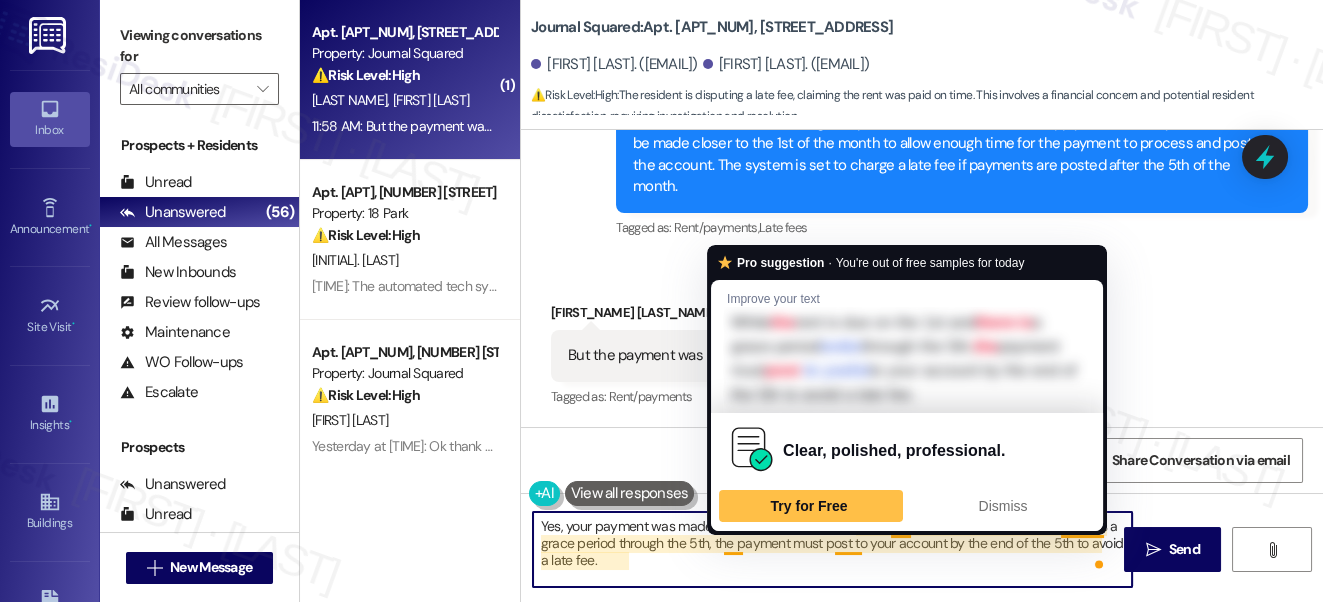 click on "Yes, your payment was made within the grace period.  While the rent is due on the 1st and there is a grace period through the 5th, the payment must post to your account by the end of the 5th to avoid a late fee.
In your case, the payment was made on the 5th, but it didn’t post until after the grace period, which is why the late fee was applied.
We always recommend submitting payments a little earlier in the month to allow enough time for processing." at bounding box center (833, 549) 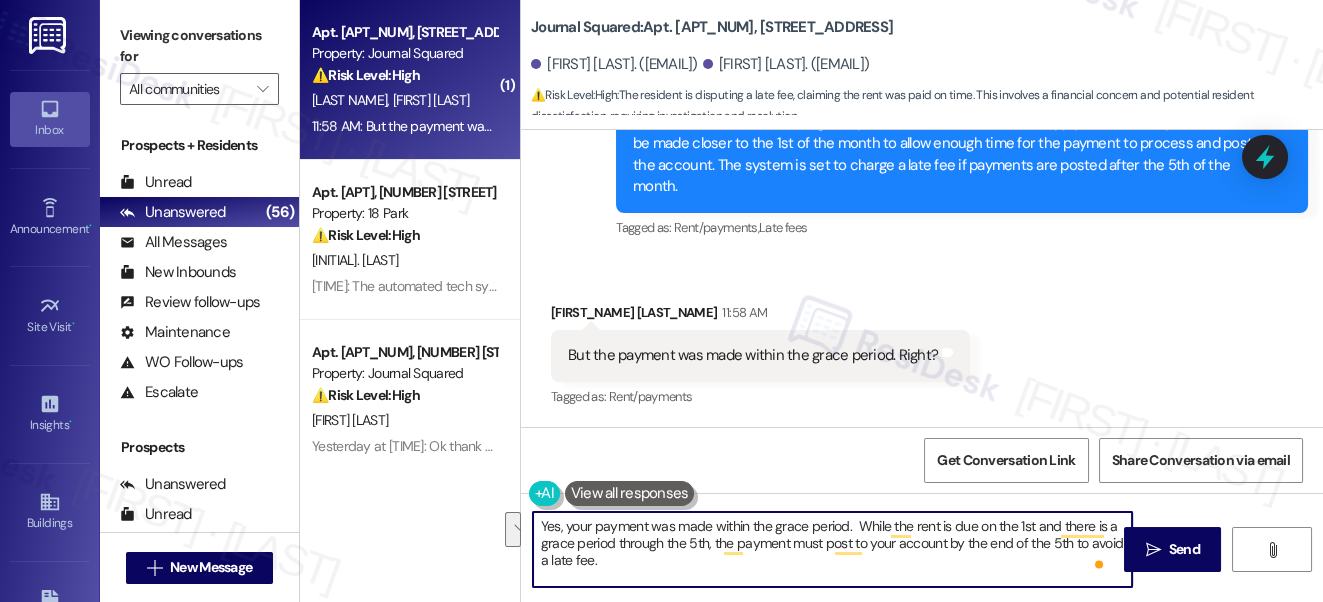 drag, startPoint x: 721, startPoint y: 546, endPoint x: 848, endPoint y: 527, distance: 128.41339 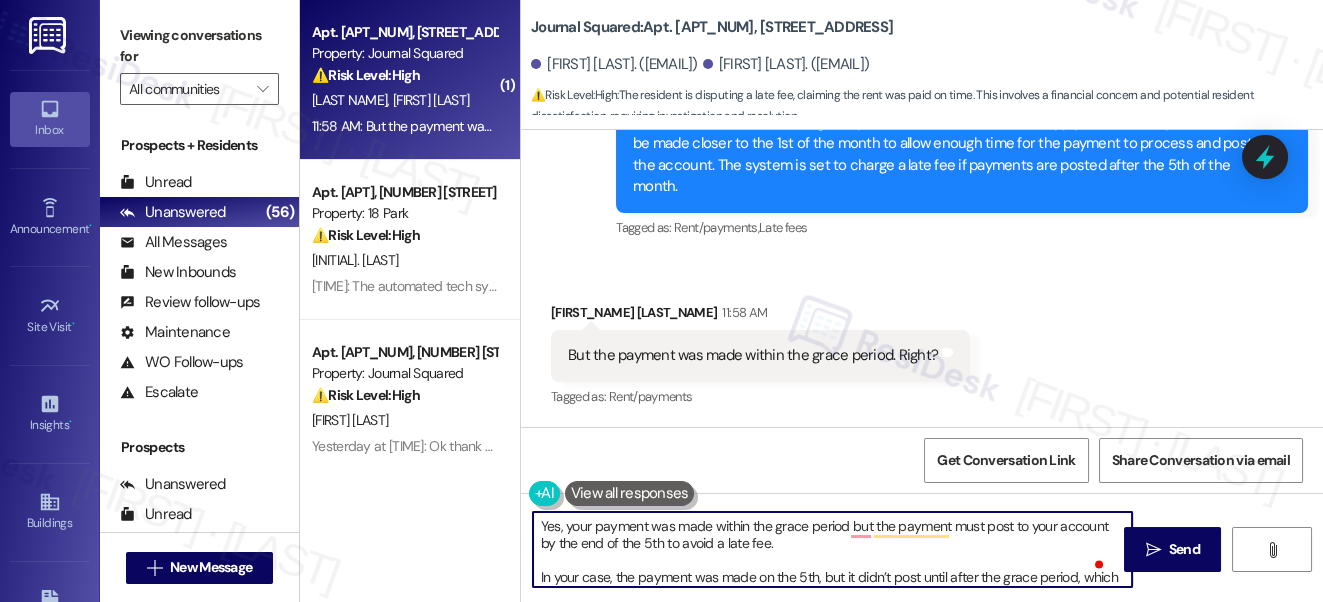 scroll, scrollTop: 50, scrollLeft: 0, axis: vertical 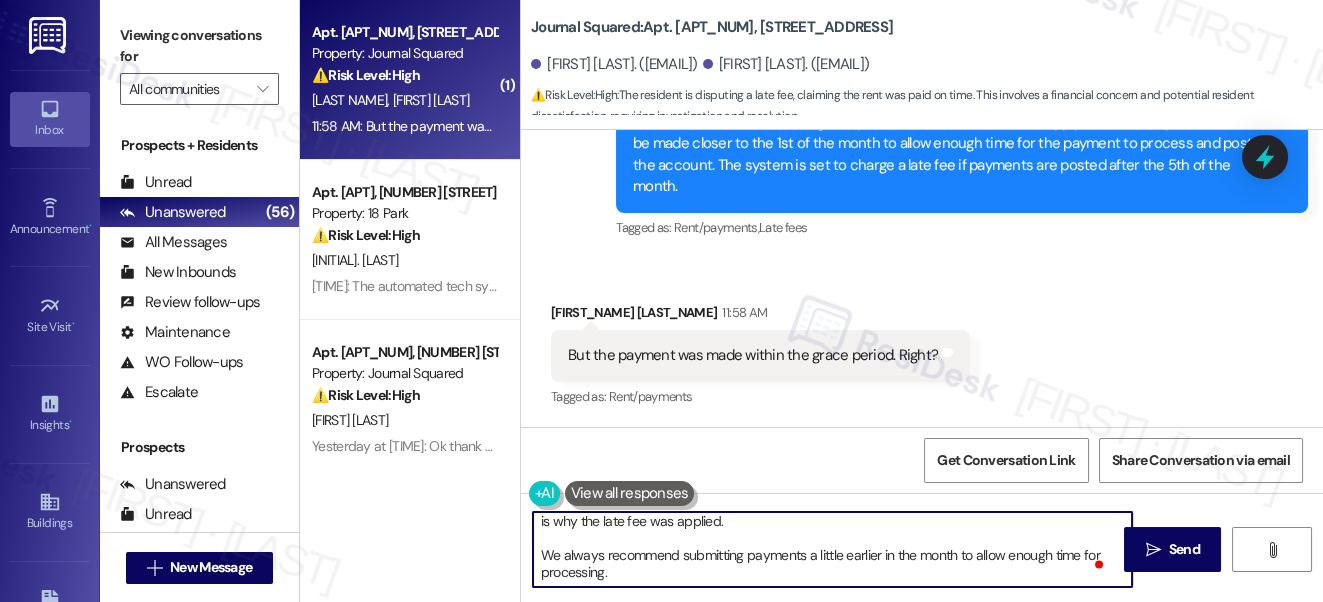 click on "Yes, your payment was made within the grace period but the payment must post to your account by the end of the 5th to avoid a late fee.
In your case, the payment was made on the 5th, but it didn’t post until after the grace period, which is why the late fee was applied.
We always recommend submitting payments a little earlier in the month to allow enough time for processing." at bounding box center [833, 549] 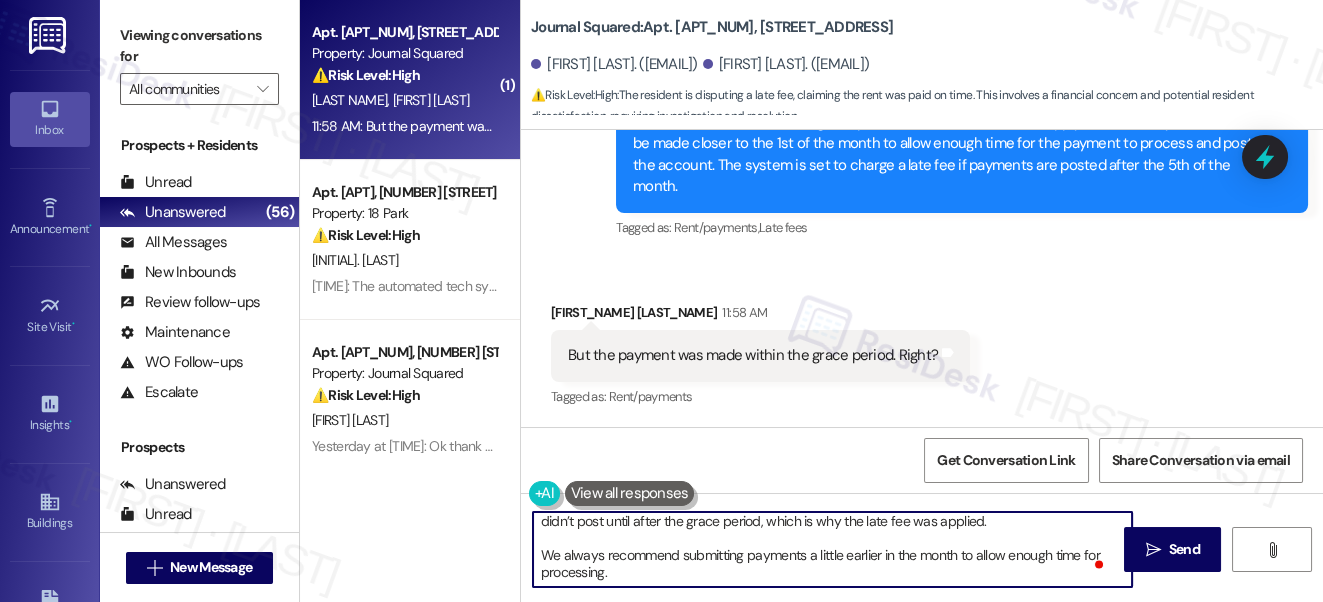 click on "Yes, your payment was made within the grace period but the payment must post to your account by the end of the 5th to avoid a late fee. In your case, the payment was made on the 5th, but it didn’t post until after the grace period, which is why the late fee was applied.
We always recommend submitting payments a little earlier in the month to allow enough time for processing." at bounding box center (833, 549) 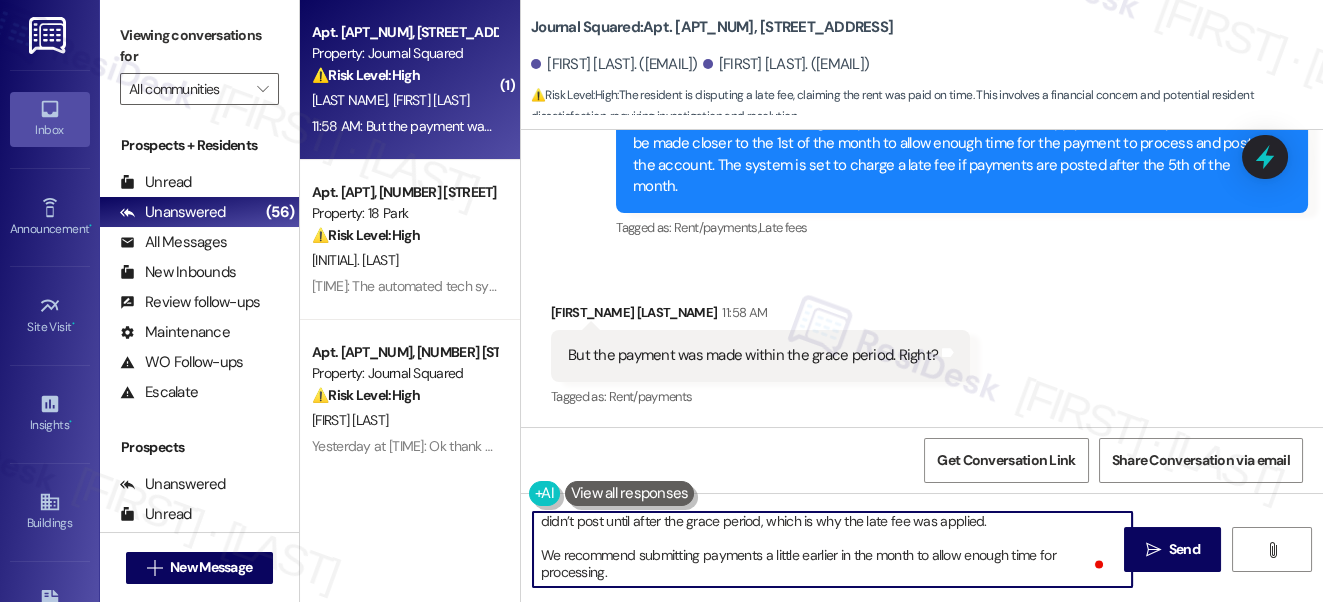 click on "Yes, your payment was made within the grace period but the payment must post to your account by the end of the 5th to avoid a late fee. In your case, the payment was made on the 5th, but it didn’t post until after the grace period, which is why the late fee was applied.
We recommend submitting payments a little earlier in the month to allow enough time for processing." at bounding box center [833, 549] 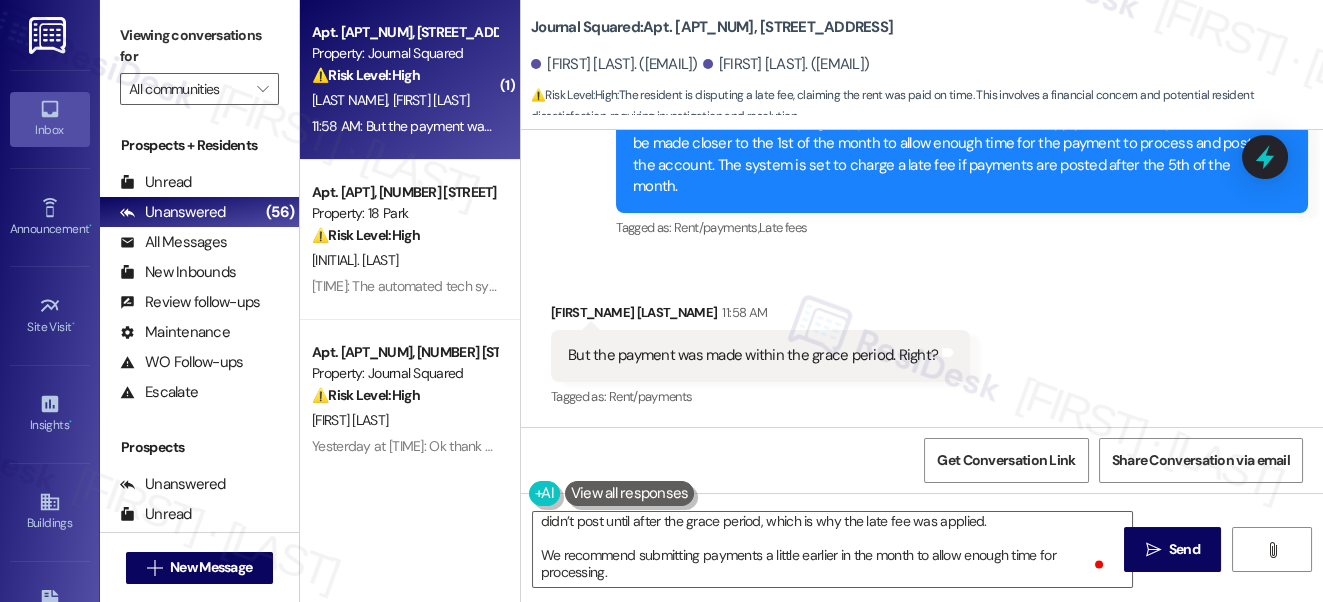 drag, startPoint x: 1294, startPoint y: 242, endPoint x: 1282, endPoint y: 242, distance: 12 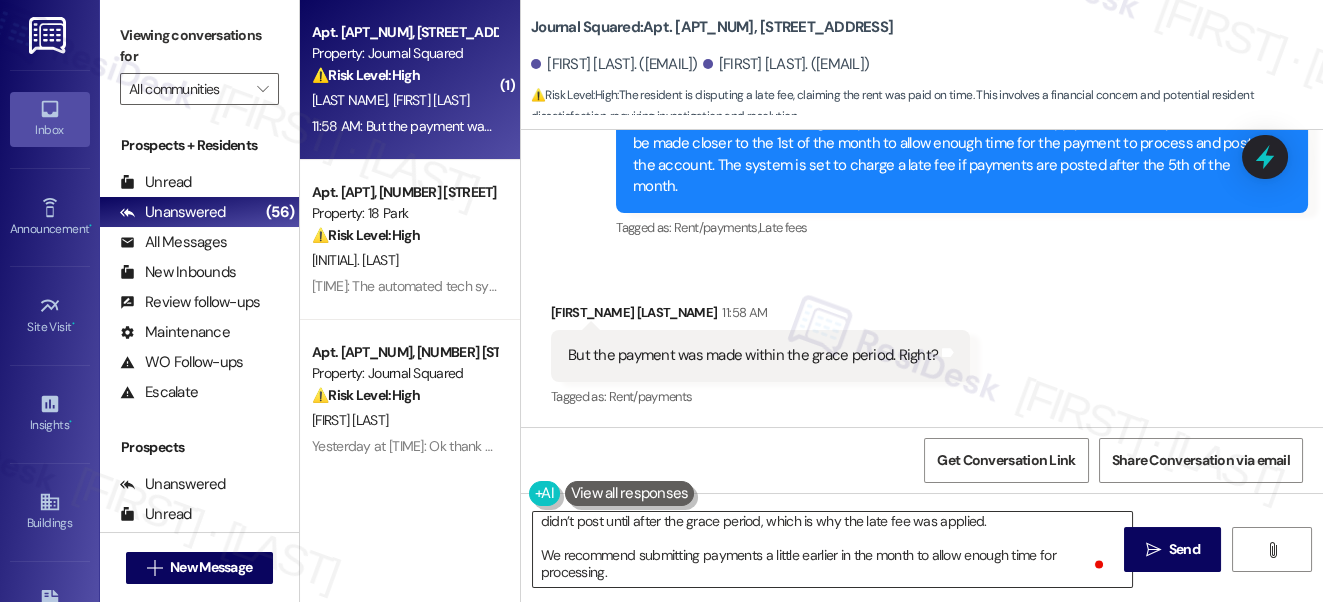click on "Yes, your payment was made within the grace period but the payment must post to your account by the end of the 5th to avoid a late fee. In your case, the payment was made on the 5th, but it didn’t post until after the grace period, which is why the late fee was applied.
We recommend submitting payments a little earlier in the month to allow enough time for processing." at bounding box center (833, 549) 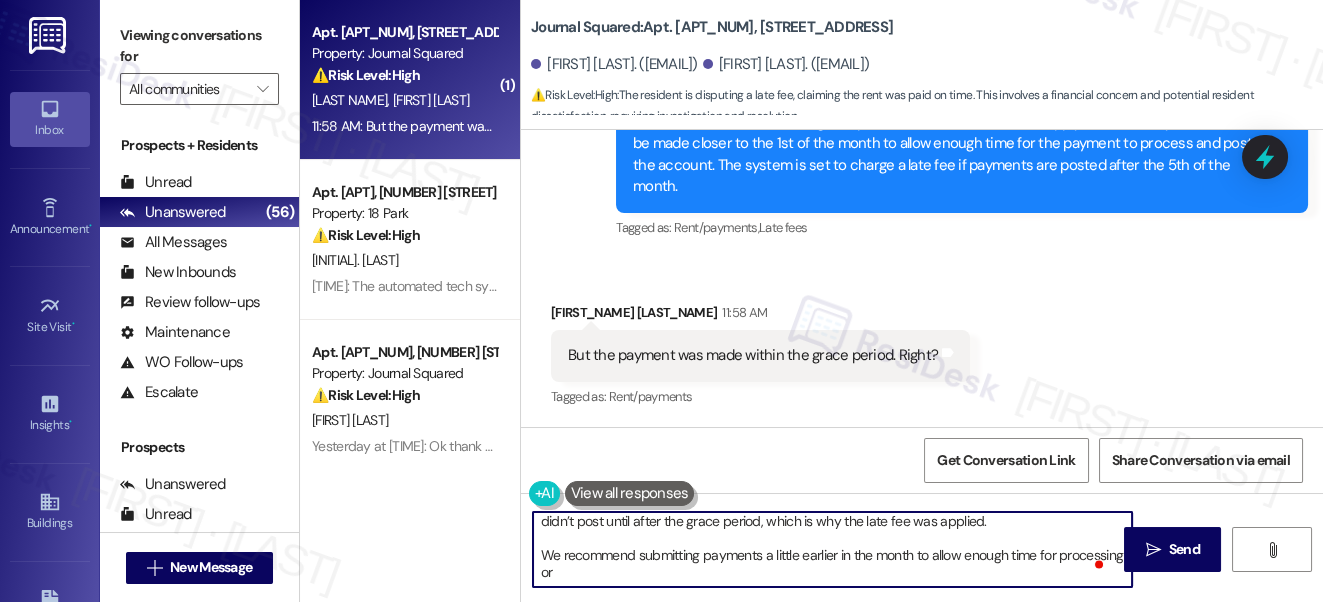paste on "We recommend you use of the auto-pay feature as it can provide a stress-free and easy experience for future payments" 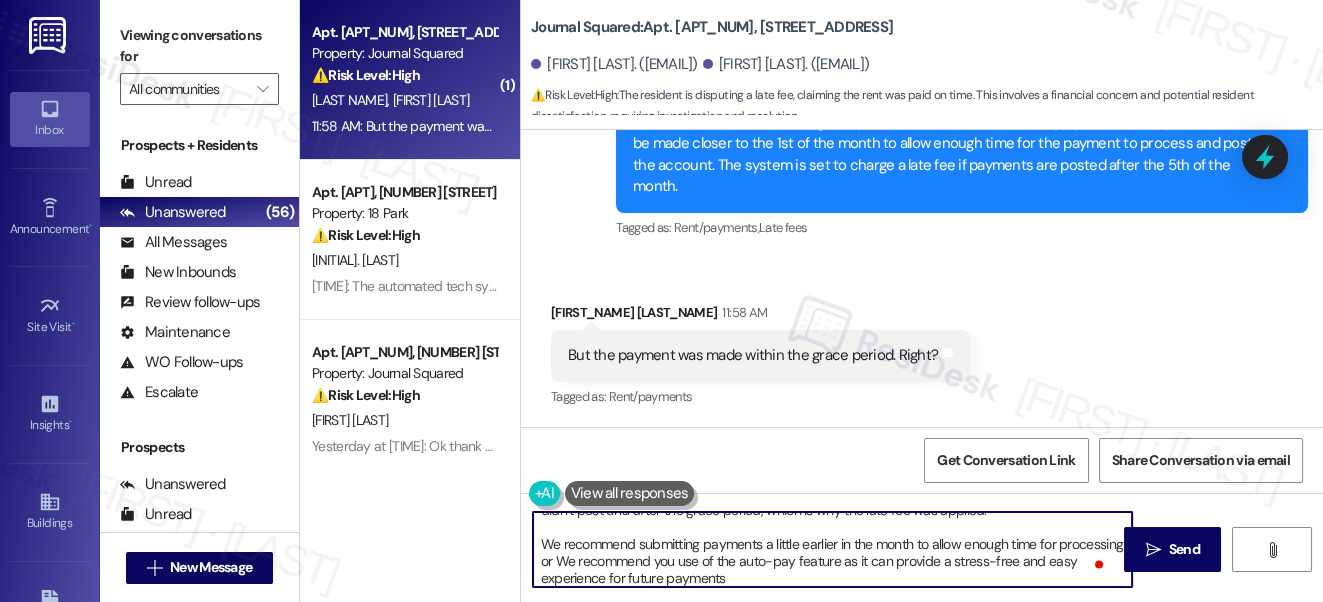 drag, startPoint x: 740, startPoint y: 559, endPoint x: 626, endPoint y: 559, distance: 114 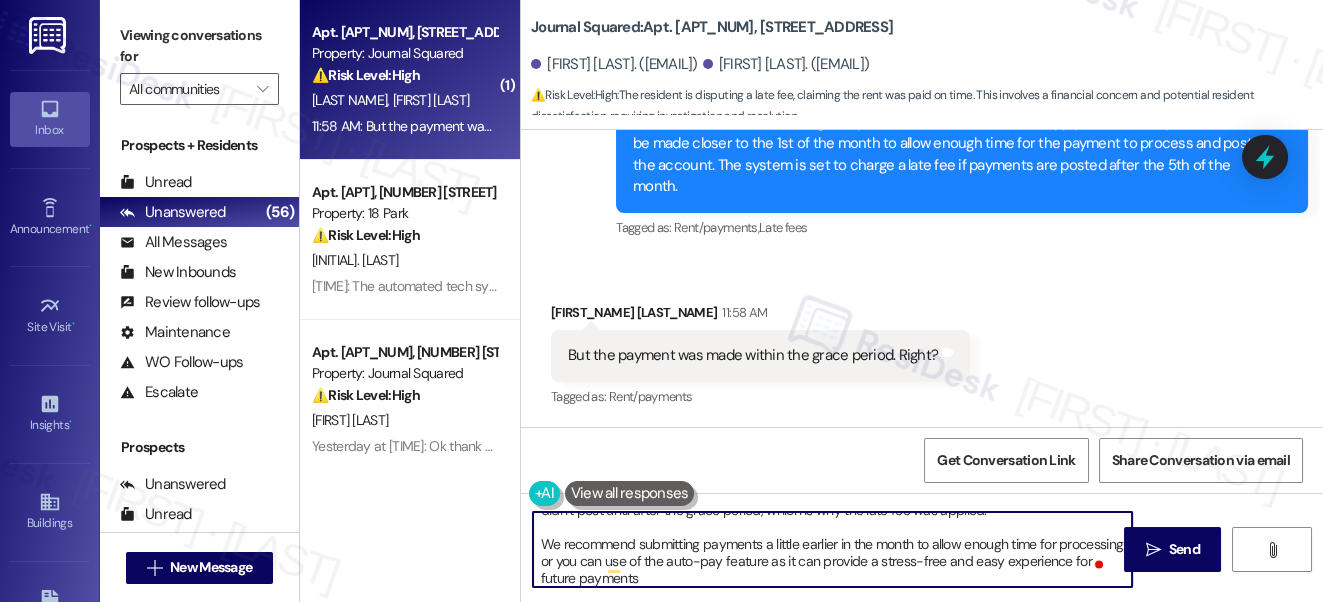 click on "Yes, your payment was made within the grace period but the payment must post to your account by the end of the 5th to avoid a late fee. In your case, the payment was made on the 5th, but it didn’t post until after the grace period, which is why the late fee was applied.
We recommend submitting payments a little earlier in the month to allow enough time for processing or you can use of the auto-pay feature as it can provide a stress-free and easy experience for future payments" at bounding box center [833, 549] 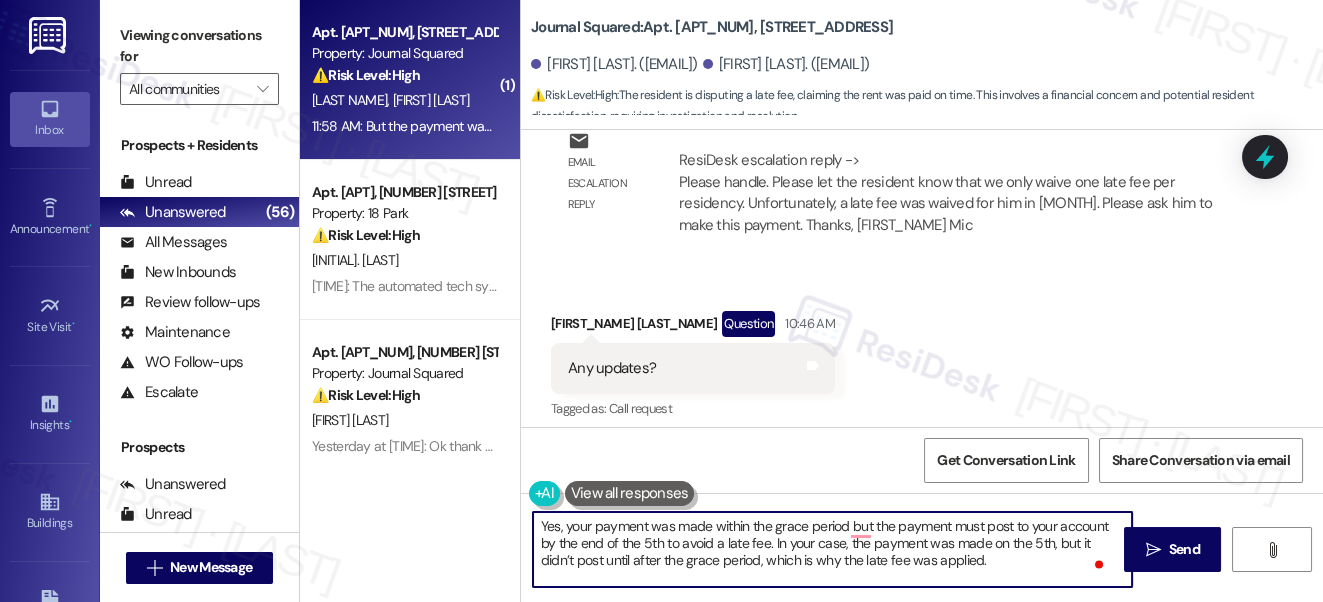 scroll, scrollTop: 23893, scrollLeft: 0, axis: vertical 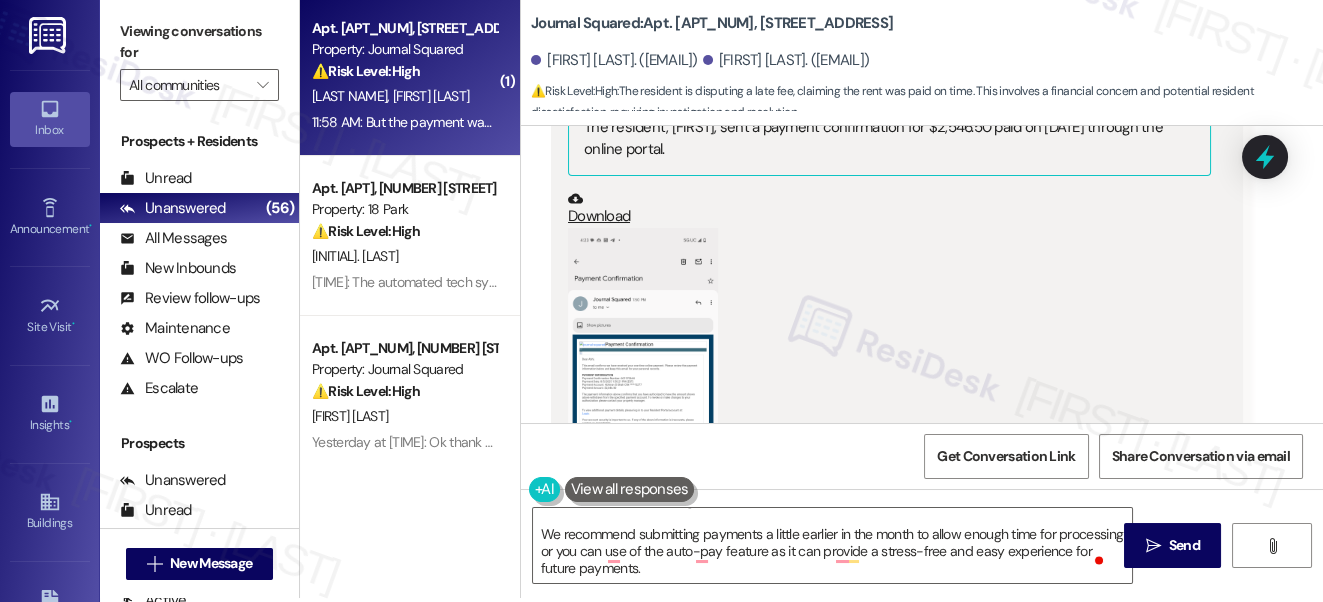 click at bounding box center [643, 396] 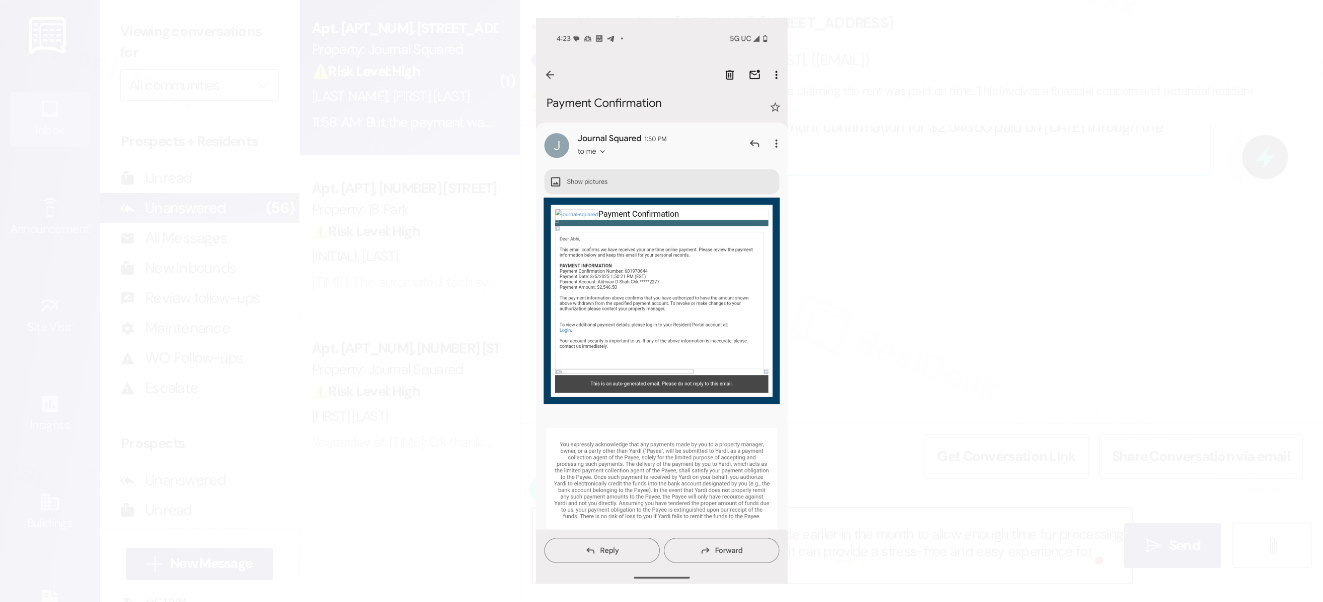 click at bounding box center [661, 301] 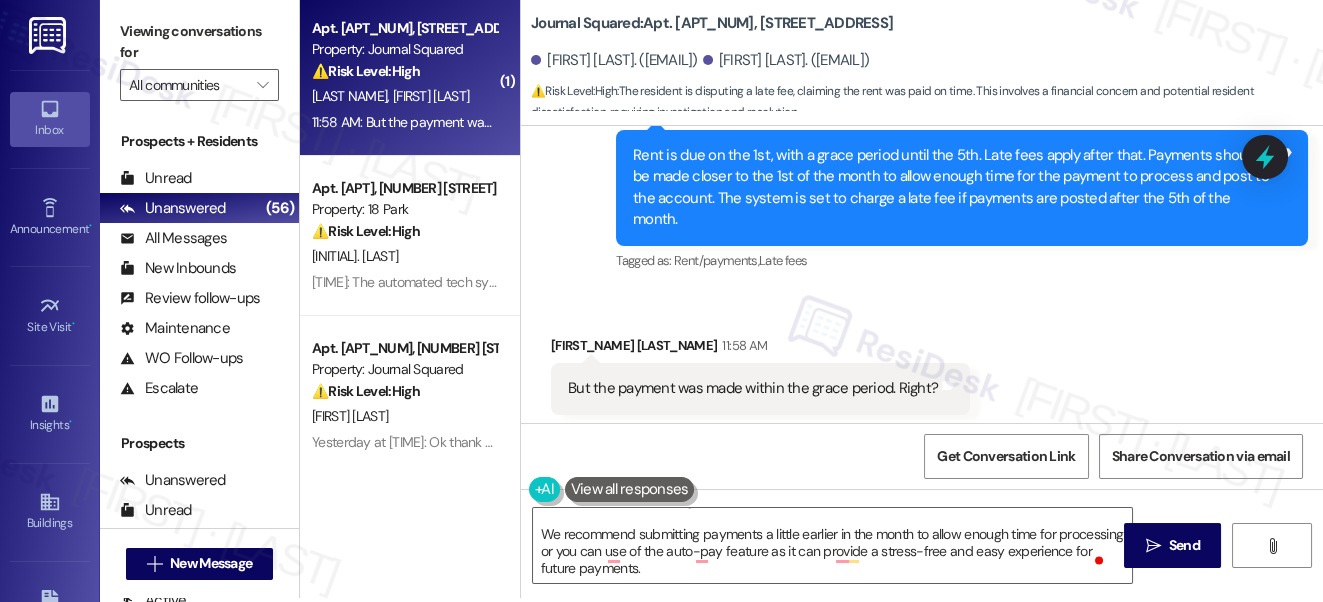 scroll, scrollTop: 24256, scrollLeft: 0, axis: vertical 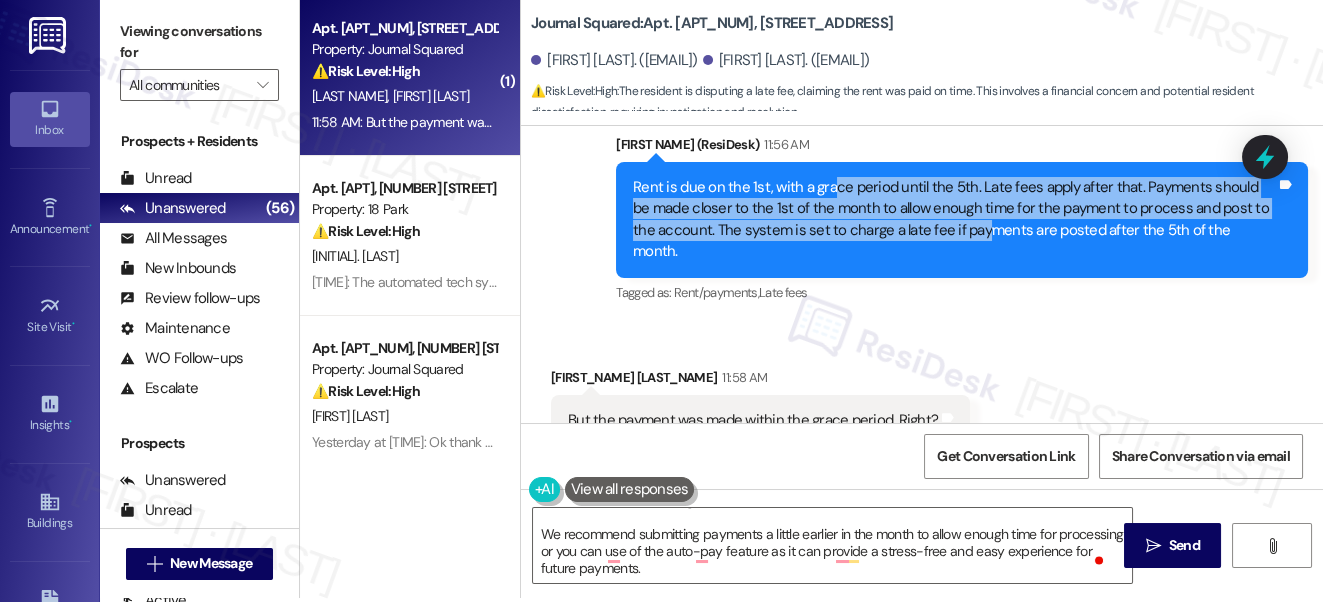 drag, startPoint x: 826, startPoint y: 239, endPoint x: 957, endPoint y: 272, distance: 135.09256 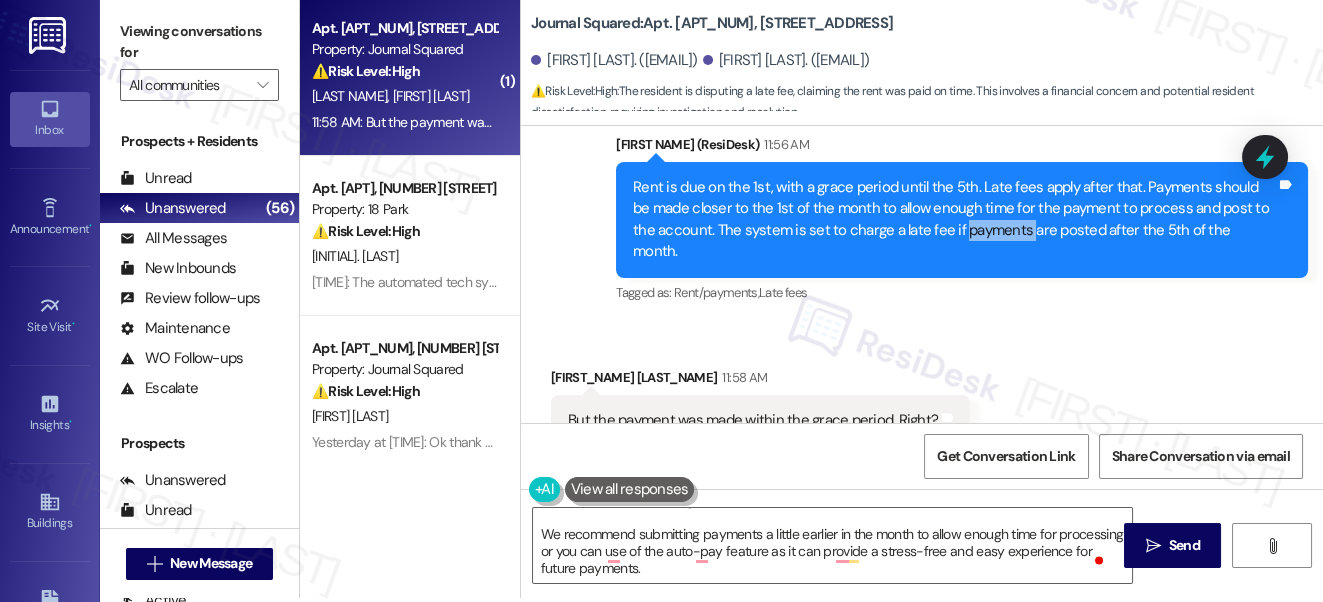 click on "Rent is due on the 1st, with a grace period until the 5th. Late fees apply after that. Payments should be made closer to the 1st of the month to allow enough time for the payment to process and post to the account. The system is set to charge a late fee if payments are posted after the 5th of the month." at bounding box center [954, 220] 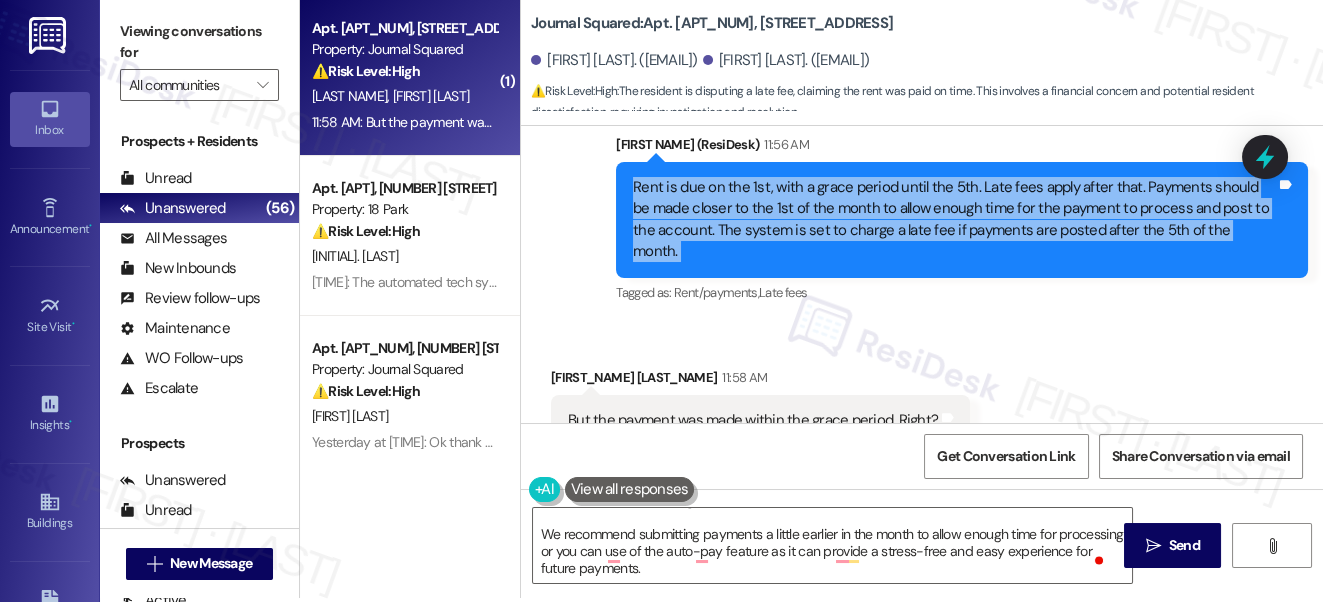 click on "Rent is due on the 1st, with a grace period until the 5th. Late fees apply after that. Payments should be made closer to the 1st of the month to allow enough time for the payment to process and post to the account. The system is set to charge a late fee if payments are posted after the 5th of the month." at bounding box center [954, 220] 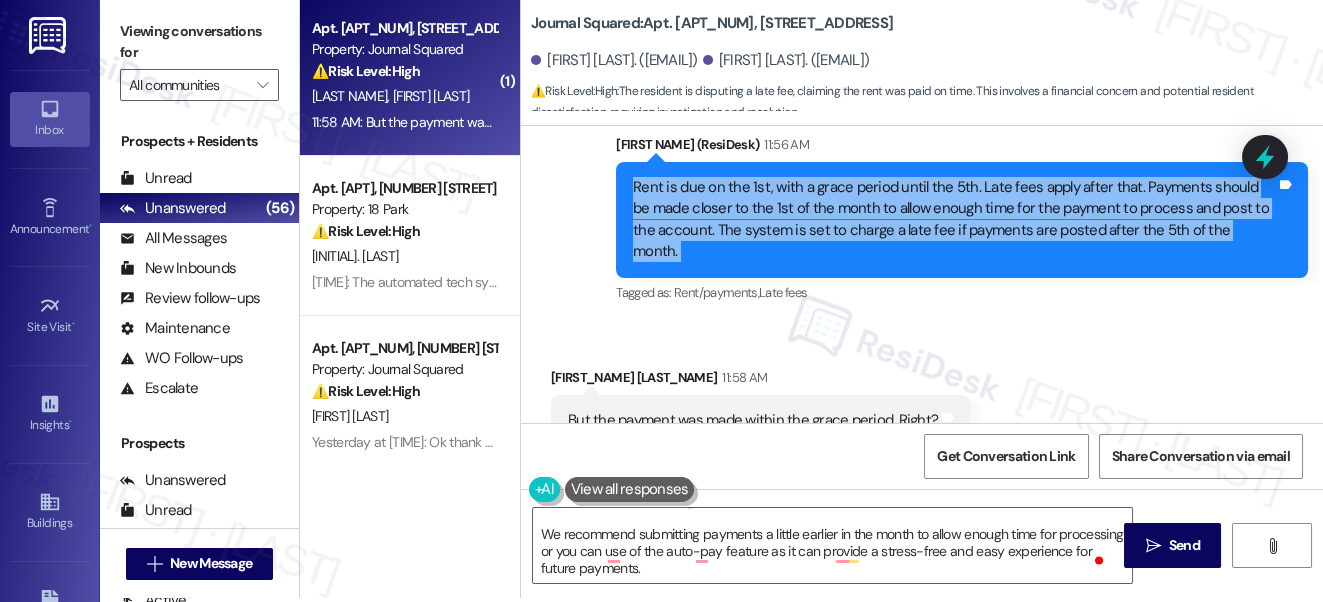 scroll, scrollTop: 24347, scrollLeft: 0, axis: vertical 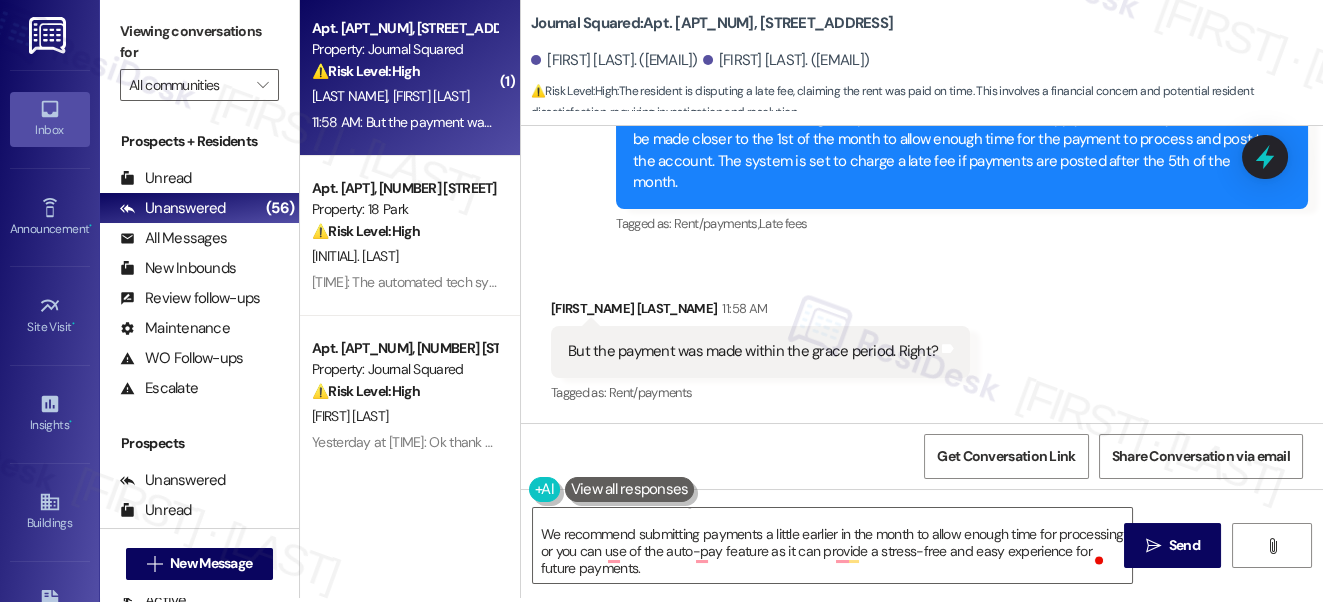 click on "But the payment was made within the grace period. Right? Tags and notes" at bounding box center (760, 351) 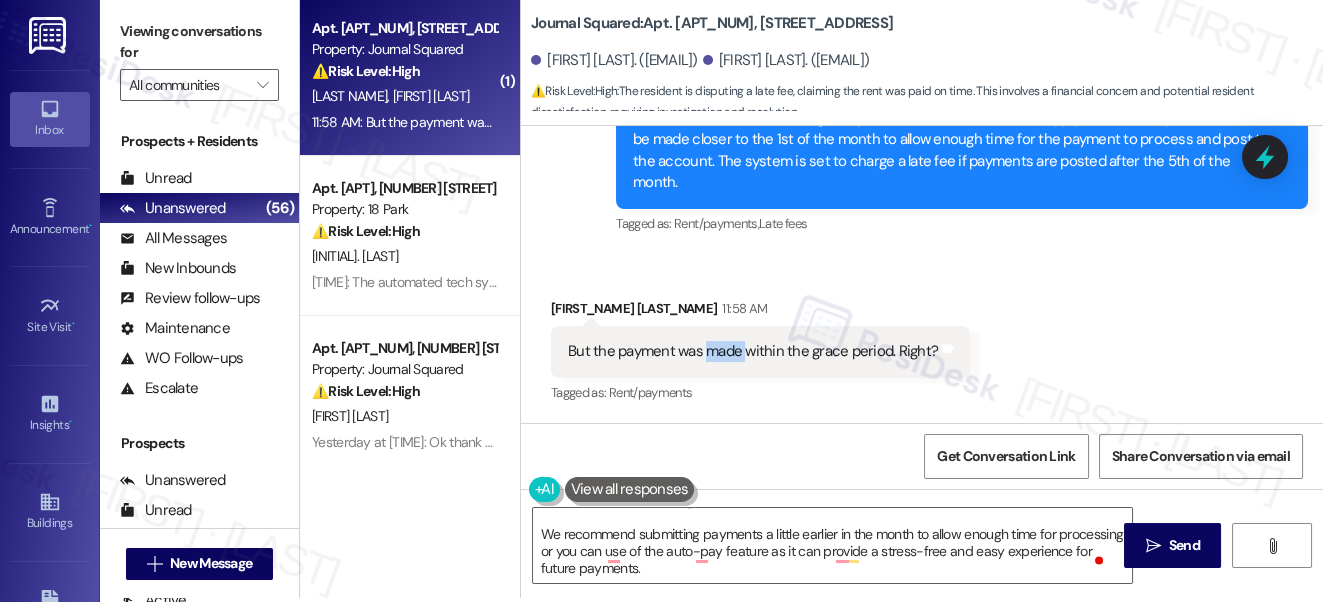 click on "But the payment was made within the grace period. Right? Tags and notes" at bounding box center [760, 351] 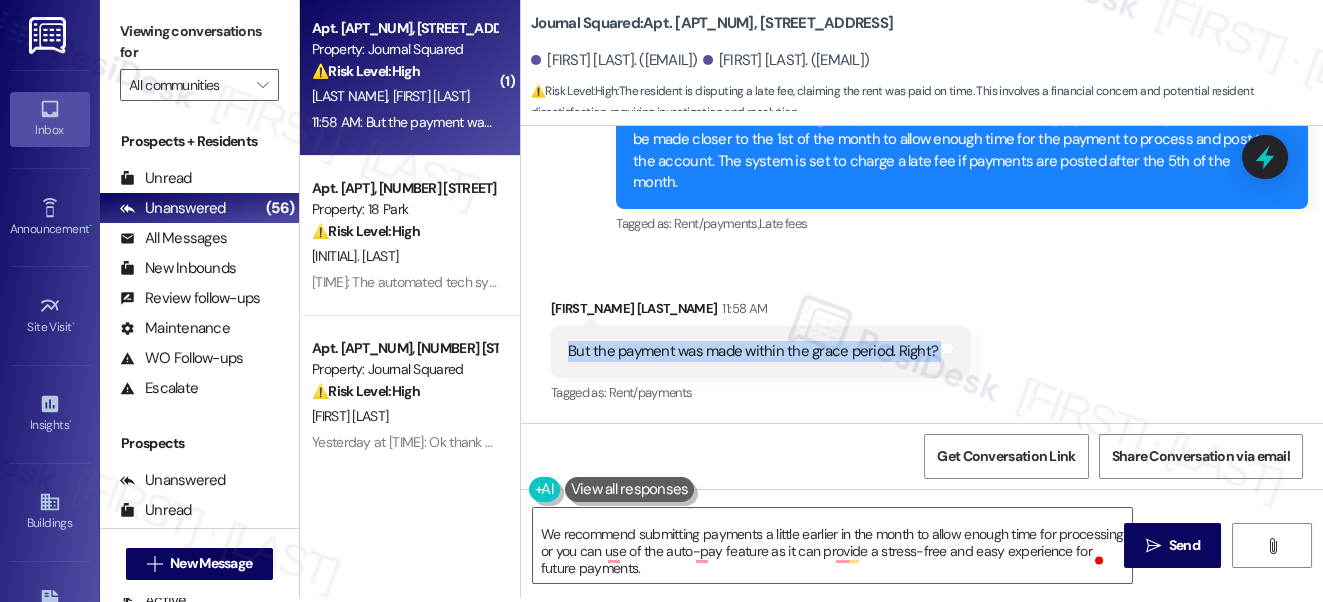 click on "But the payment was made within the grace period. Right? Tags and notes" at bounding box center [760, 351] 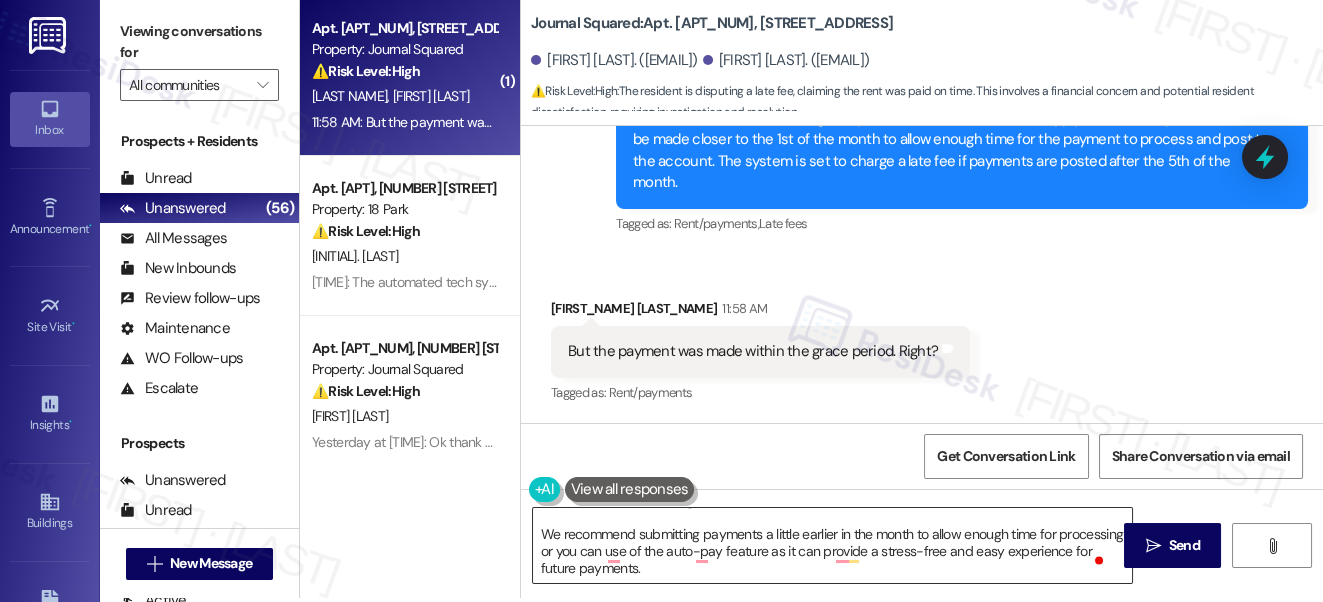 click on "Yes, your payment was made within the grace period, but the payment must post to your account by the end of the 5th to avoid a late fee. In your case, the payment was made on the 5th, but it didn’t post until after the grace period, which is why the late fee was applied.
We recommend submitting payments a little earlier in the month to allow enough time for processing or you can use of the auto-pay feature as it can provide a stress-free and easy experience for future payments." at bounding box center [833, 545] 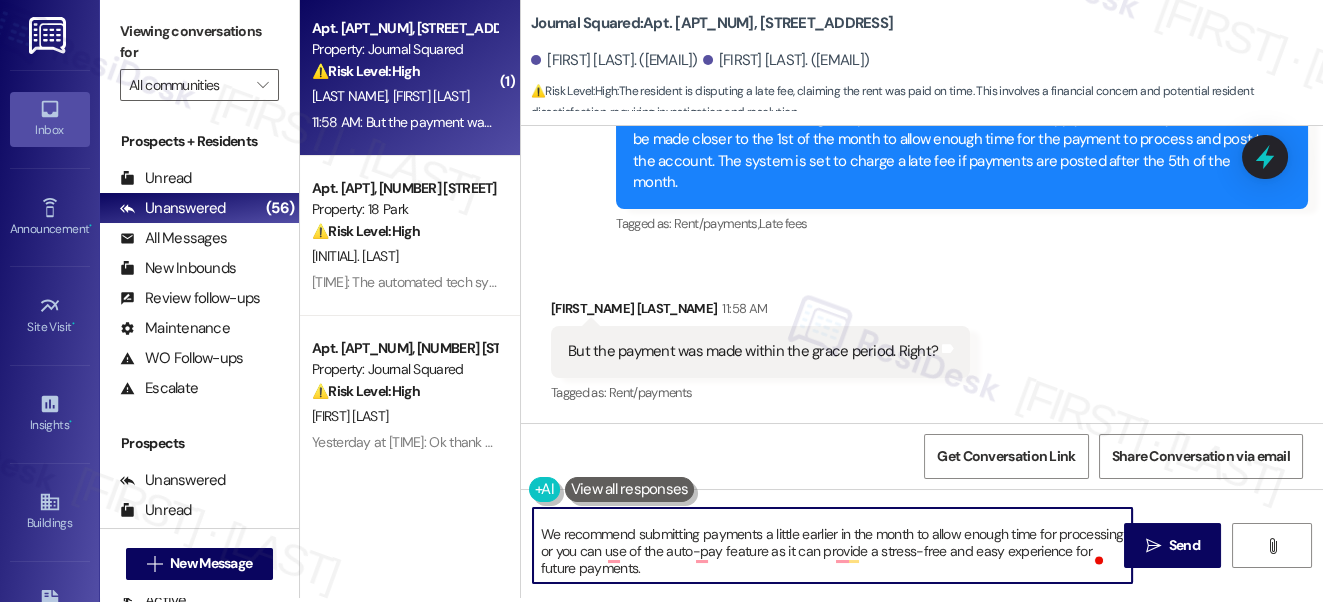 scroll, scrollTop: 18, scrollLeft: 0, axis: vertical 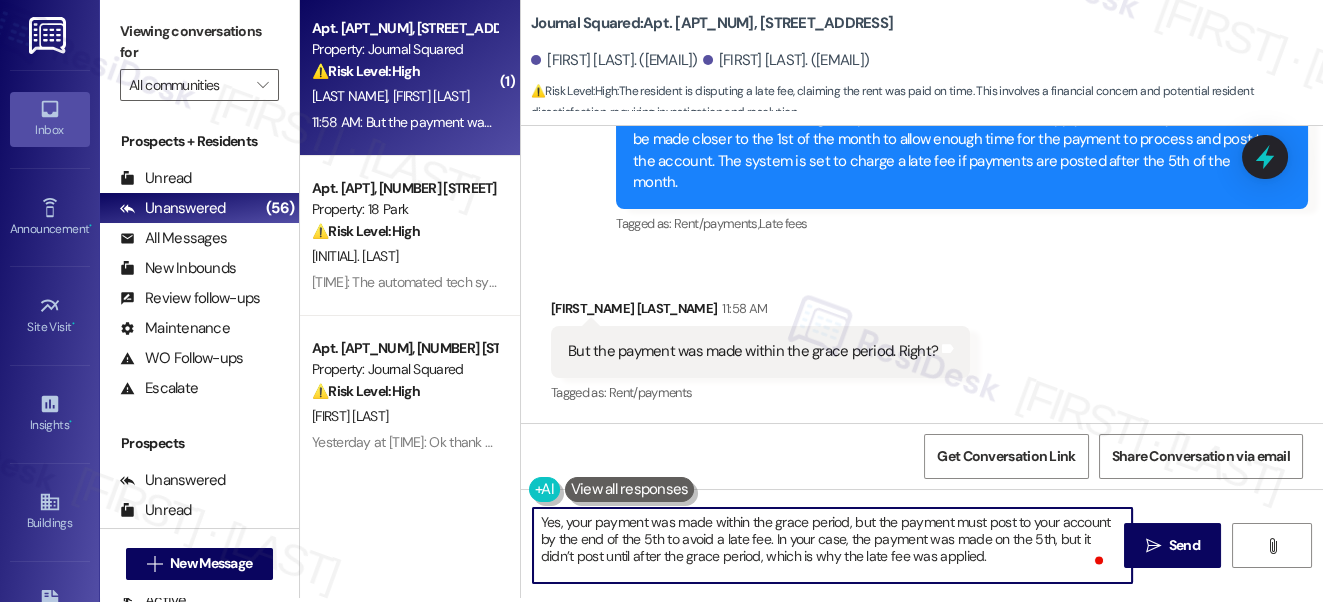 drag, startPoint x: 653, startPoint y: 531, endPoint x: 770, endPoint y: 543, distance: 117.61378 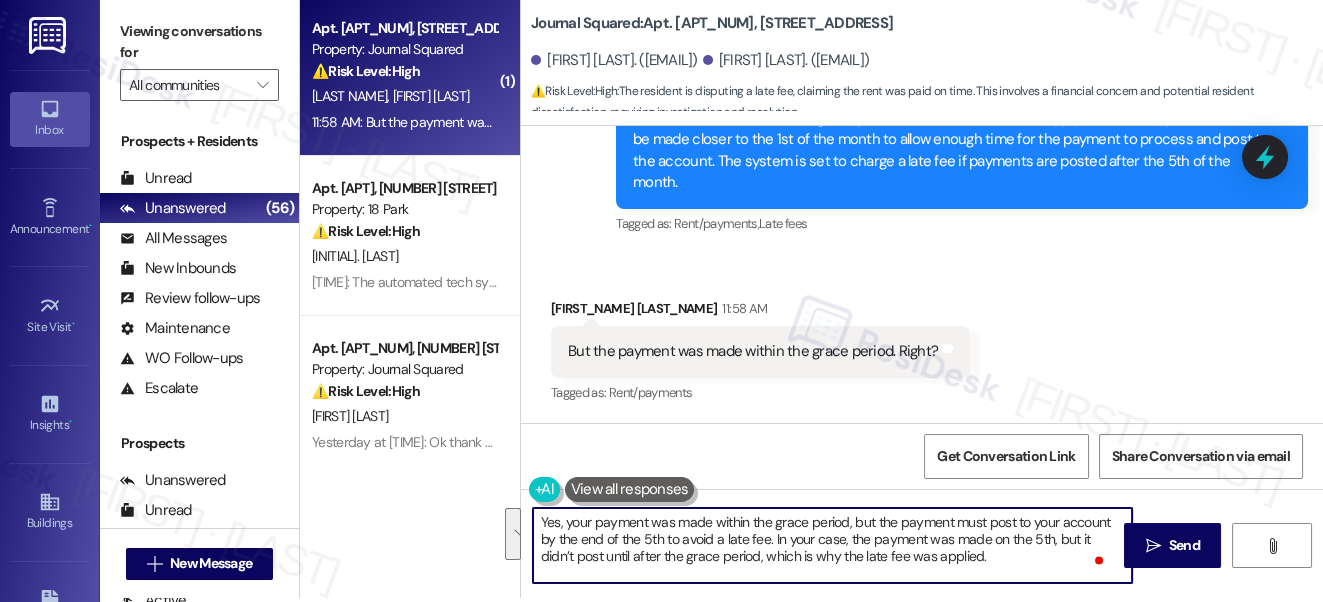scroll, scrollTop: 31, scrollLeft: 0, axis: vertical 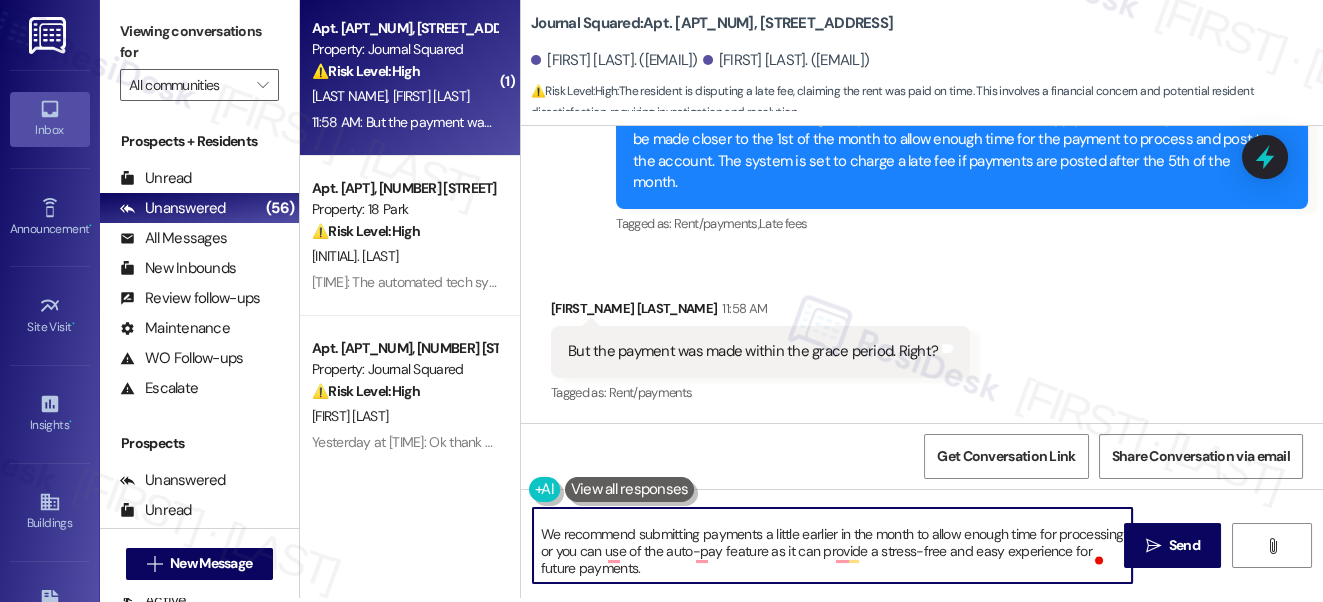 click on "Yes, your payment was made within the grace period, but the payment must post to your account by the end of the 5th to avoid a late fee. In your case, the payment was made on the 5th, but it didn’t post until after the grace period, which is why the late fee was applied.
We recommend submitting payments a little earlier in the month to allow enough time for processing or you can use of the auto-pay feature as it can provide a stress-free and easy experience for future payments." at bounding box center [833, 545] 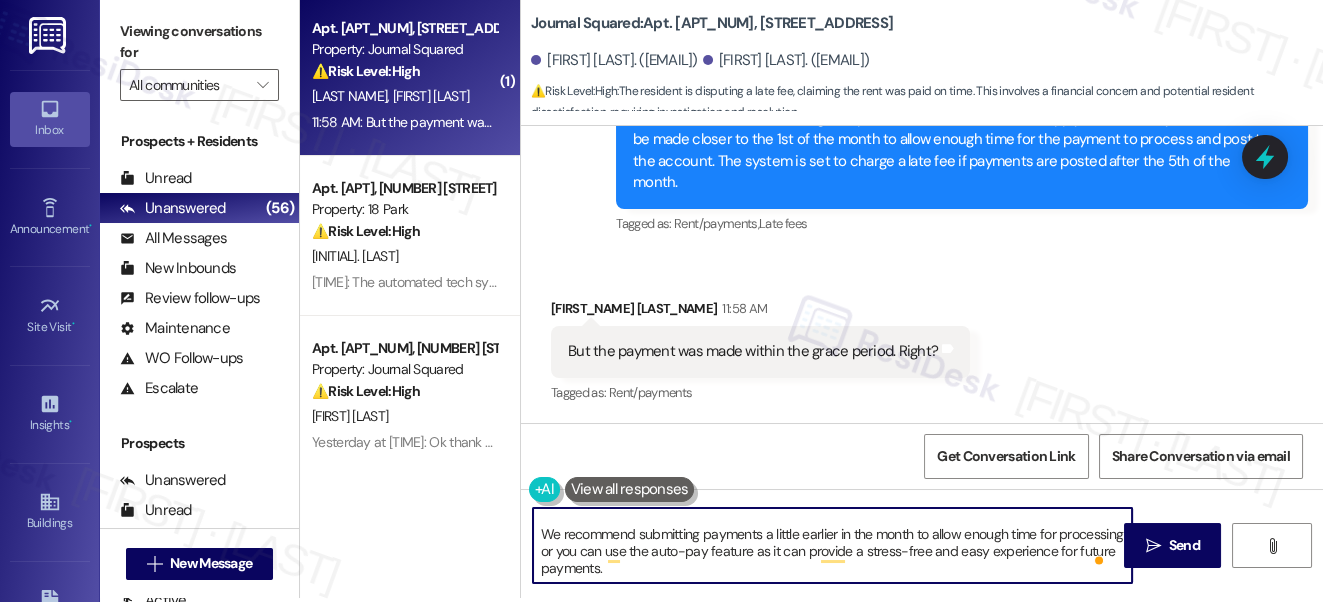 click on "Yes, your payment was made within the grace period, but the payment must post to your account by the end of the 5th to avoid a late fee. In your case, the payment was made on the 5th, but it didn’t post until after the grace period, which is why the late fee was applied.
We recommend submitting payments a little earlier in the month to allow enough time for processing or you can use the auto-pay feature as it can provide a stress-free and easy experience for future payments." at bounding box center [833, 545] 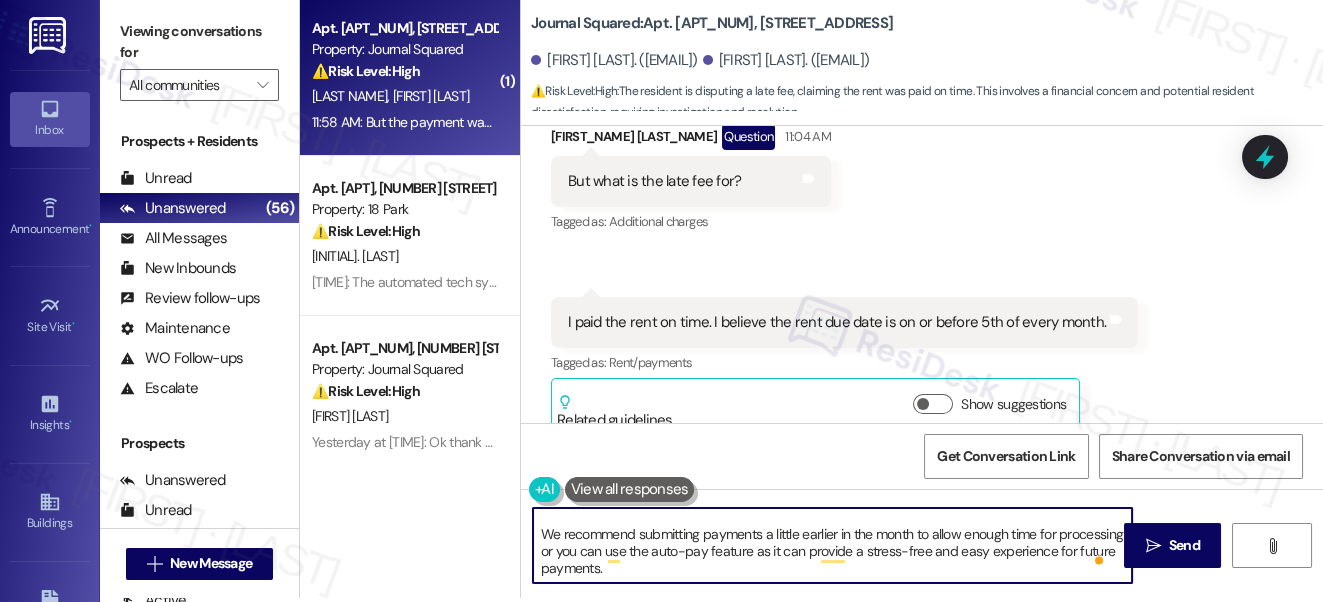 type on "Yes, your payment was made within the grace period, but the payment must post to your account by the end of the 5th to avoid a late fee. In your case, the payment was made on the 5th, but it didn’t post until after the grace period, which is why the late fee was applied.
We recommend submitting payments a little earlier in the month to allow enough time for processing or you can use the auto-pay feature as it can provide a stress-free and easy experience for future payments." 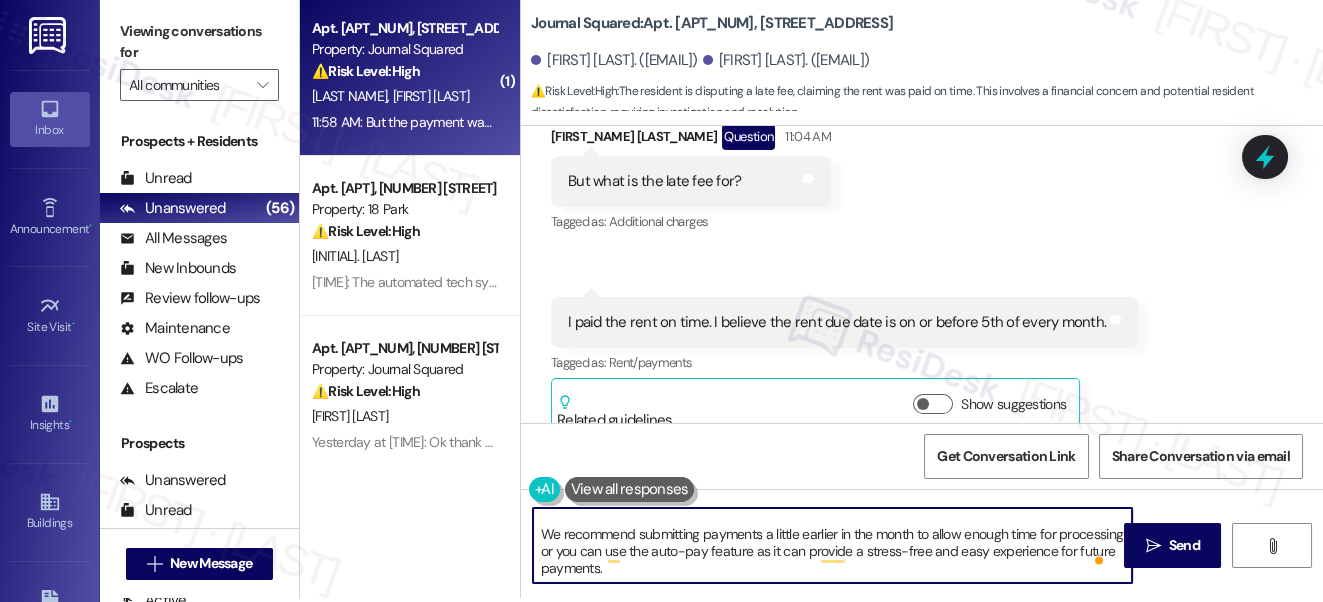 click on "Yes, your payment was made within the grace period, but the payment must post to your account by the end of the 5th to avoid a late fee. In your case, the payment was made on the 5th, but it didn’t post until after the grace period, which is why the late fee was applied.
We recommend submitting payments a little earlier in the month to allow enough time for processing or you can use the auto-pay feature as it can provide a stress-free and easy experience for future payments." at bounding box center (833, 545) 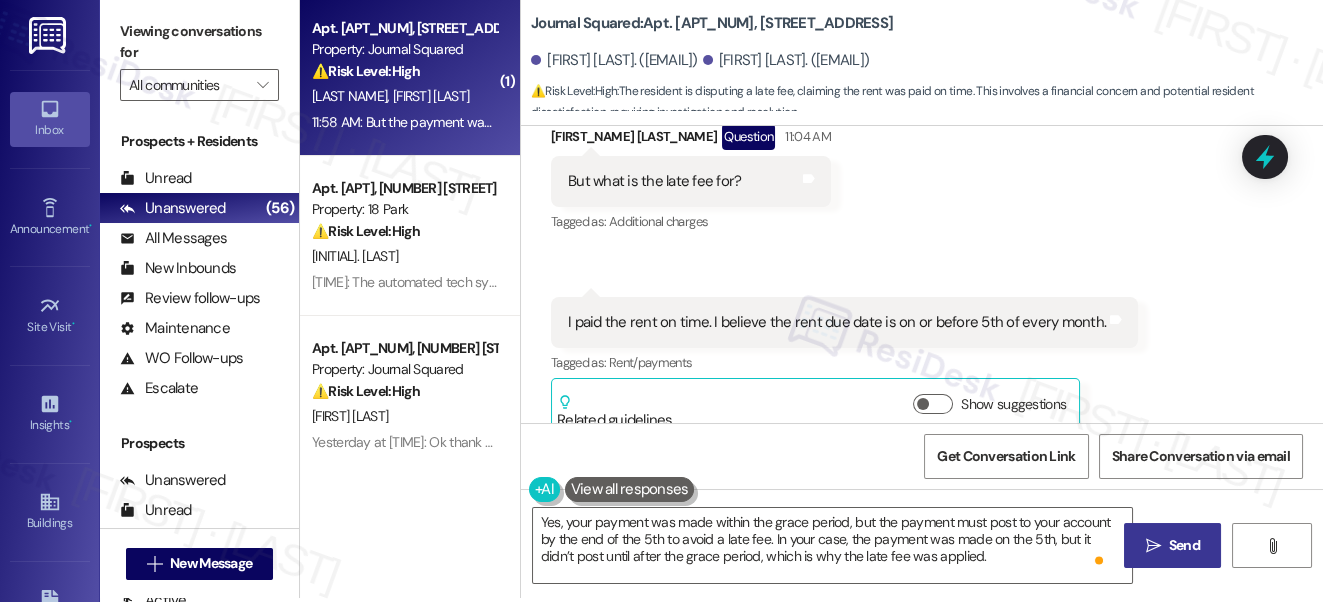 click on " Send" at bounding box center [1172, 545] 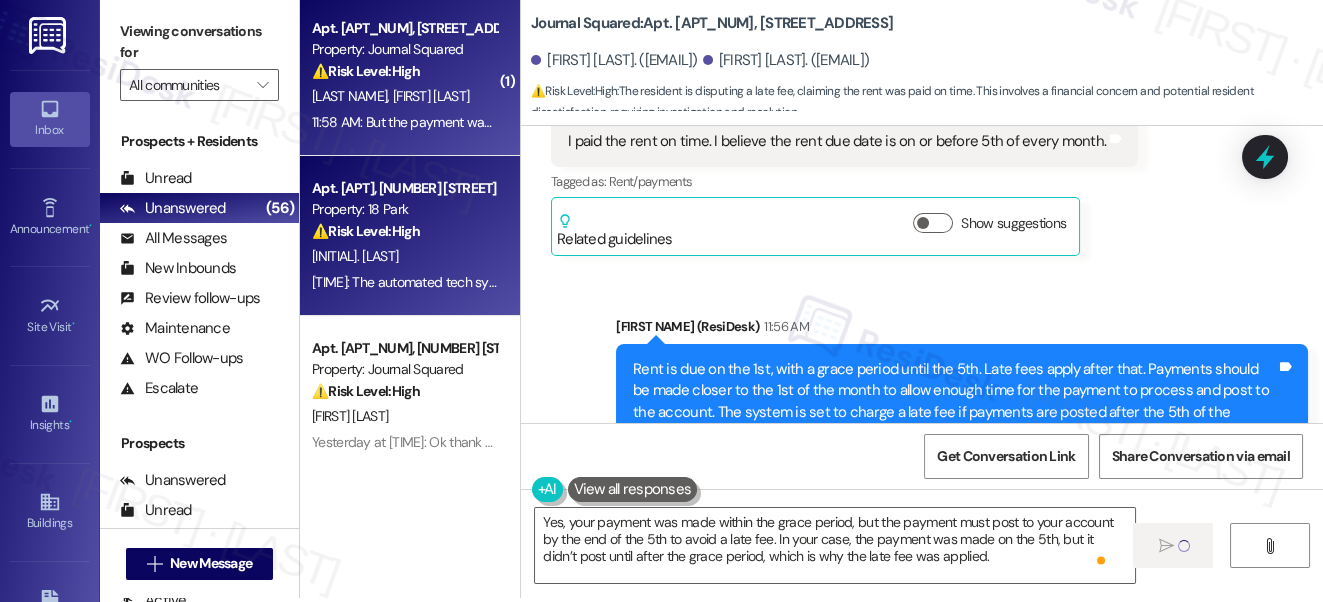 type 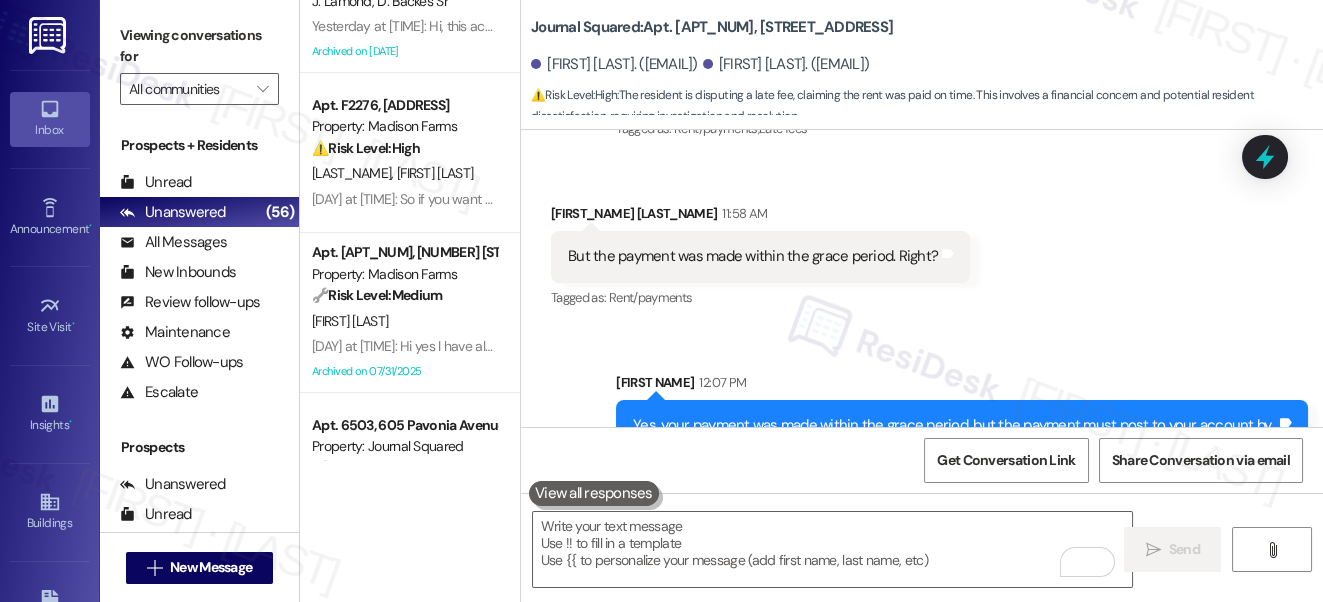 scroll, scrollTop: 24251, scrollLeft: 0, axis: vertical 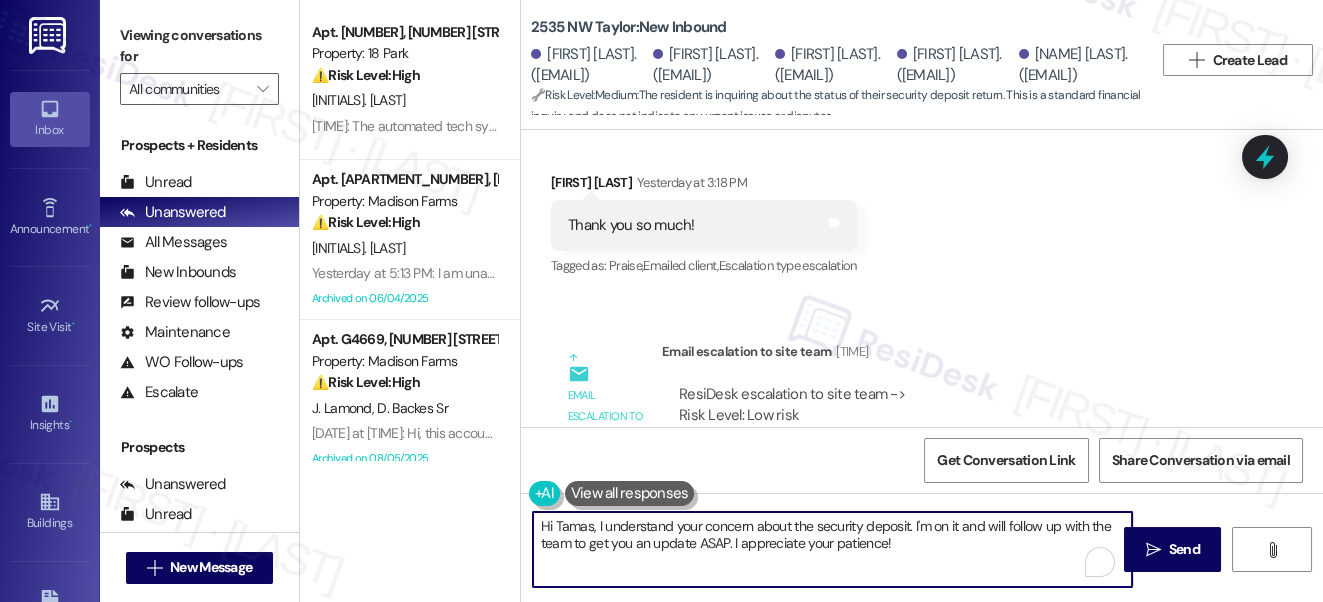 drag, startPoint x: 598, startPoint y: 525, endPoint x: 907, endPoint y: 565, distance: 311.57825 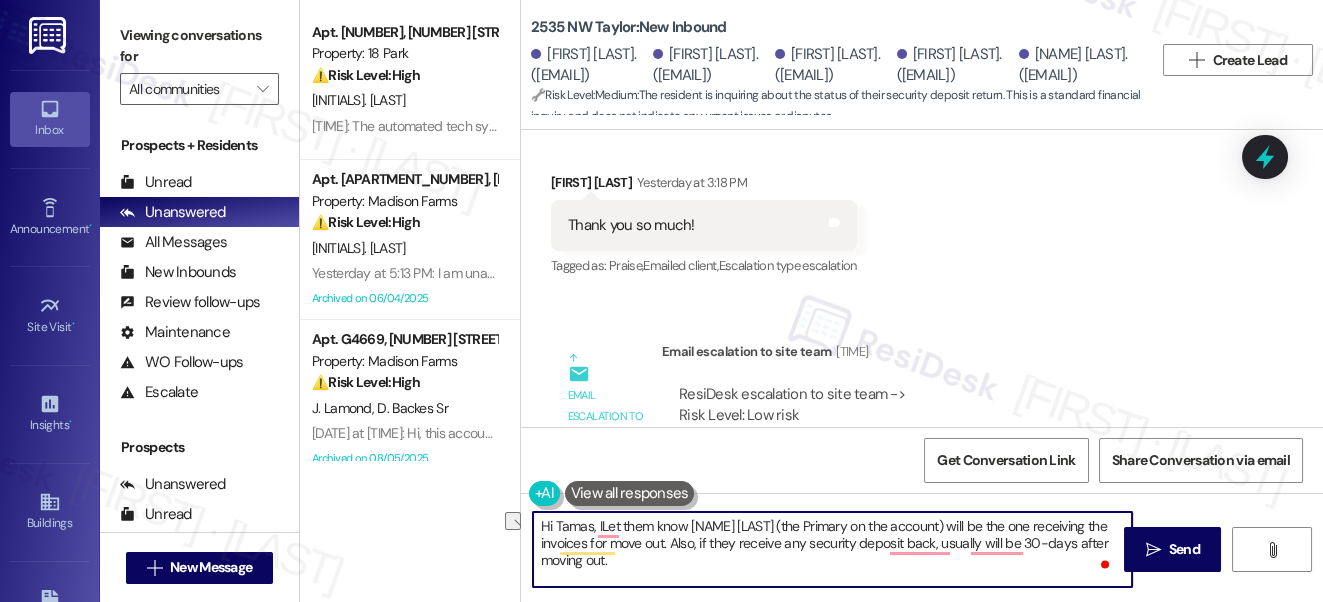 drag, startPoint x: 596, startPoint y: 526, endPoint x: 661, endPoint y: 526, distance: 65 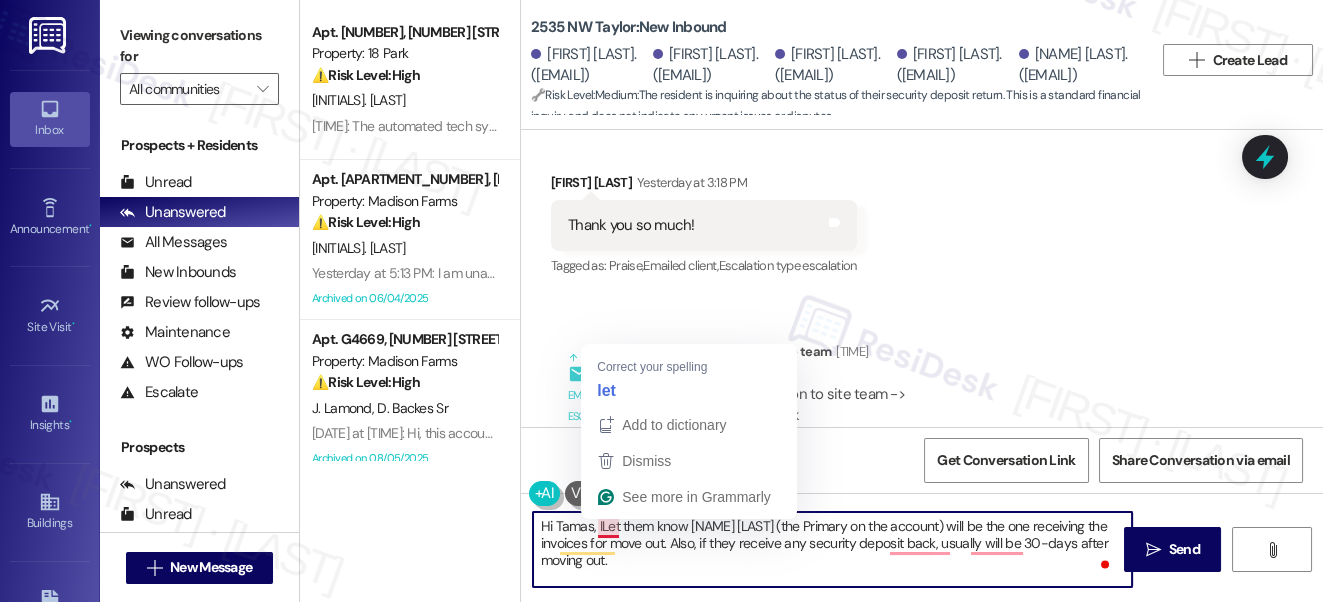 click on "Hi Tamas, ILet them know [NAME] [LAST] (the Primary on the account) will be the one receiving the invoices for move out. Also, if they receive any security deposit back, usually will be 30-days after moving out." at bounding box center (833, 549) 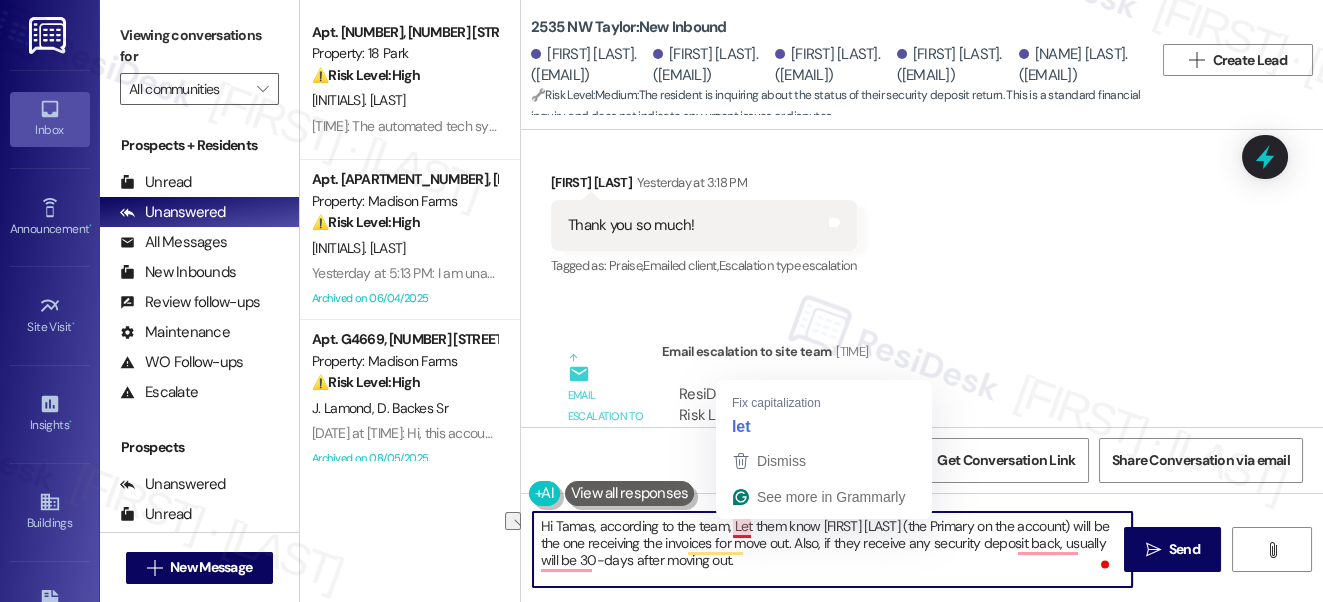 drag, startPoint x: 824, startPoint y: 520, endPoint x: 735, endPoint y: 534, distance: 90.0944 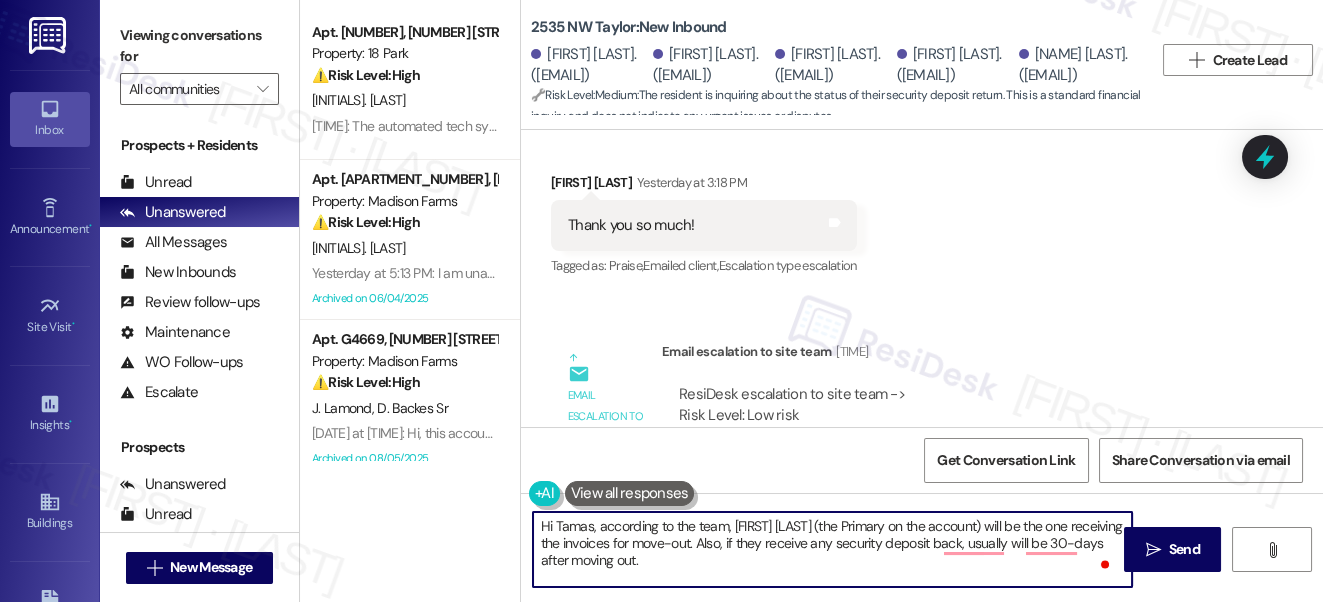 click on "Hi Tamas, according to the team, Ryan (the Primary on the account) will be the one receiving the invoices for move-out. Also, if they receive any security deposit back, usually will be 30-days after moving out." at bounding box center [833, 549] 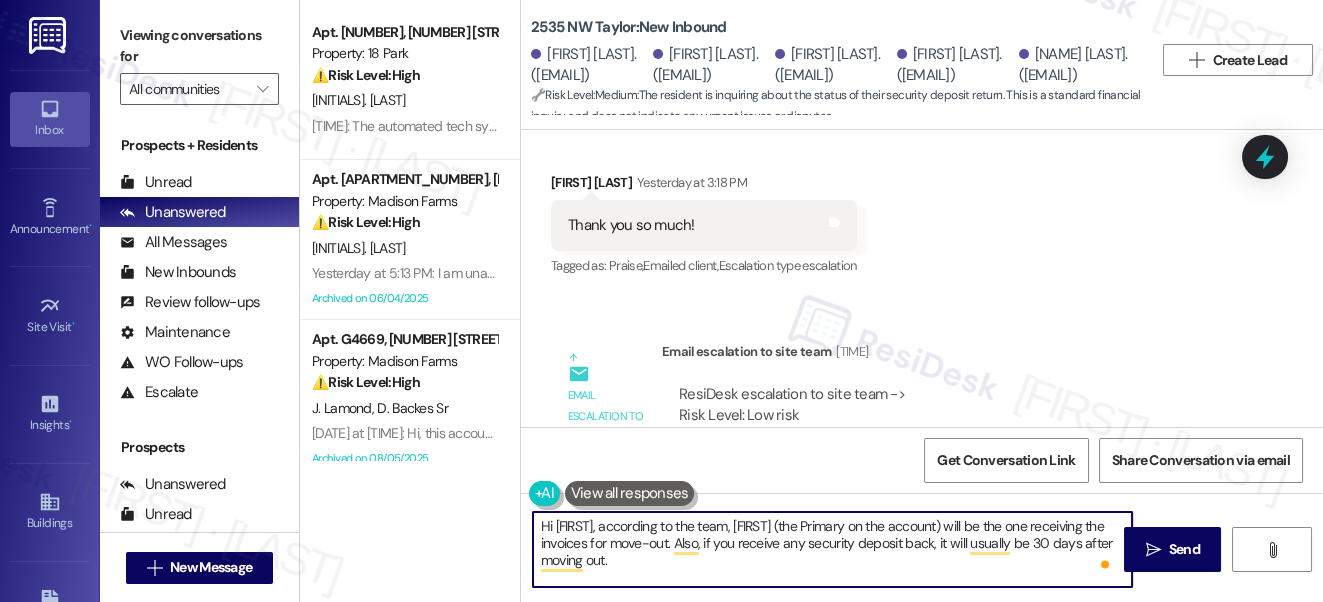 click on "Hi Tamas, according to the team, Ryan (the Primary on the account) will be the one receiving the invoices for move-out. Also, if you receive any security deposit back, it will usually be 30 days after moving out." at bounding box center [833, 549] 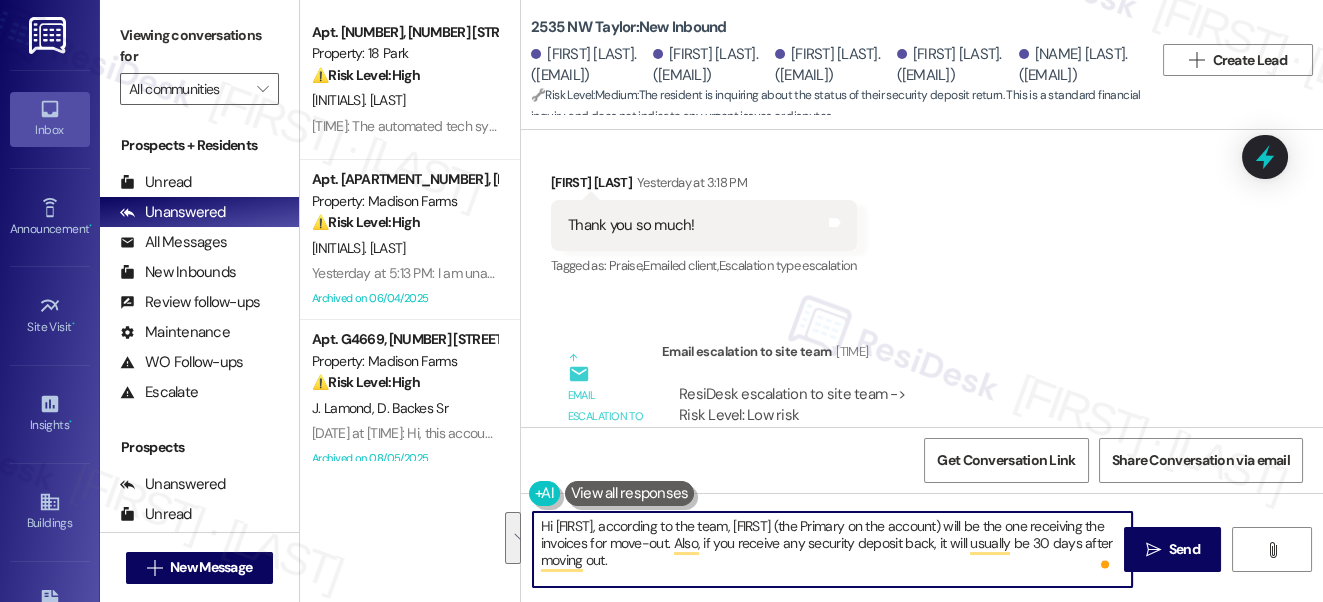 click on "Hi Tamas, according to the team, Ryan (the Primary on the account) will be the one receiving the invoices for move-out. Also, if you receive any security deposit back, it will usually be 30 days after moving out." at bounding box center [833, 549] 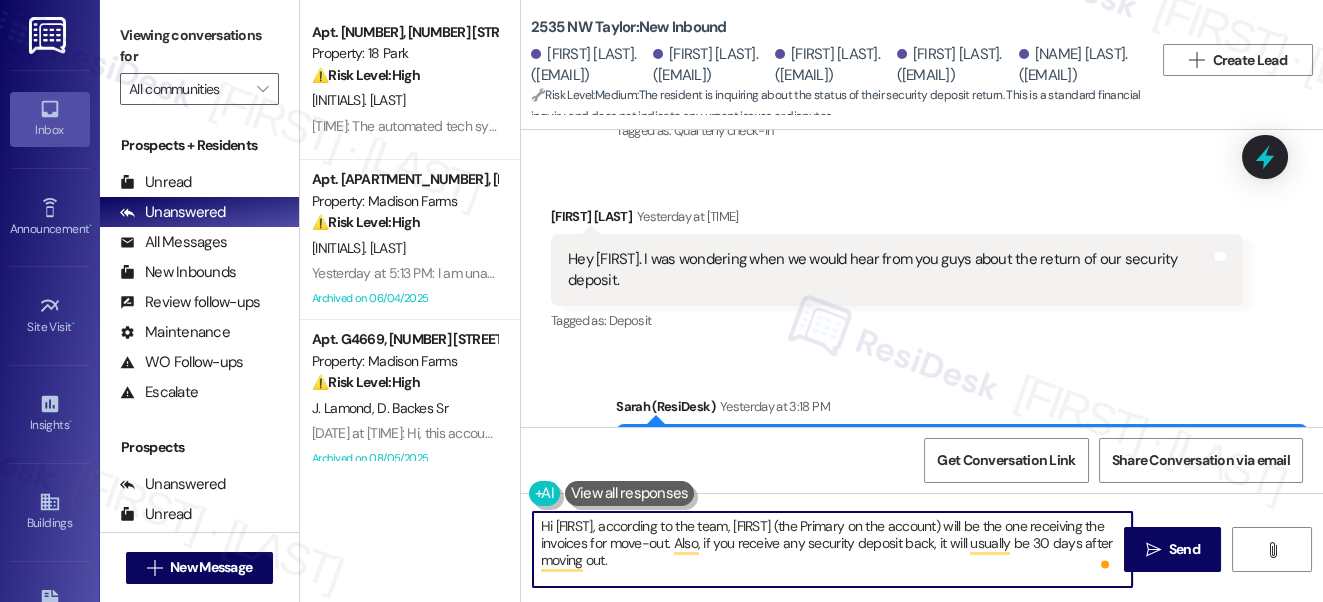 scroll, scrollTop: 5507, scrollLeft: 0, axis: vertical 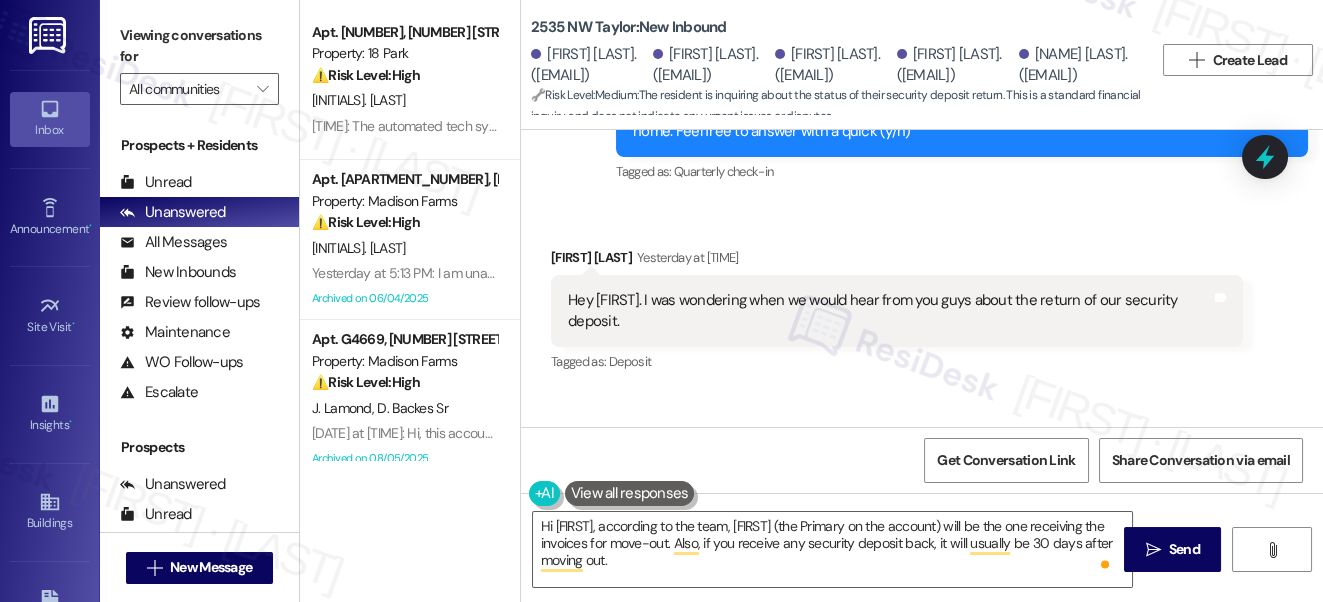 click on "Hey Sarah. I was wondering when we would hear from you guys about the return of our security deposit." at bounding box center (889, 311) 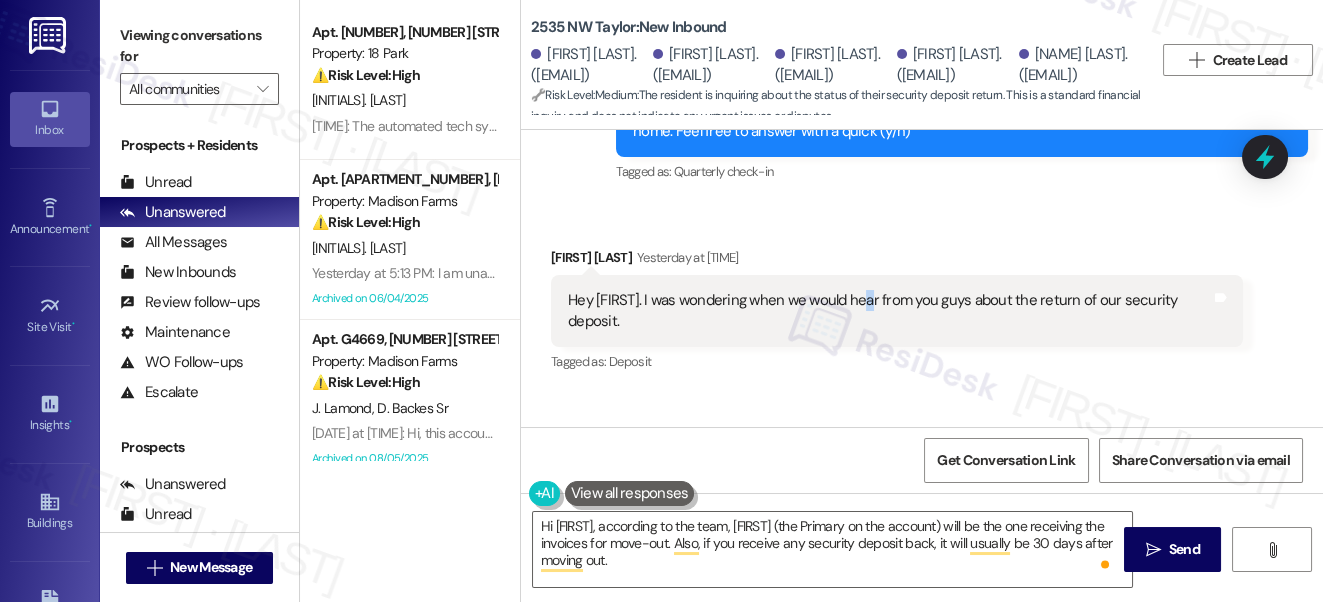 click on "Hey Sarah. I was wondering when we would hear from you guys about the return of our security deposit." at bounding box center (889, 311) 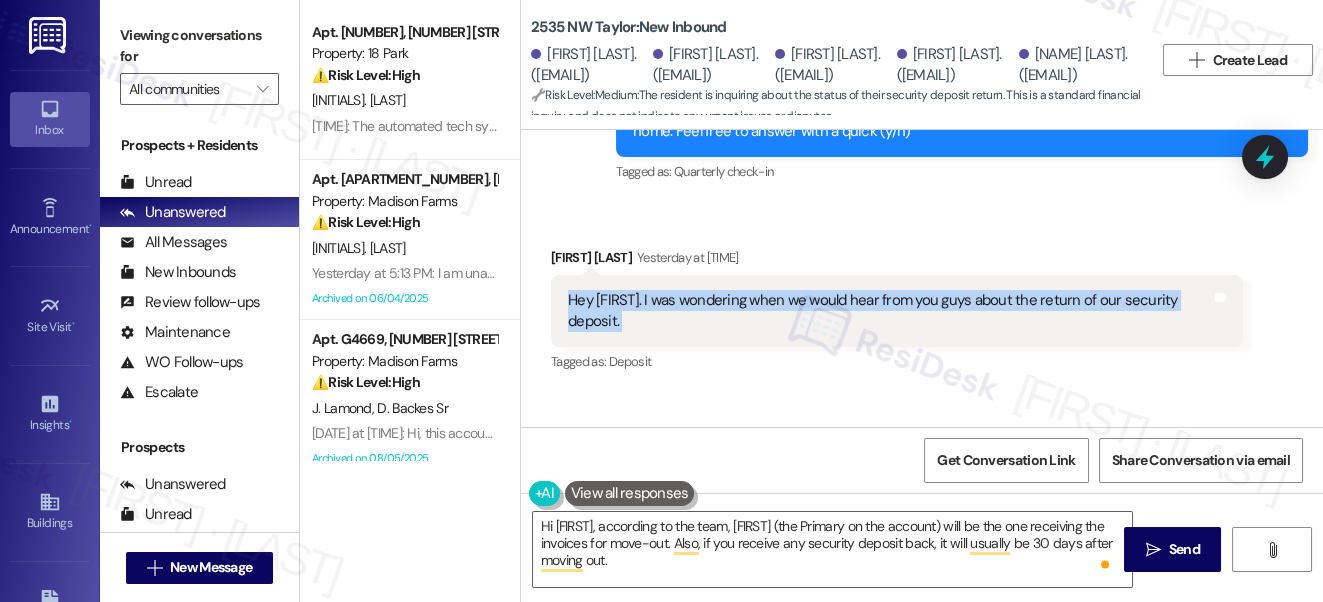 click on "Hey Sarah. I was wondering when we would hear from you guys about the return of our security deposit." at bounding box center (889, 311) 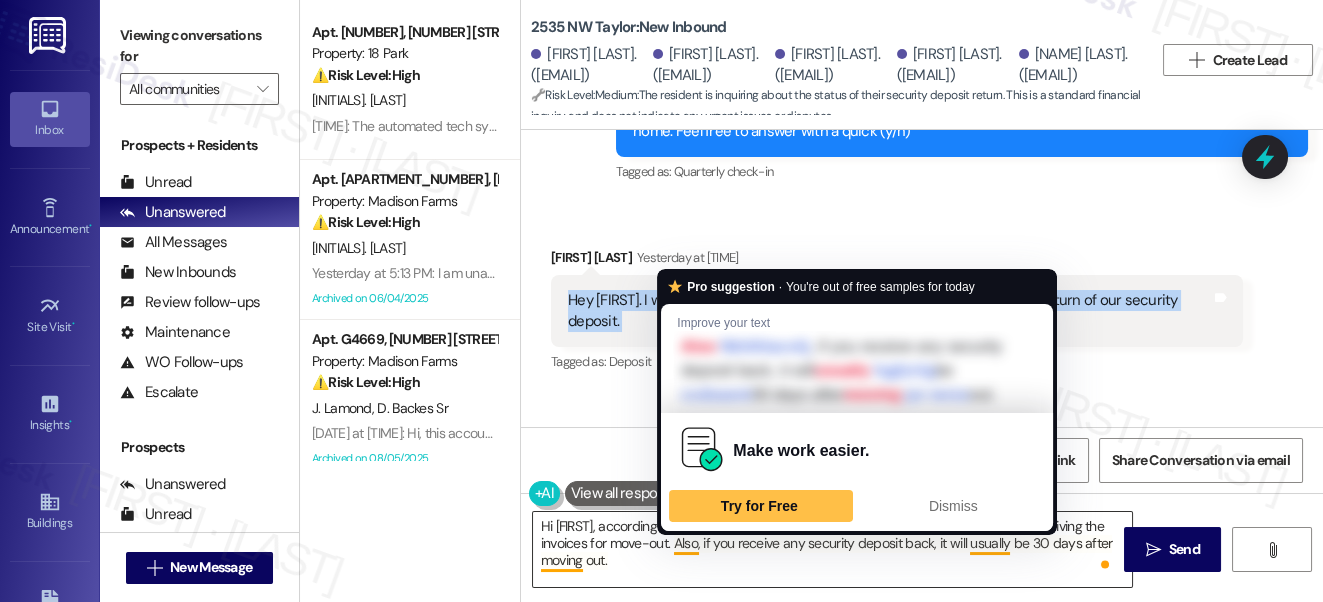 click on "Hi Tamas, according to the team, Ryan (the Primary on the account) will be the one receiving the invoices for move-out. Also, if you receive any security deposit back, it will usually be 30 days after moving out." at bounding box center (833, 549) 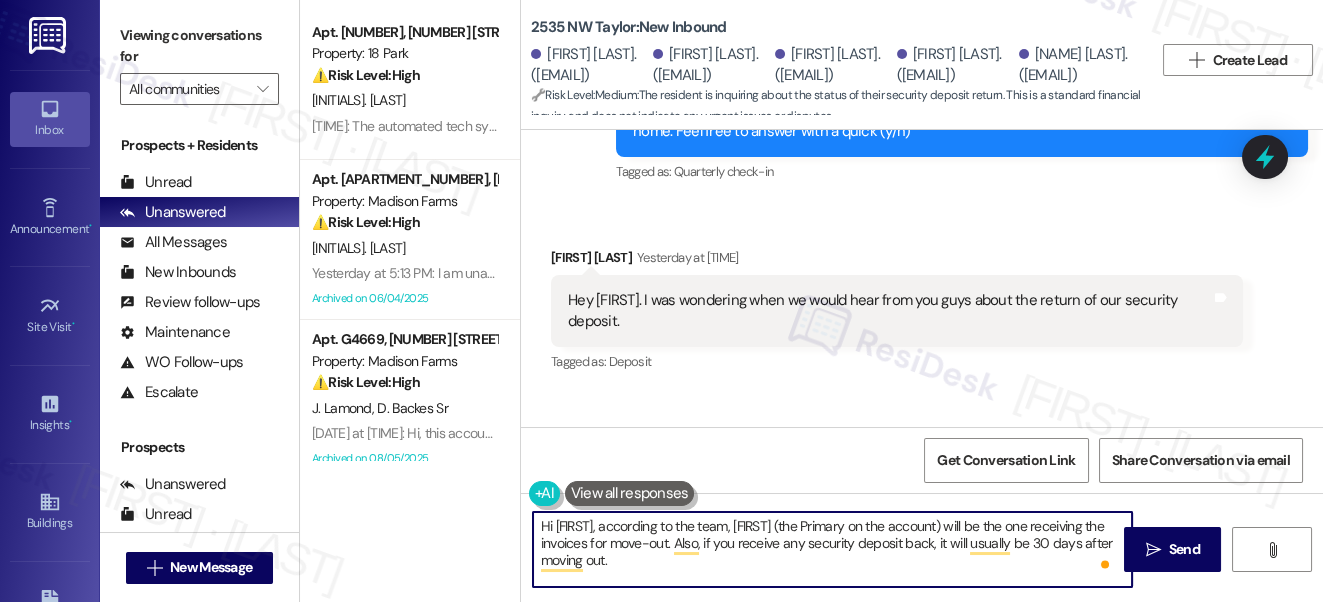 click on "Hi Tamas, according to the team, Ryan (the Primary on the account) will be the one receiving the invoices for move-out. Also, if you receive any security deposit back, it will usually be 30 days after moving out." at bounding box center (833, 549) 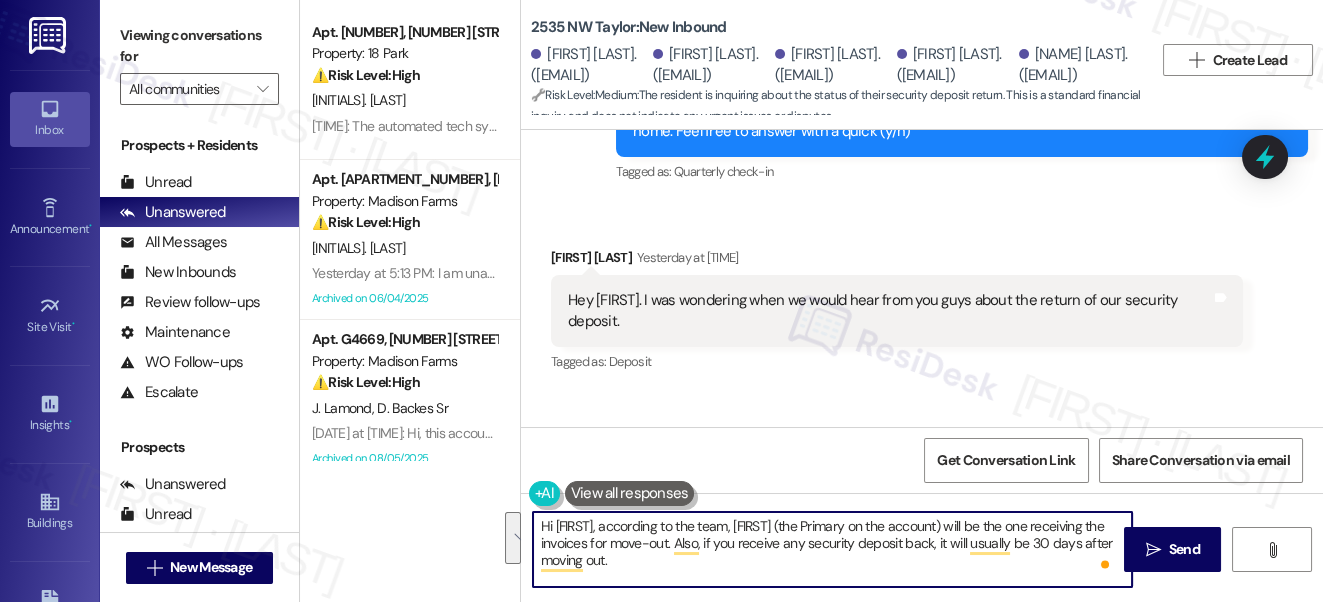 click on "Hi Tamas, according to the team, Ryan (the Primary on the account) will be the one receiving the invoices for move-out. Also, if you receive any security deposit back, it will usually be 30 days after moving out." at bounding box center [833, 549] 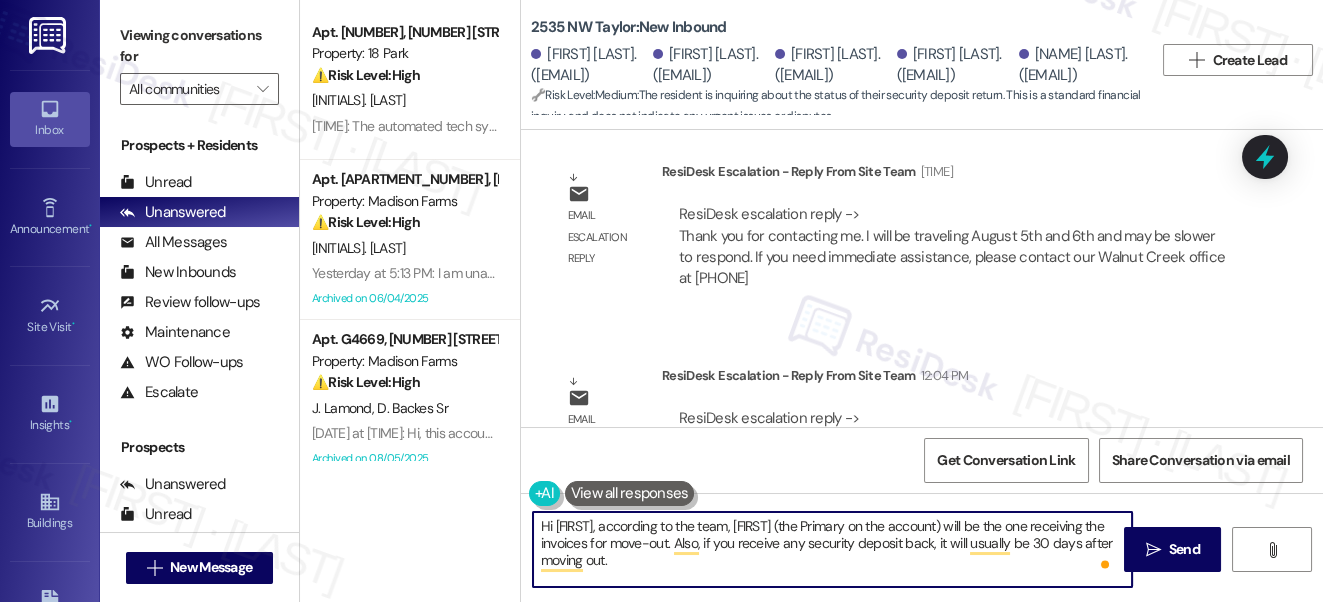 scroll, scrollTop: 6507, scrollLeft: 0, axis: vertical 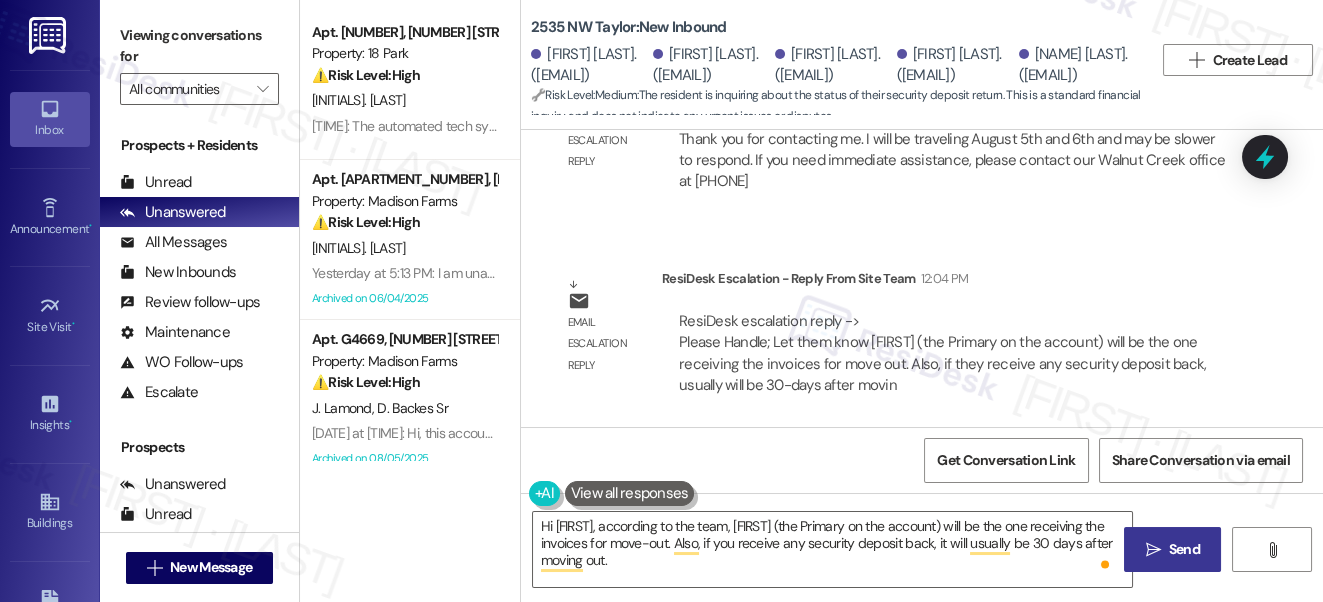click on "Send" at bounding box center [1184, 549] 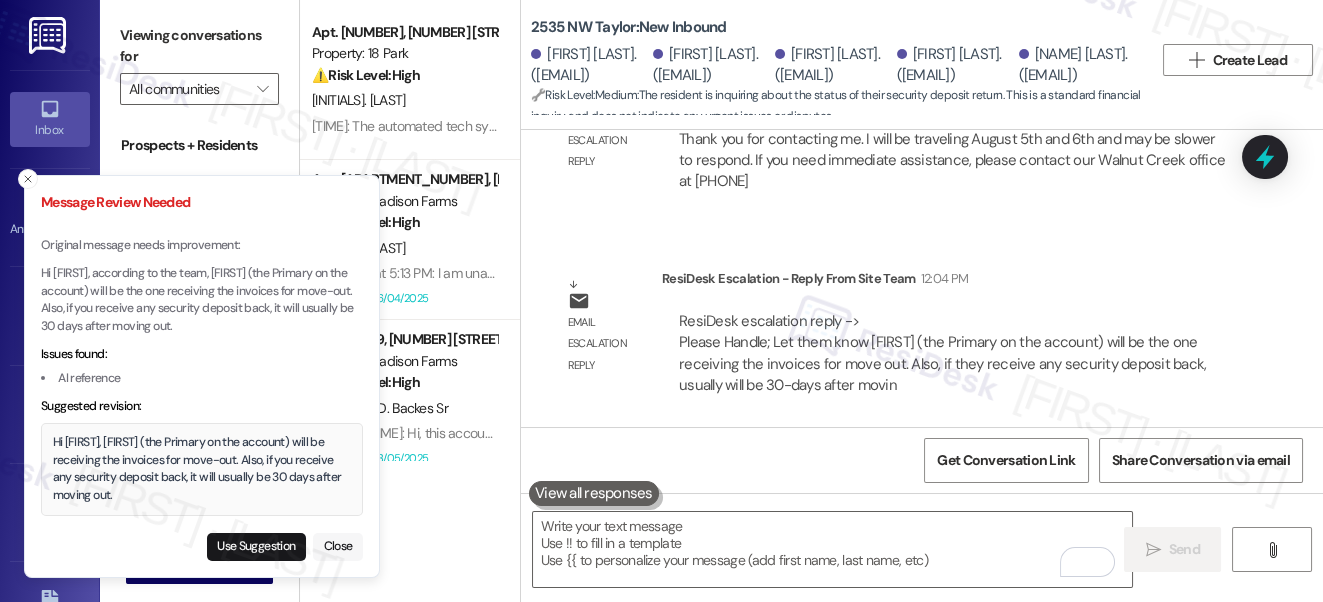 click on "Close" at bounding box center (338, 547) 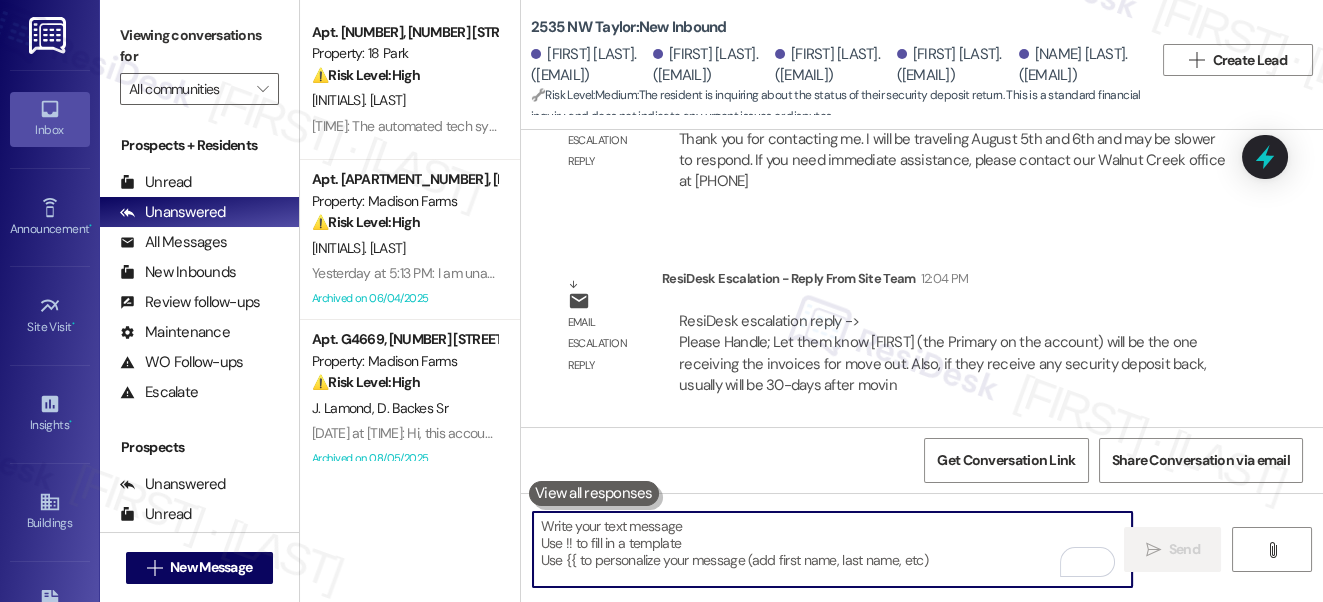 click at bounding box center (833, 549) 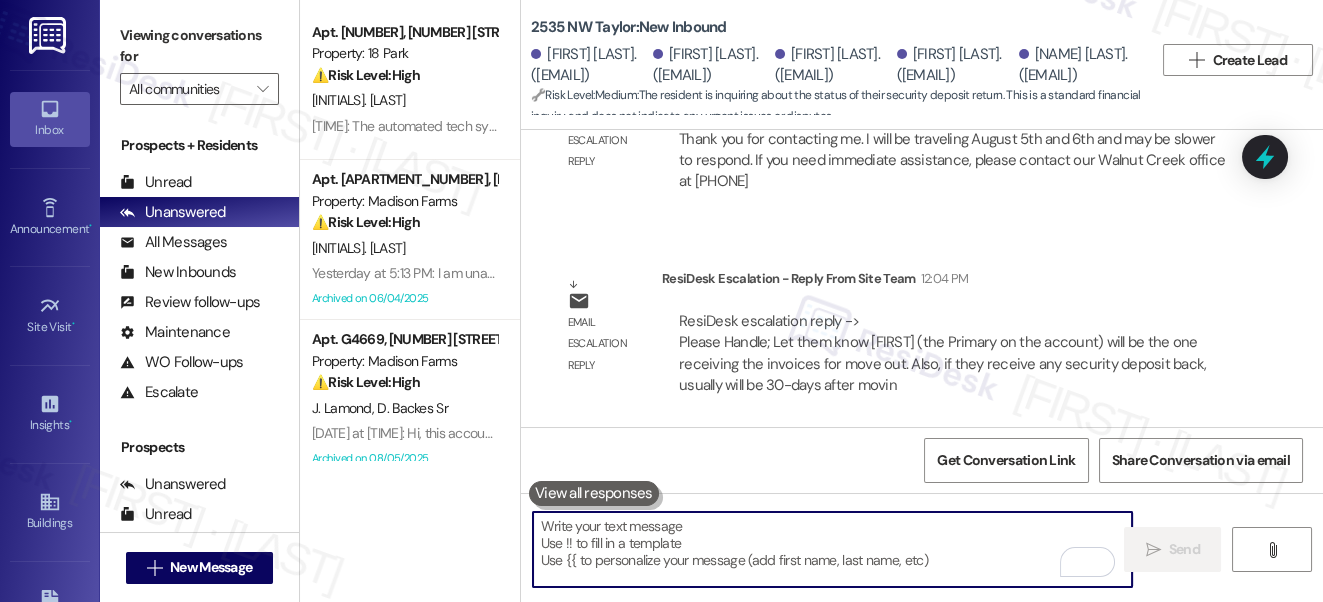 click at bounding box center (833, 549) 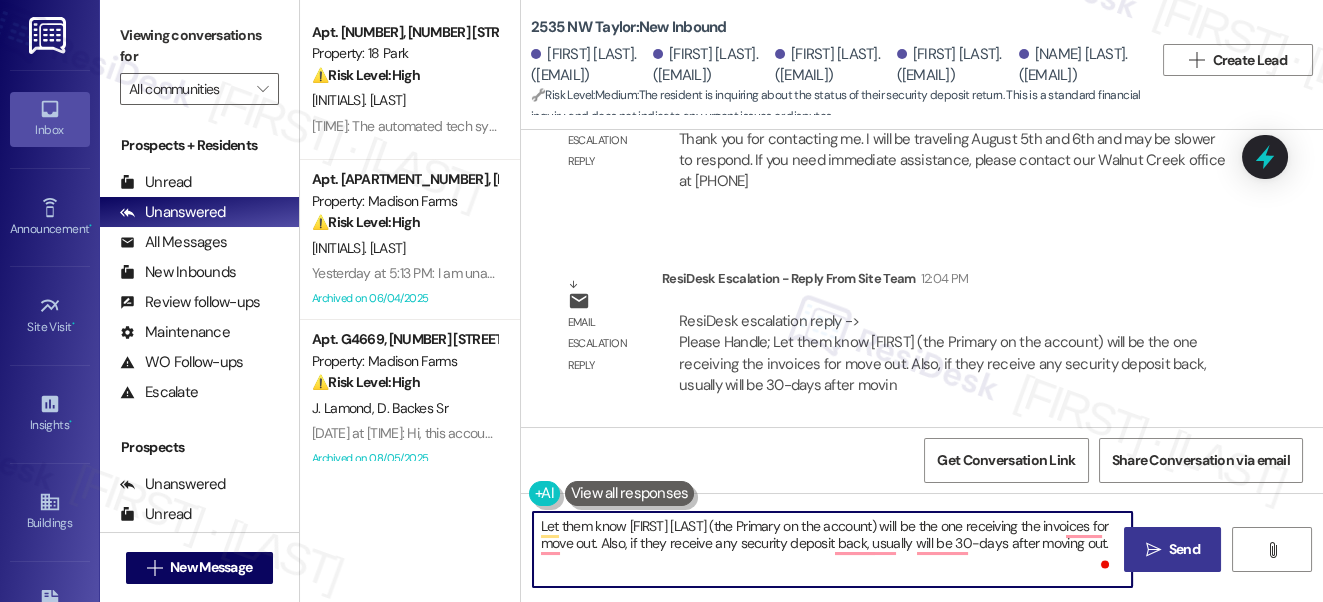 click on "Let them know Ryan (the Primary on the account) will be the one receiving the invoices for move out. Also, if they receive any security deposit back, usually will be 30-days after moving out." at bounding box center (833, 549) 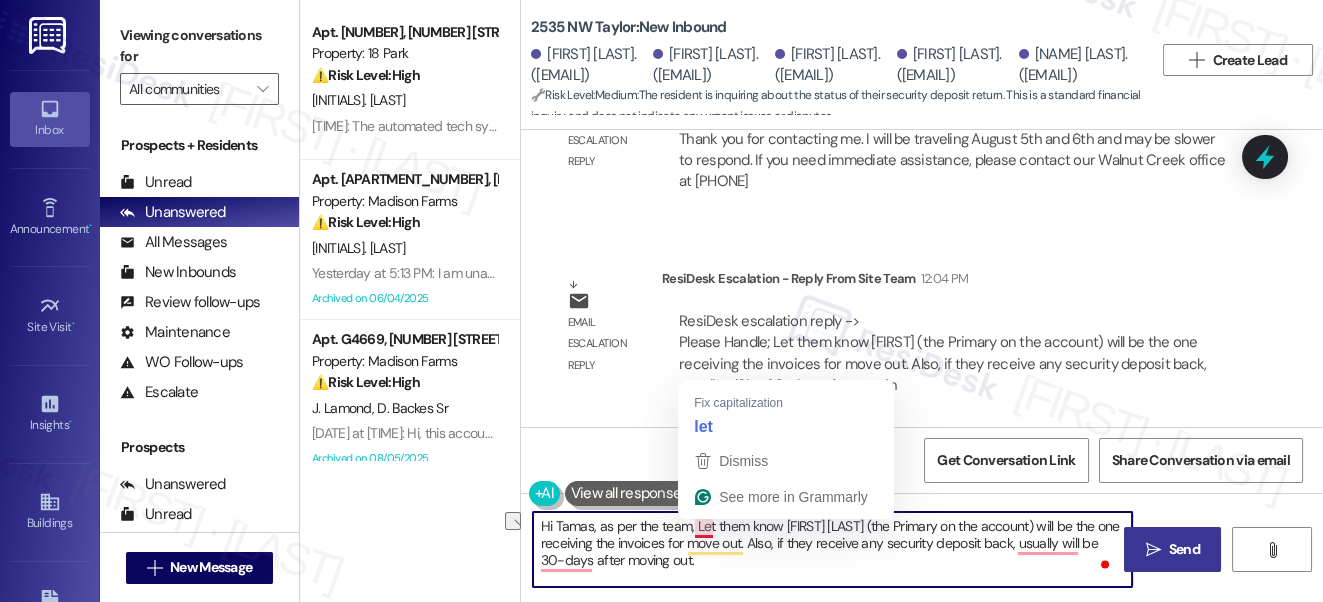 drag, startPoint x: 784, startPoint y: 522, endPoint x: 695, endPoint y: 530, distance: 89.358826 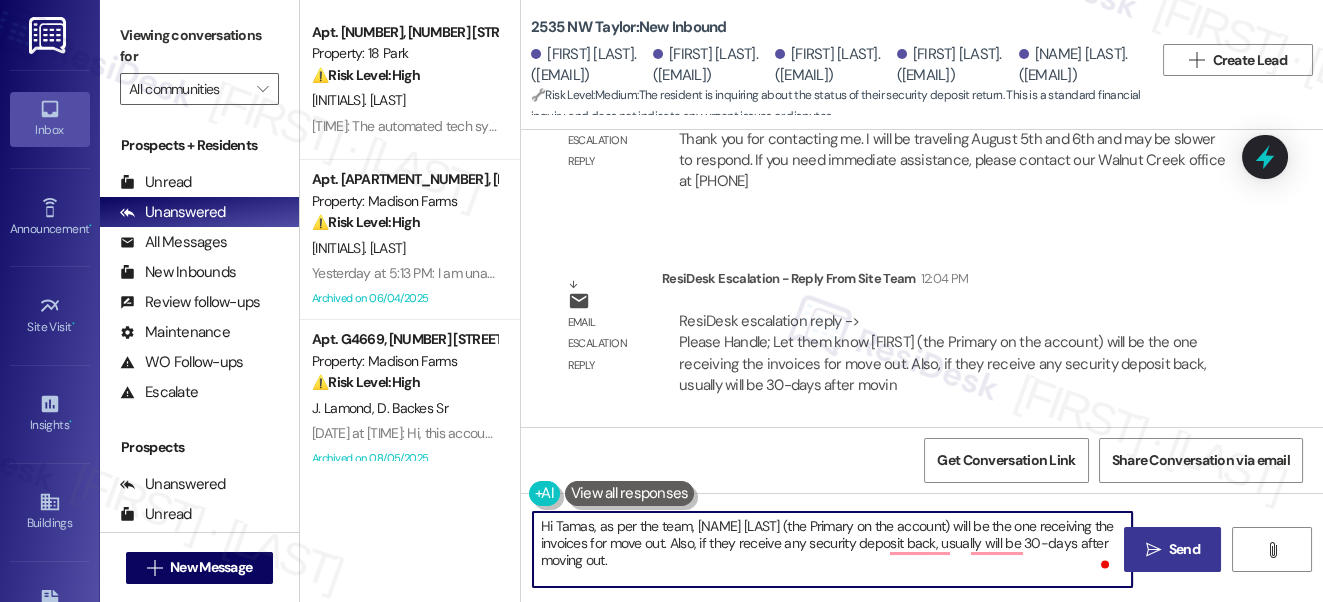 click on "Hi Tamas, as per the team, Ryan (the Primary on the account) will be the one receiving the invoices for move out. Also, if they receive any security deposit back, usually will be 30-days after moving out." at bounding box center [833, 549] 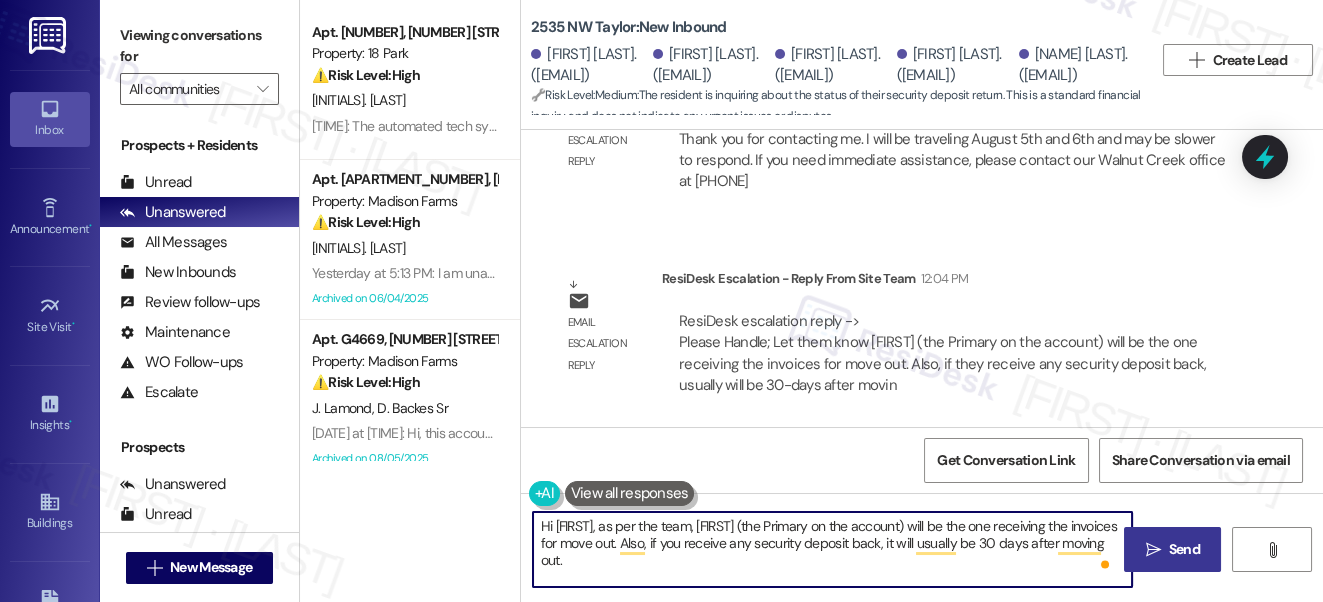 click on "Hi Tamas, as per the team, Ryan (the Primary on the account) will be the one receiving the invoices for move out. Also, if you receive any security deposit back, it will usually be 30 days after moving out." at bounding box center (833, 549) 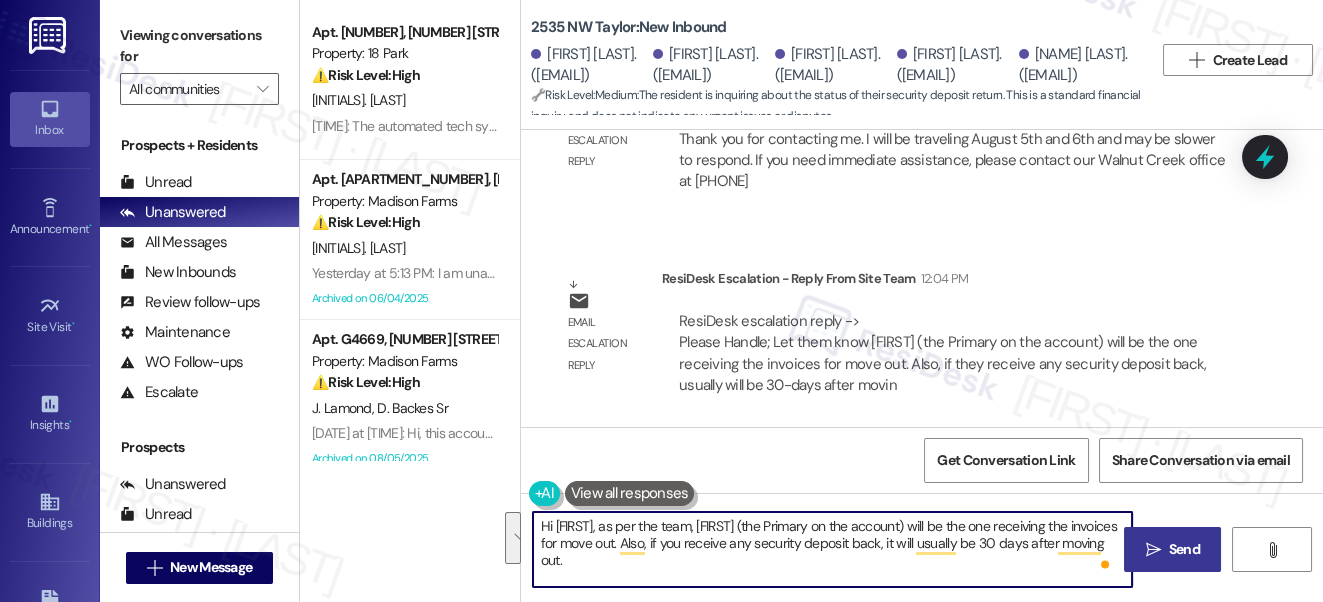 click on "Hi Tamas, as per the team, Ryan (the Primary on the account) will be the one receiving the invoices for move out. Also, if you receive any security deposit back, it will usually be 30 days after moving out." at bounding box center [833, 549] 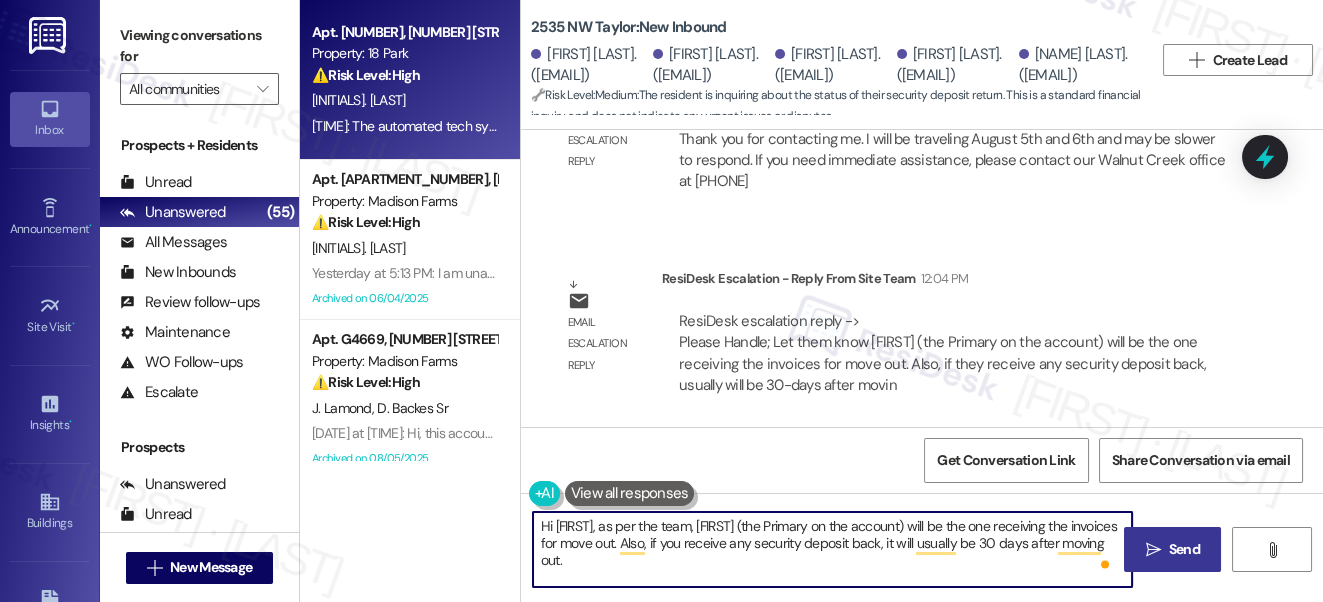 type on "Hi Tamas, as per the team, Ryan (the Primary on the account) will be the one receiving the invoices for move out. Also, if you receive any security deposit back, it will usually be 30 days after moving out." 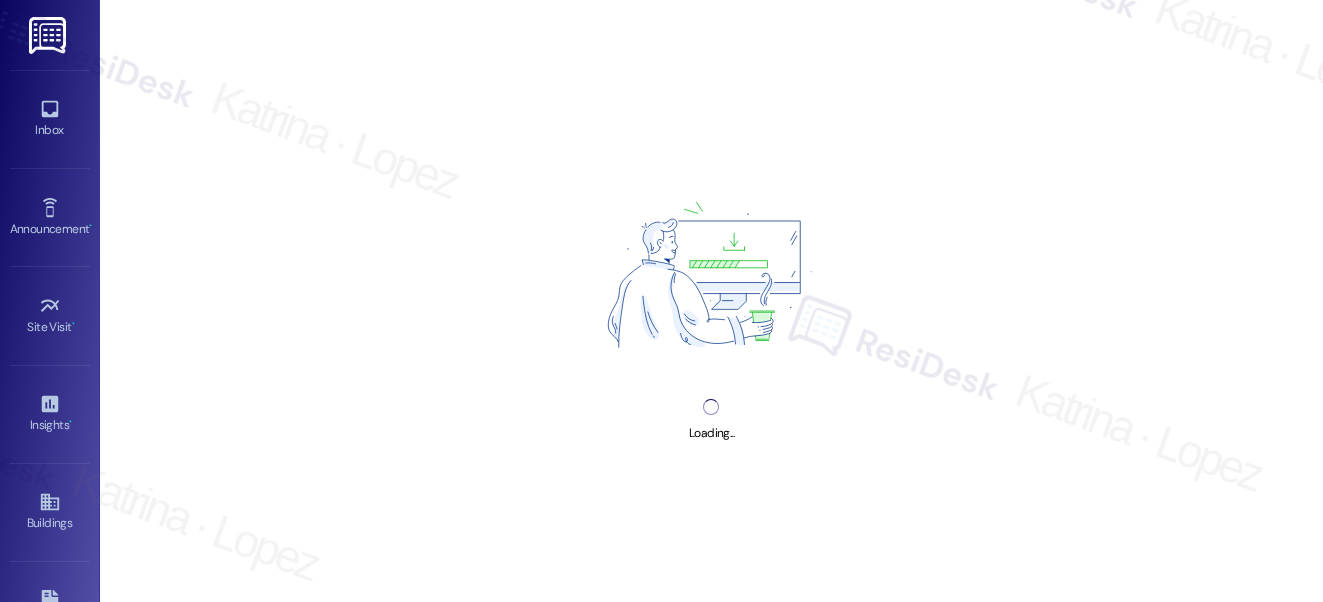 scroll, scrollTop: 0, scrollLeft: 0, axis: both 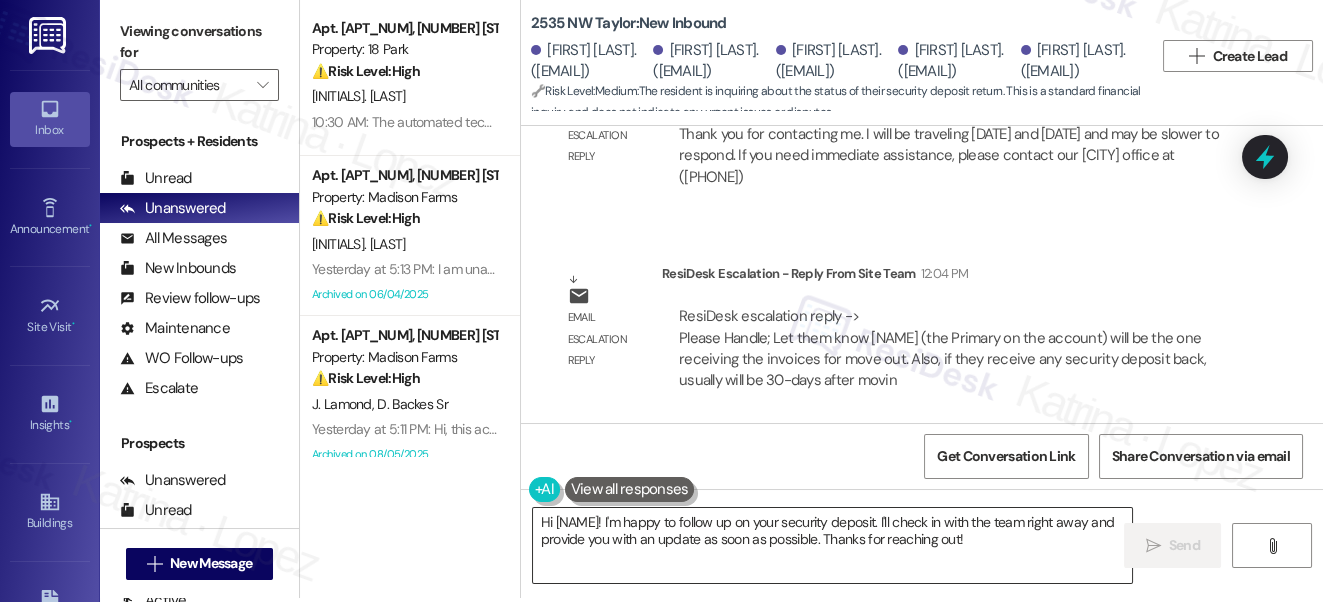 click on "Hi [NAME]! I'm happy to follow up on your security deposit. I'll check in with the team right away and provide you with an update as soon as possible. Thanks for reaching out!" at bounding box center (833, 545) 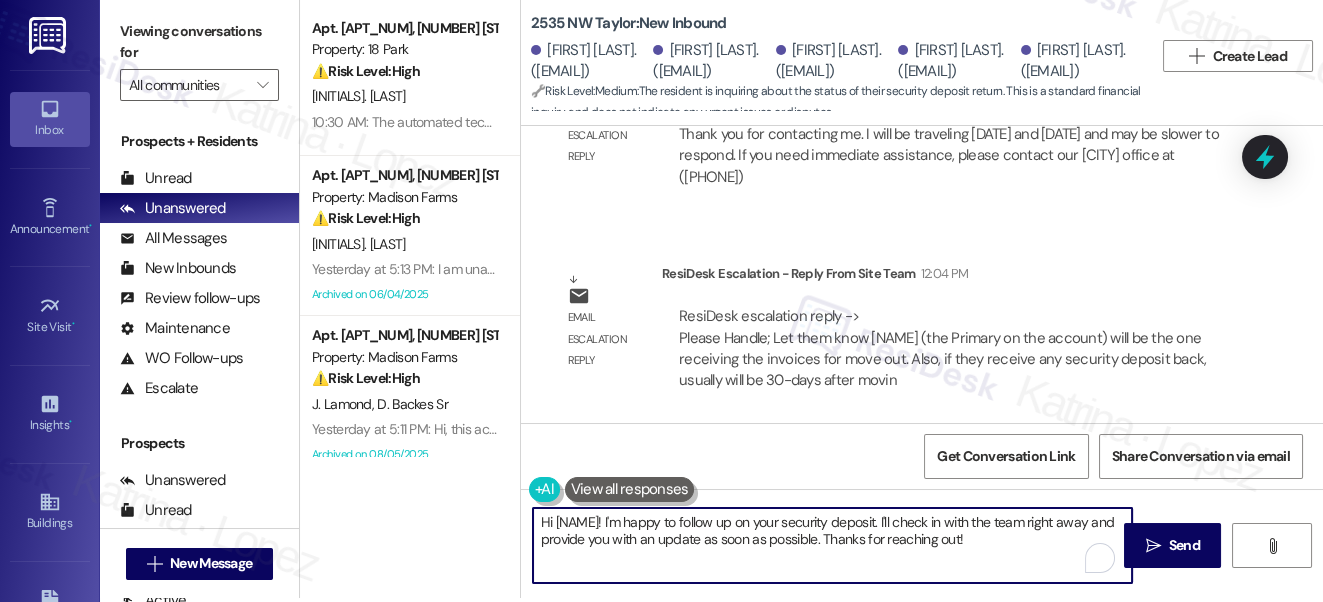 paste on ", as per the team, [NAME] (the Primary on the account) will be the one receiving the invoices for move out. Also, if you receive any security deposit back, it will usually be 30 days after moving out." 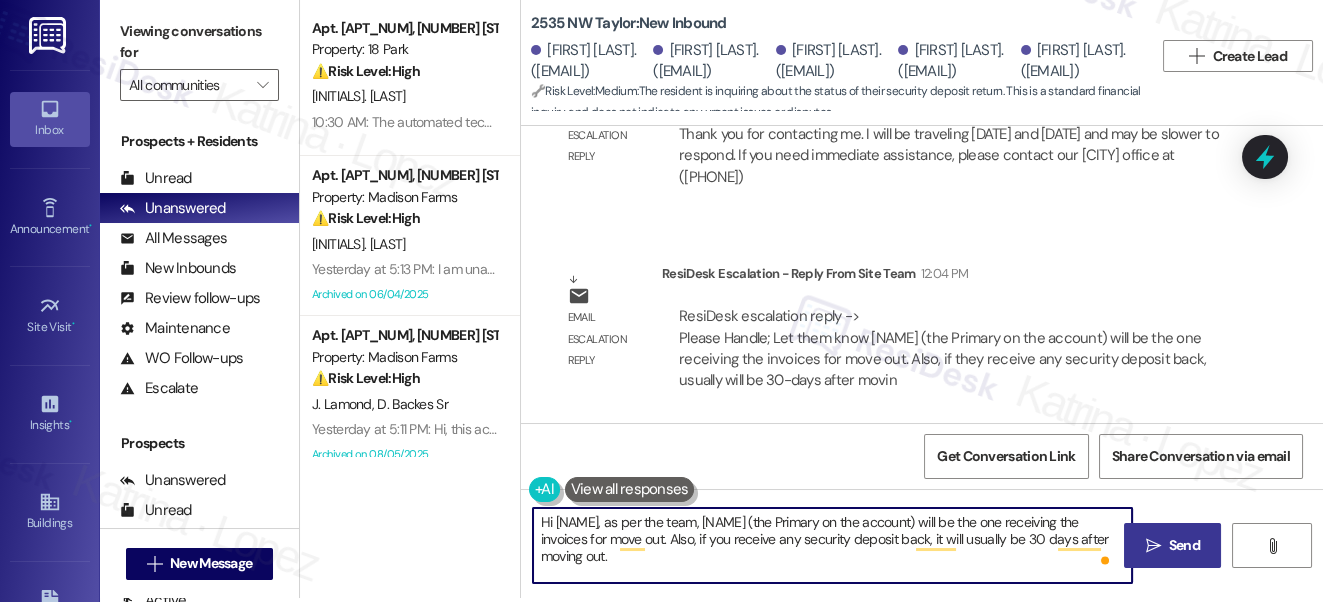 type on "Hi Tamas, as per the team, Ryan (the Primary on the account) will be the one receiving the invoices for move out. Also, if you receive any security deposit back, it will usually be 30 days after moving out." 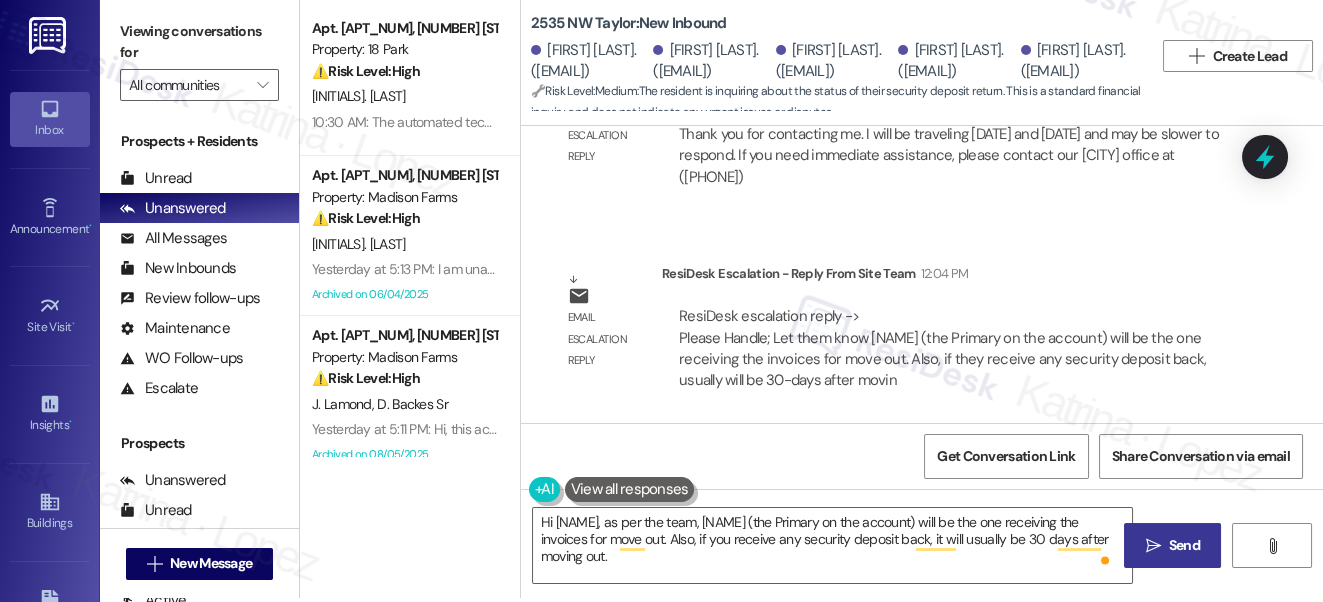 click on "Send" at bounding box center (1184, 545) 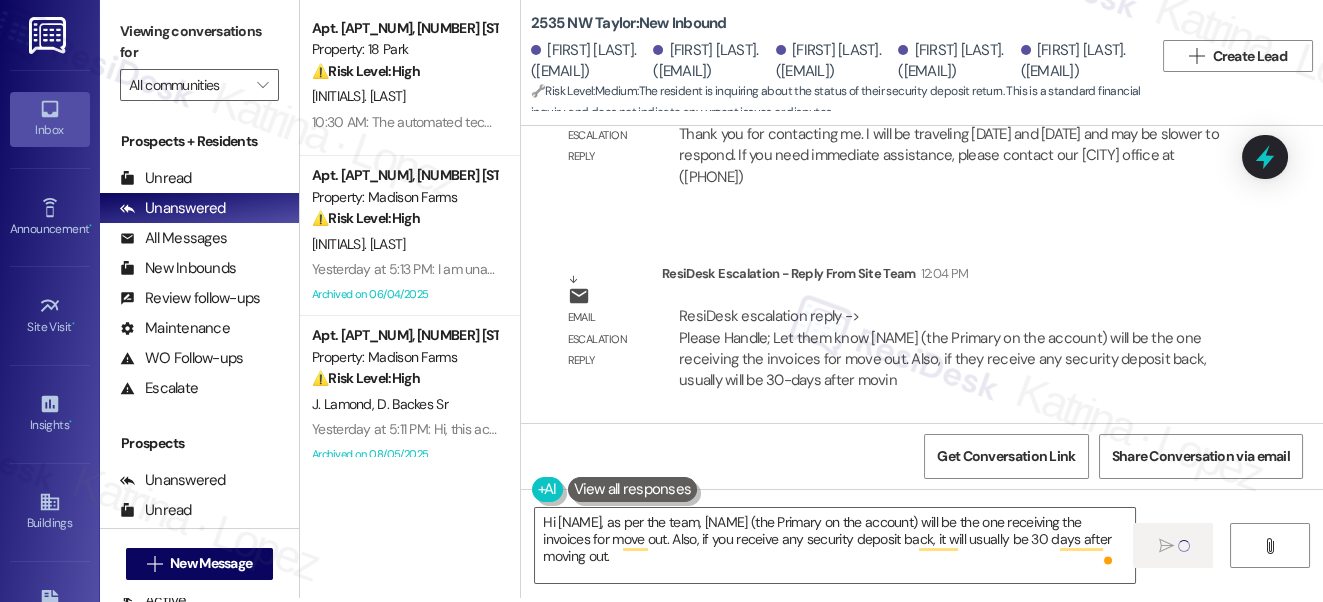 type 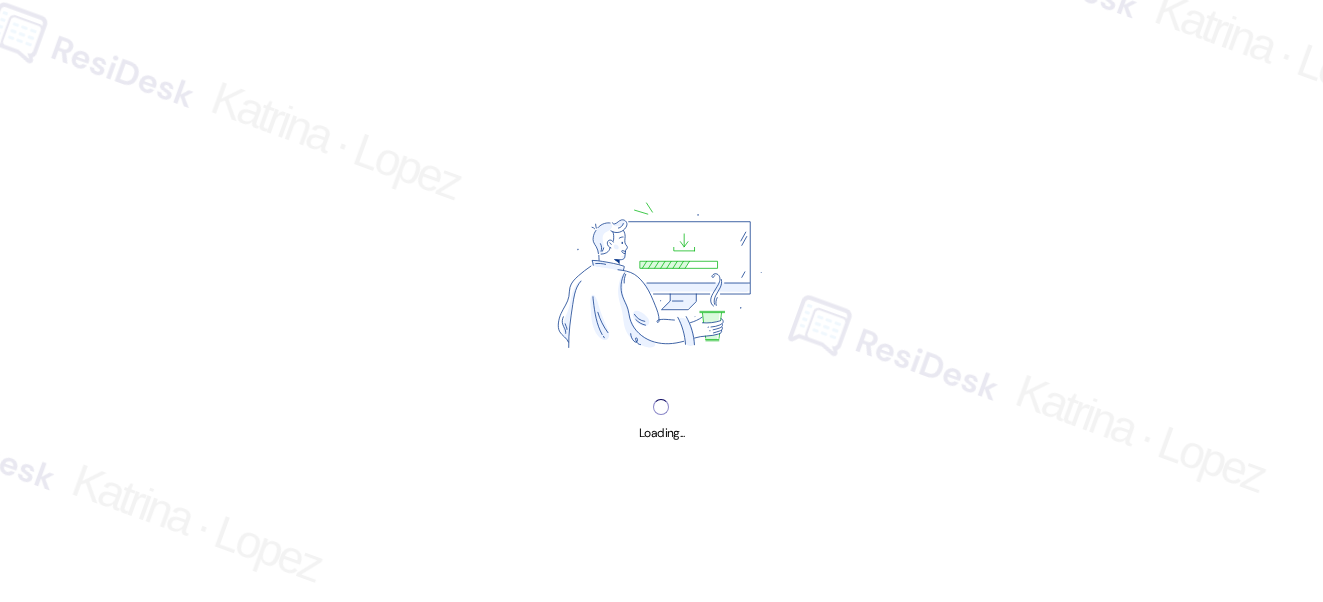 scroll, scrollTop: 0, scrollLeft: 0, axis: both 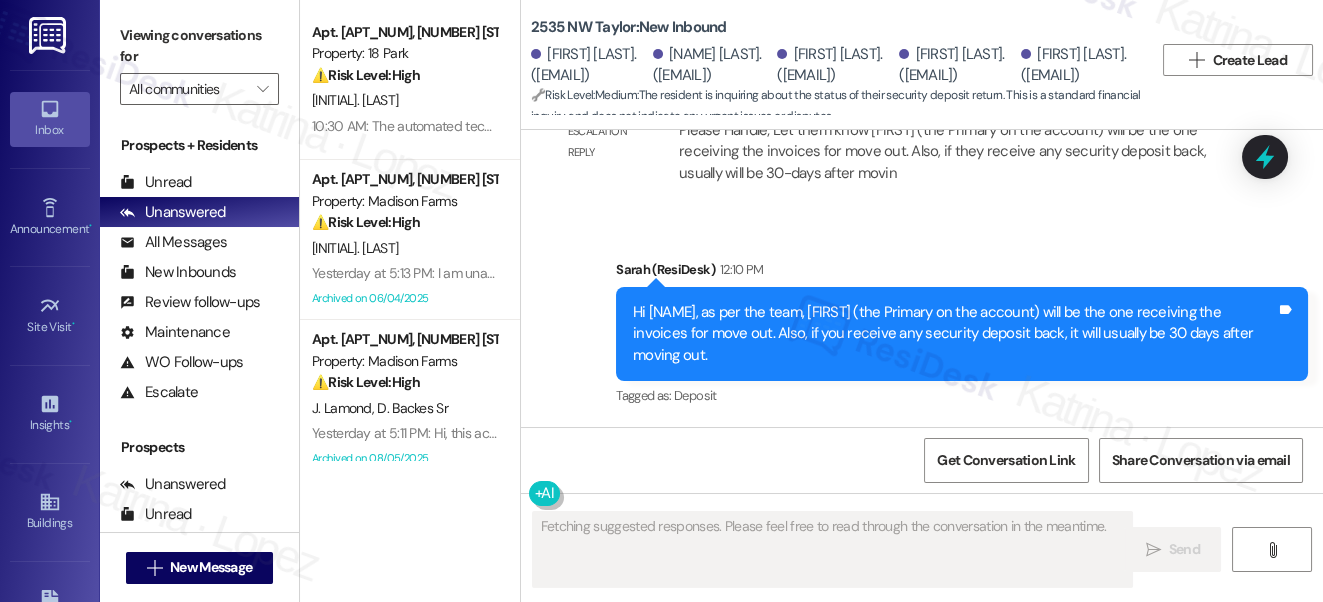 drag, startPoint x: 688, startPoint y: 294, endPoint x: 218, endPoint y: 8, distance: 550.17816 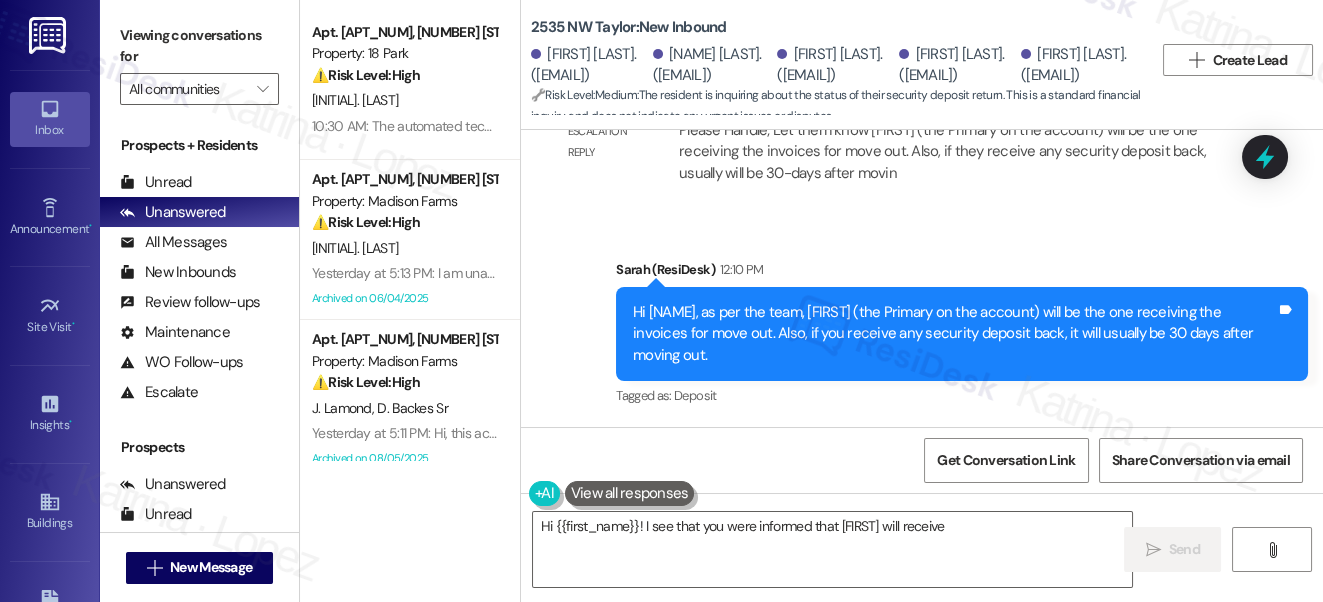 type on "Hi {{first_name}}! I see that you were informed that Ryan will receive the" 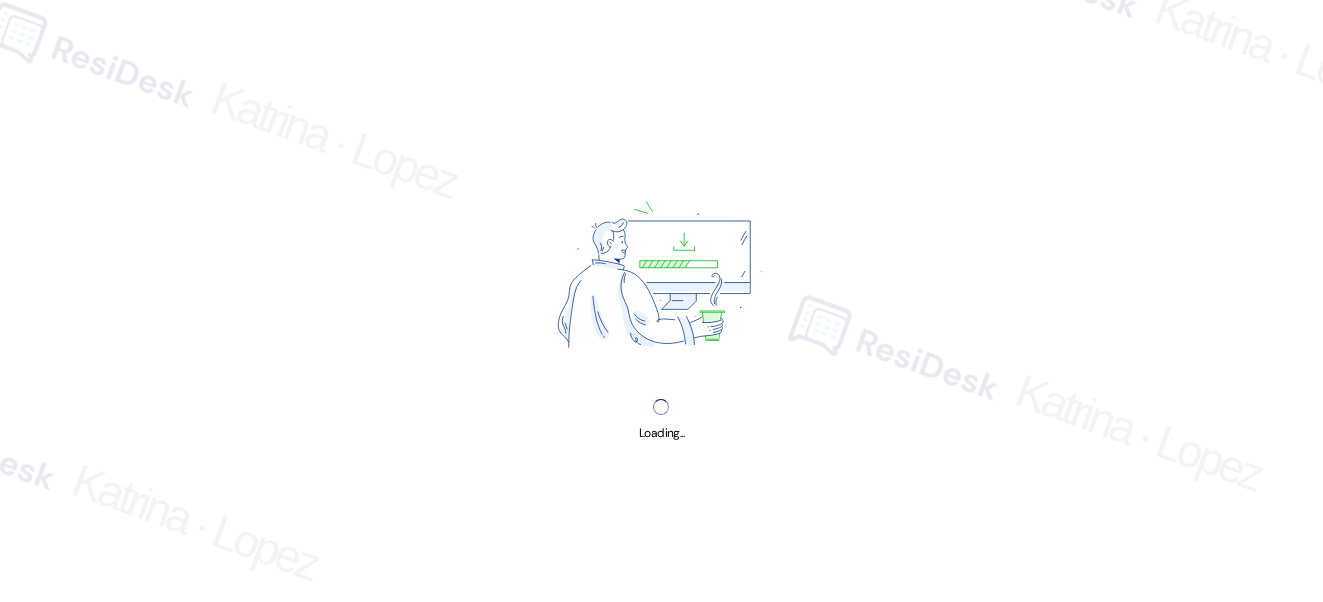 scroll, scrollTop: 0, scrollLeft: 0, axis: both 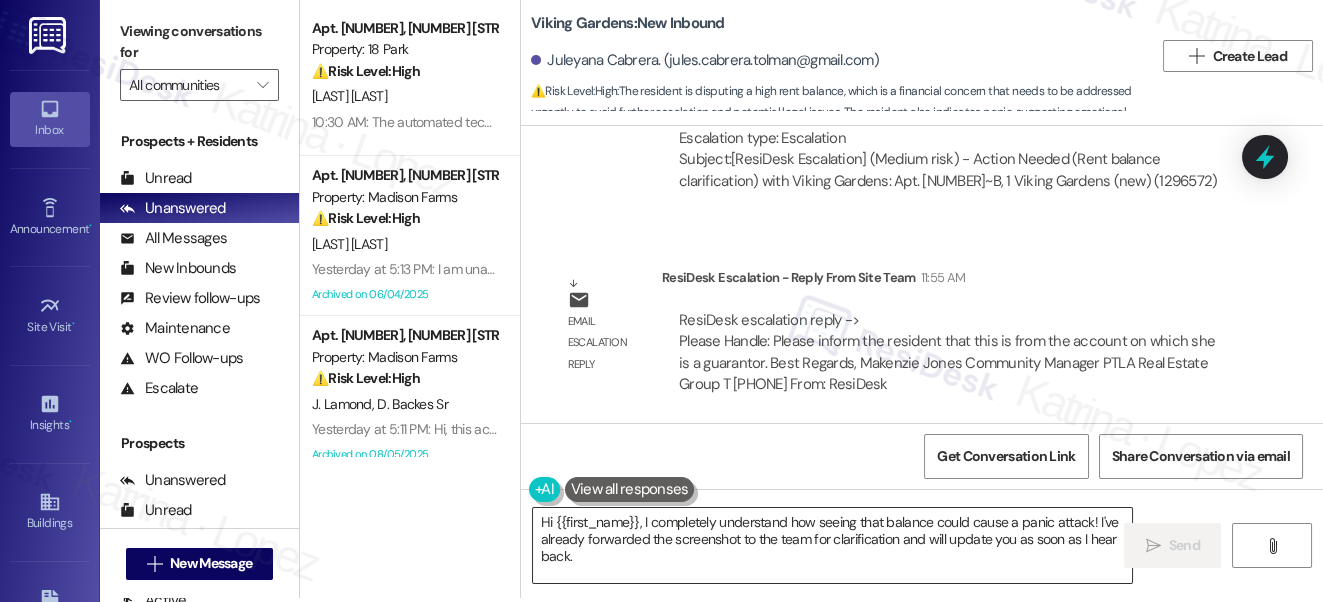 click on "Hi {{first_name}}, I completely understand how seeing that balance could cause a panic attack! I've already forwarded the screenshot to the team for clarification and will update you as soon as I hear back." at bounding box center (833, 545) 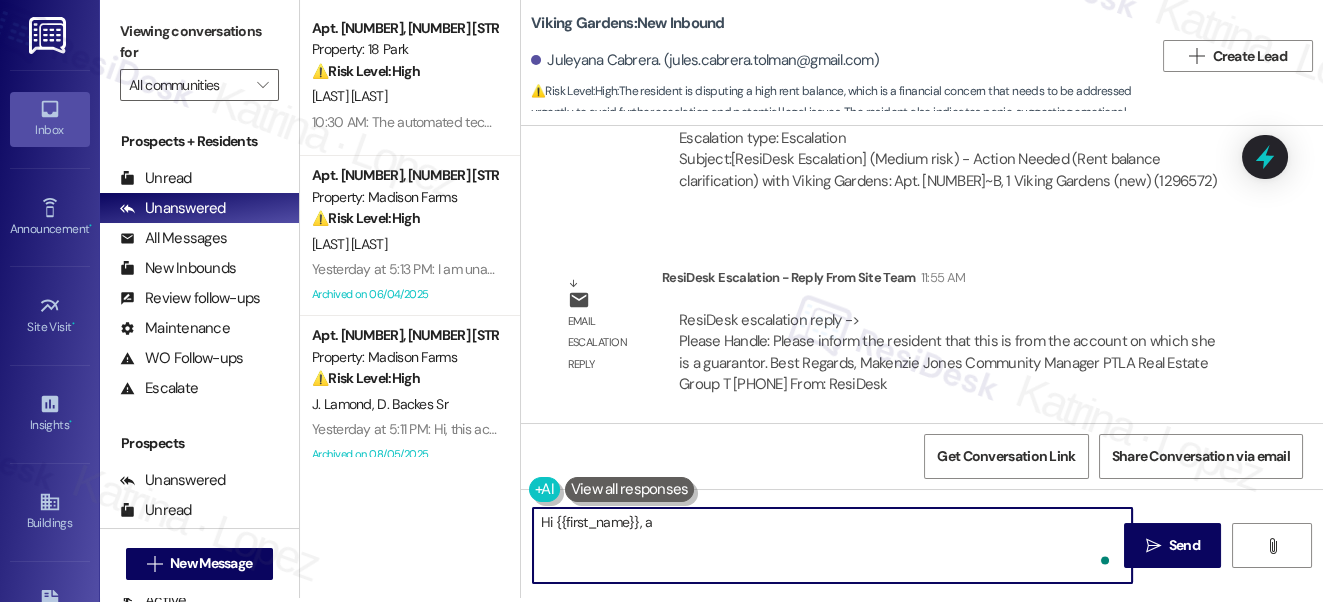 drag, startPoint x: 681, startPoint y: 554, endPoint x: 643, endPoint y: 514, distance: 55.17246 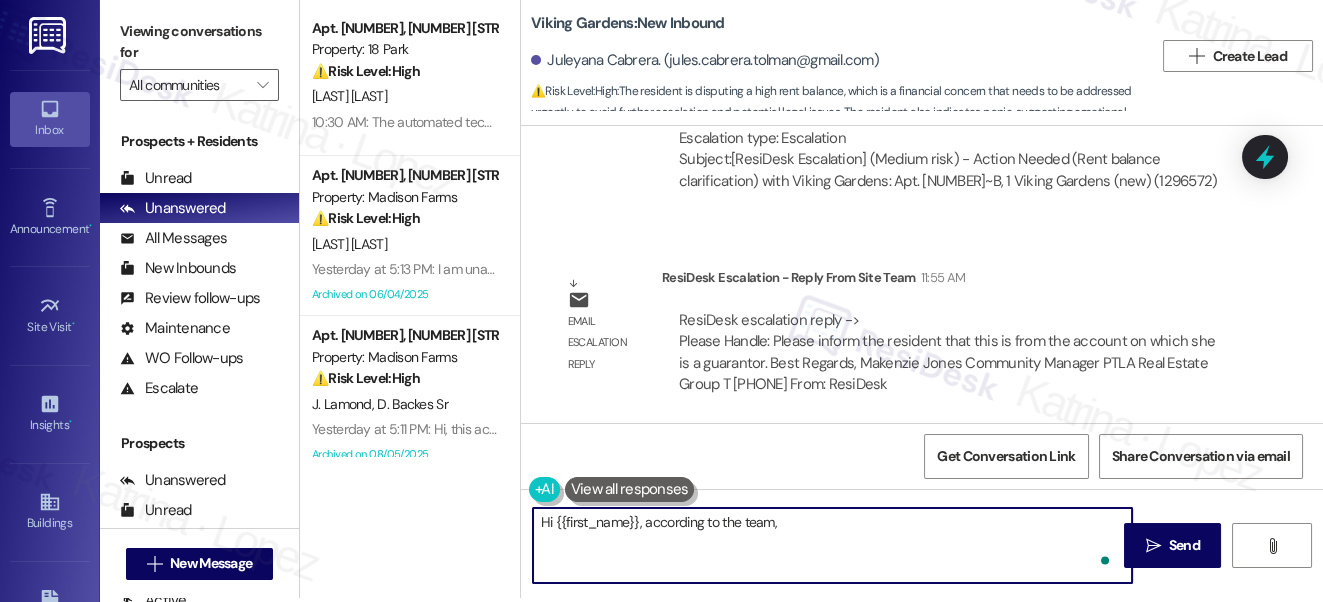 paste on "this is from the account on which she is a guarantor." 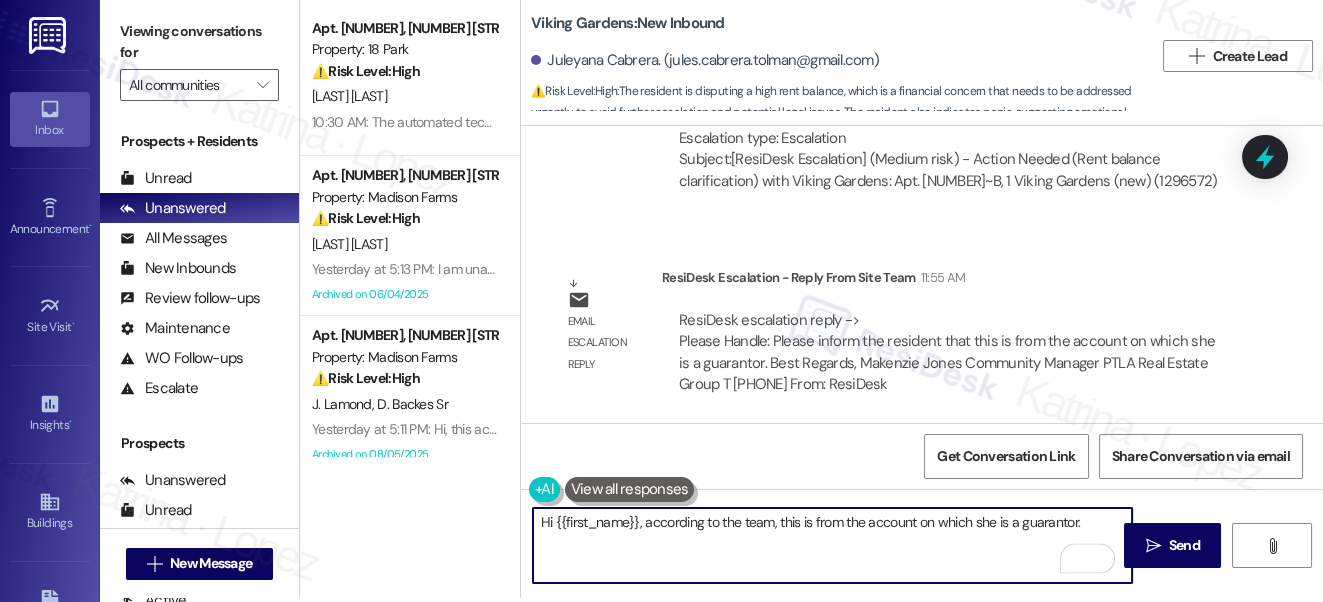 click on "Hi {{first_name}}, according to the team, this is from the account on which she is a guarantor." at bounding box center [833, 545] 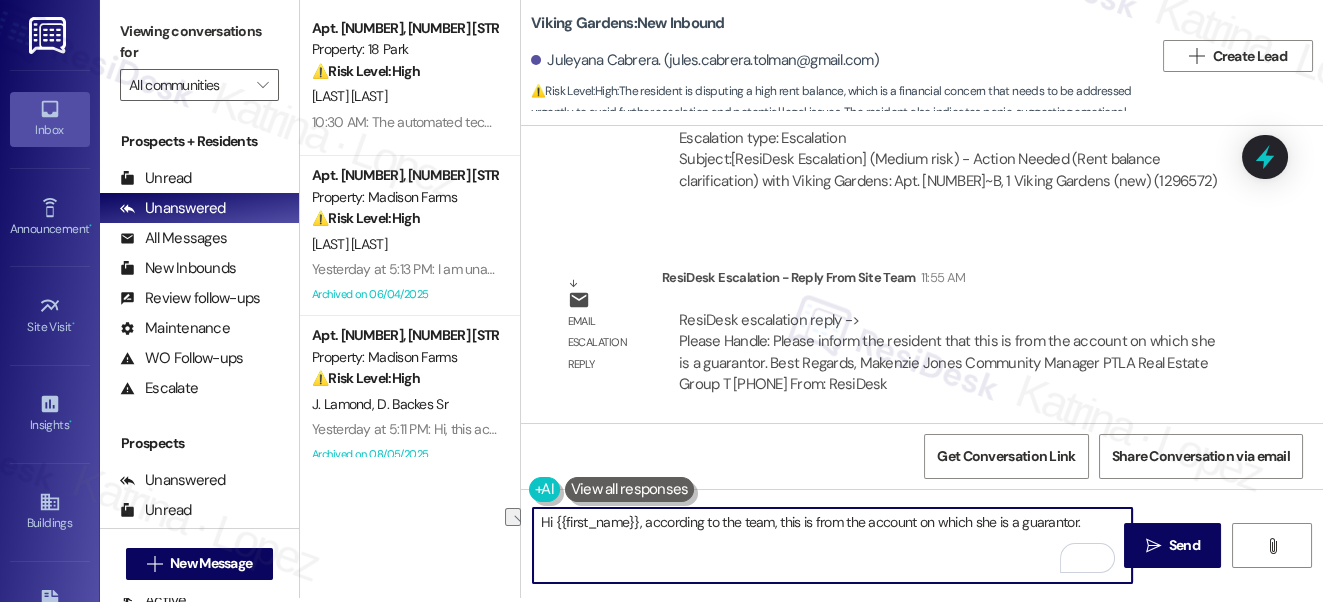 drag, startPoint x: 1007, startPoint y: 521, endPoint x: 976, endPoint y: 523, distance: 31.06445 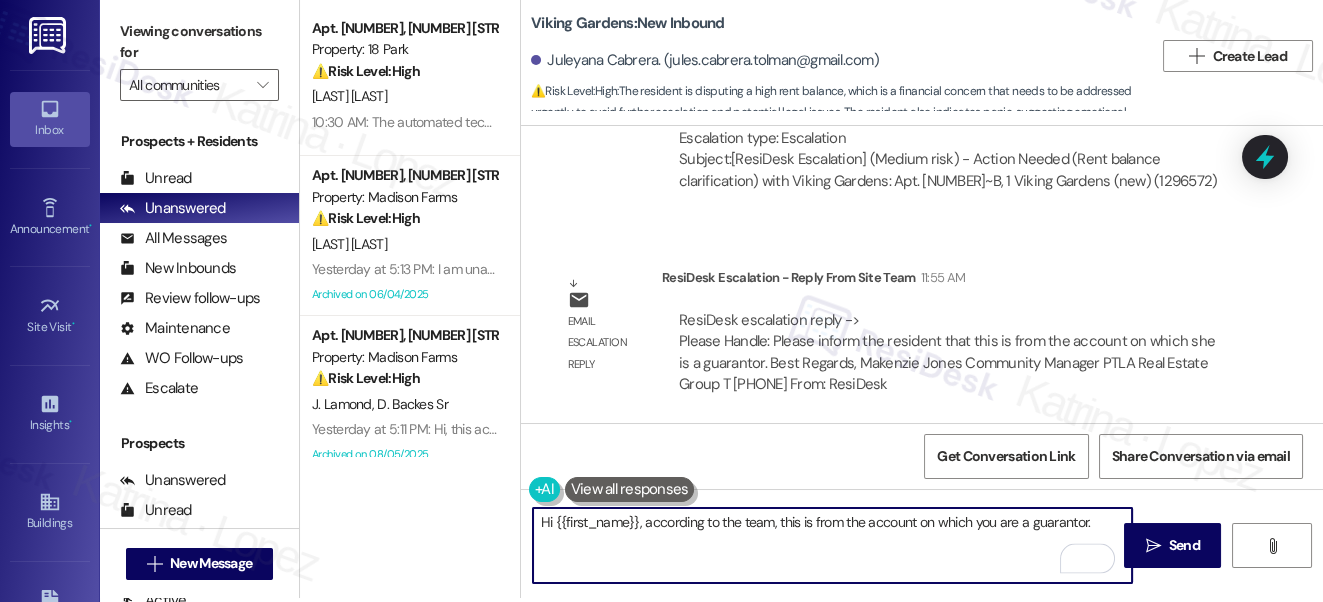 click on "Hi {{first_name}}, according to the team, this is from the account on which you are a guarantor." at bounding box center [833, 545] 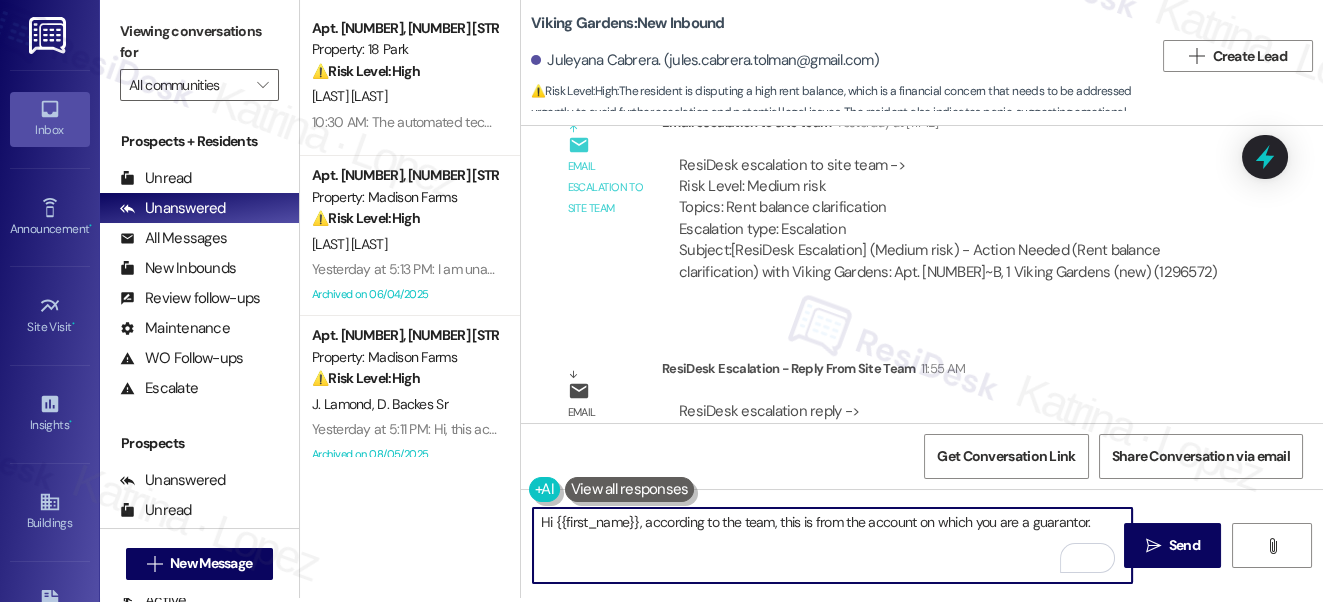scroll, scrollTop: 10276, scrollLeft: 0, axis: vertical 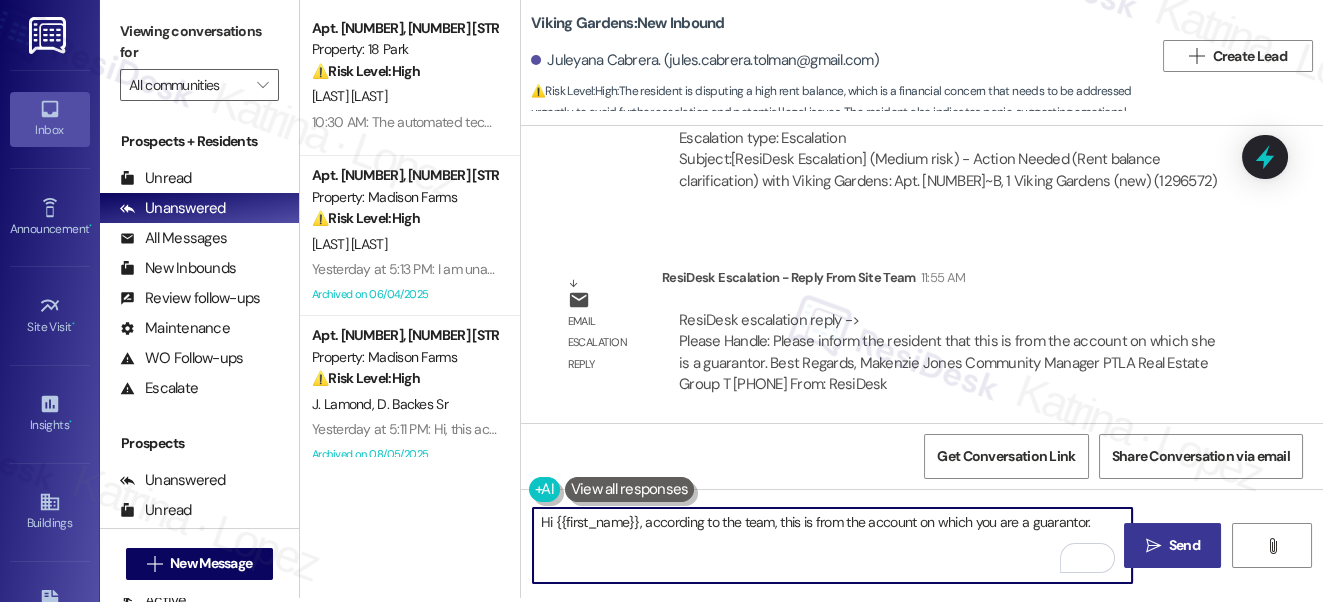 type on "Hi {{first_name}}, according to the team, this is from the account on which you are a guarantor." 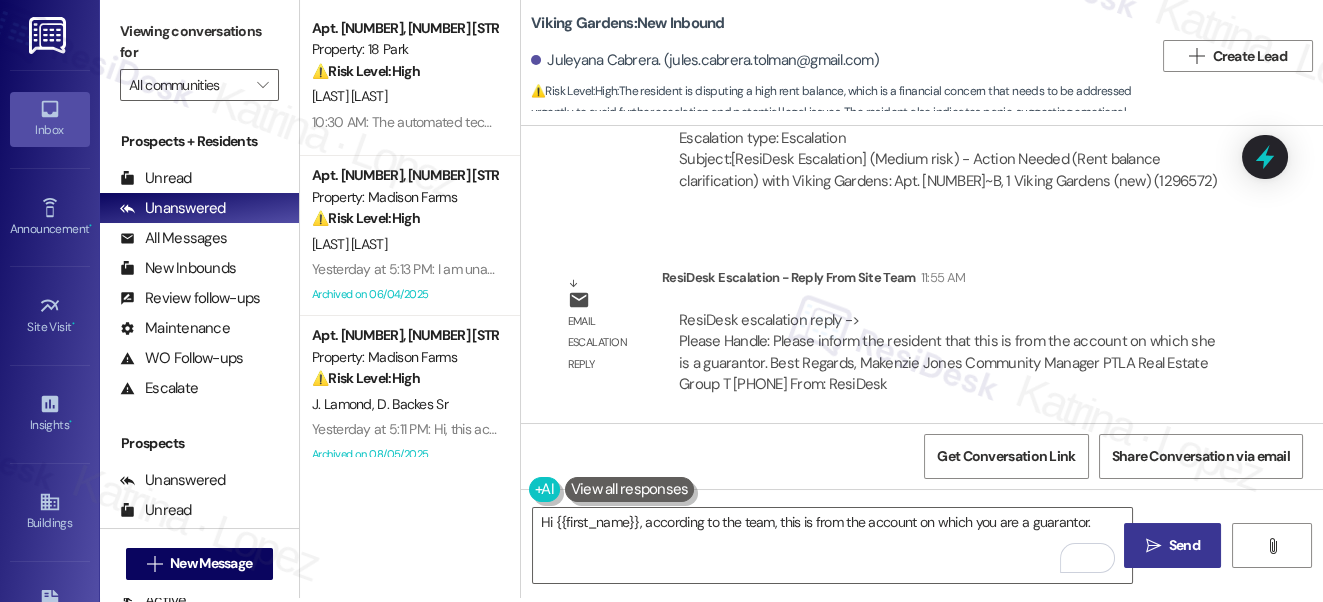 click on " Send" at bounding box center (1172, 545) 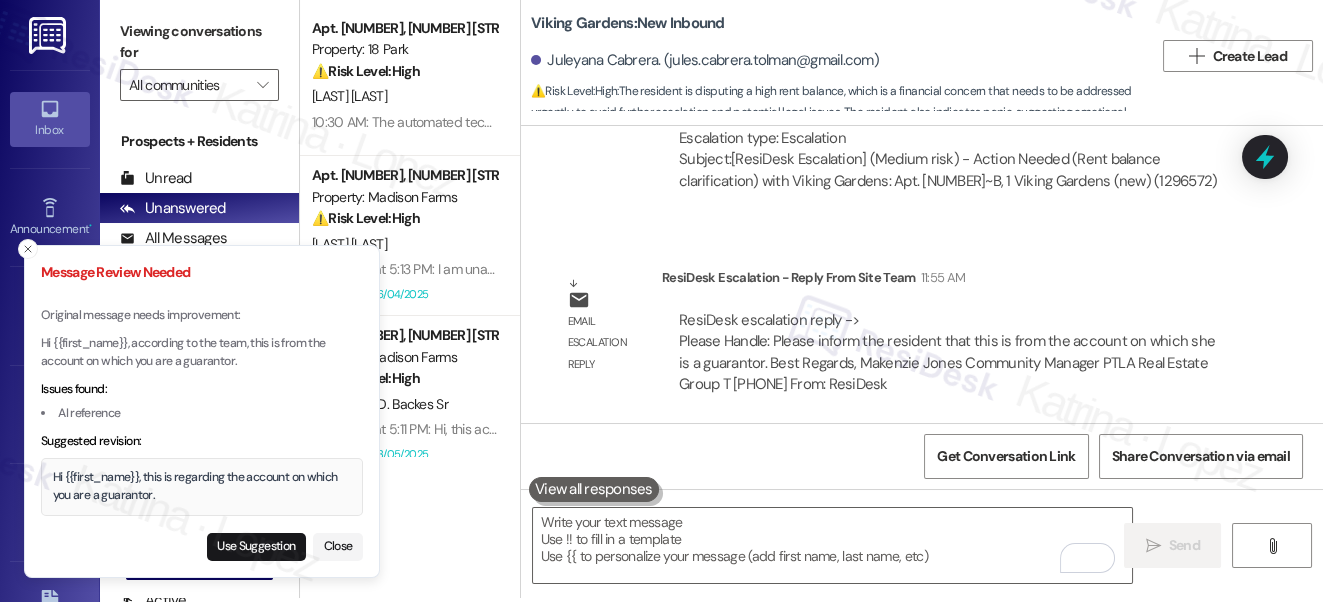 click on "Hi {{first_name}}, this is regarding the account on which you are a guarantor." at bounding box center (202, 486) 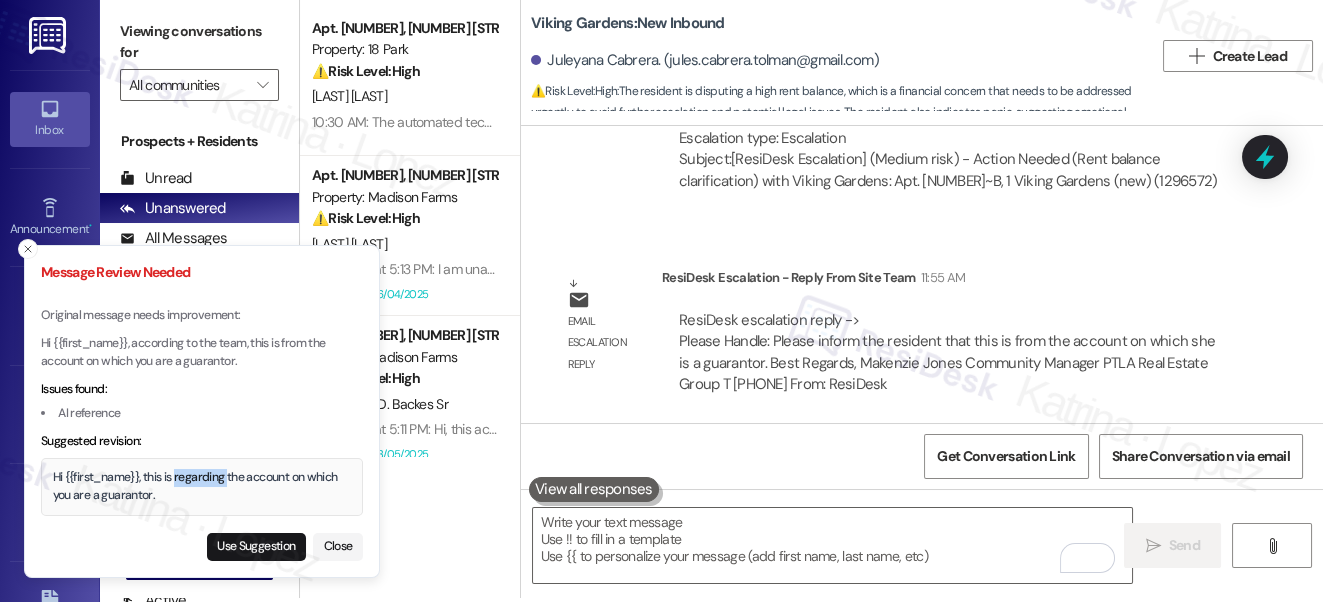 click on "Hi {{first_name}}, this is regarding the account on which you are a guarantor." at bounding box center [202, 486] 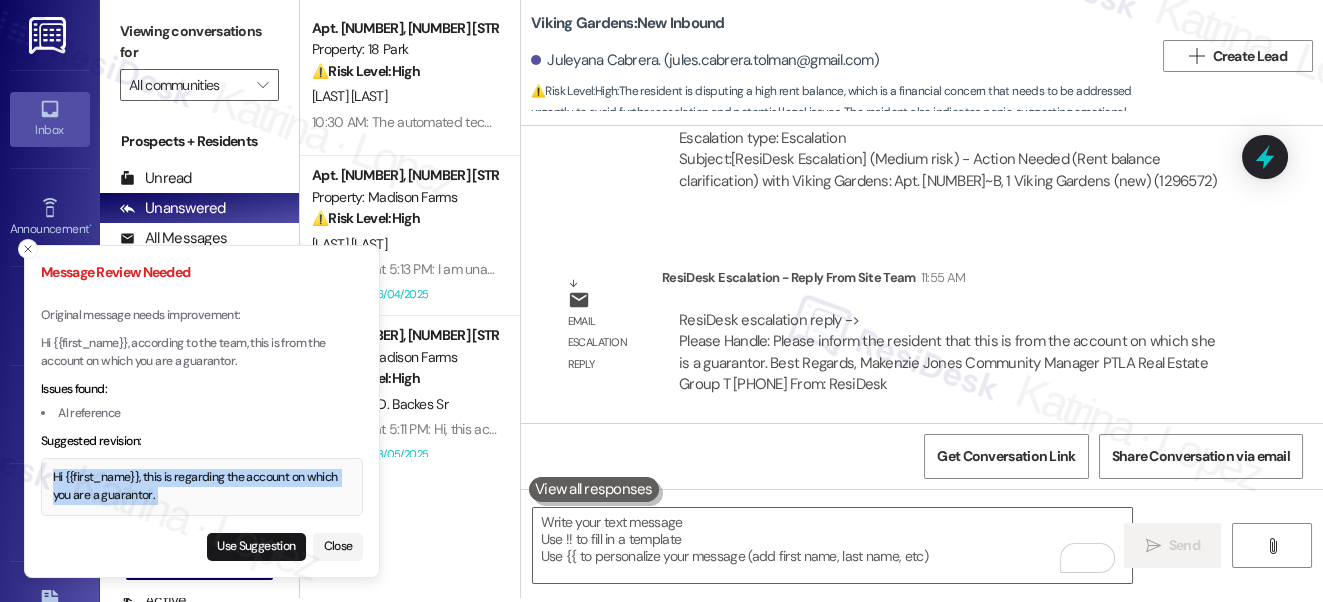 click on "Hi {{first_name}}, this is regarding the account on which you are a guarantor." at bounding box center [202, 486] 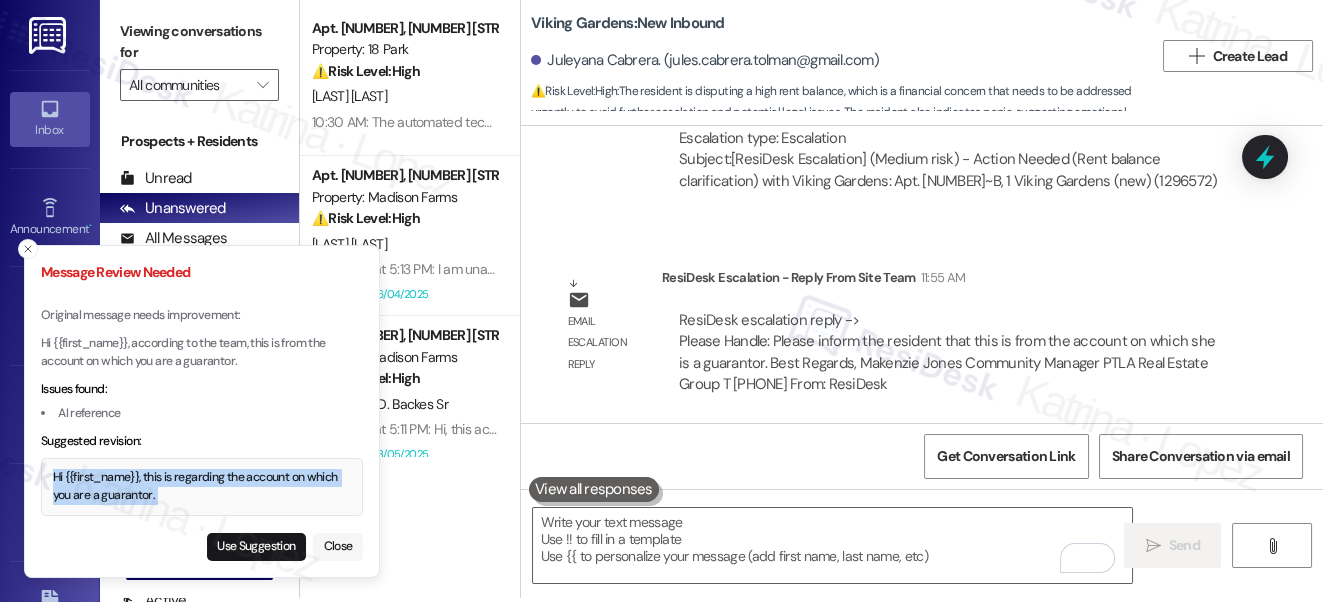 click on "Close" at bounding box center (338, 547) 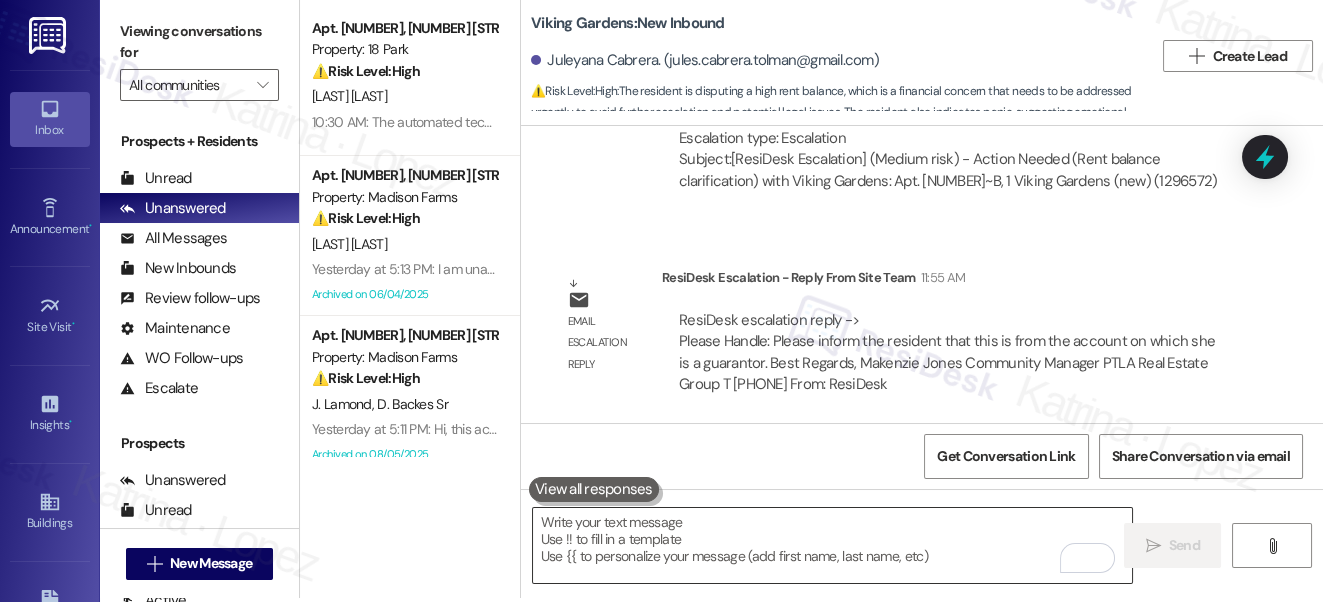 click at bounding box center (833, 545) 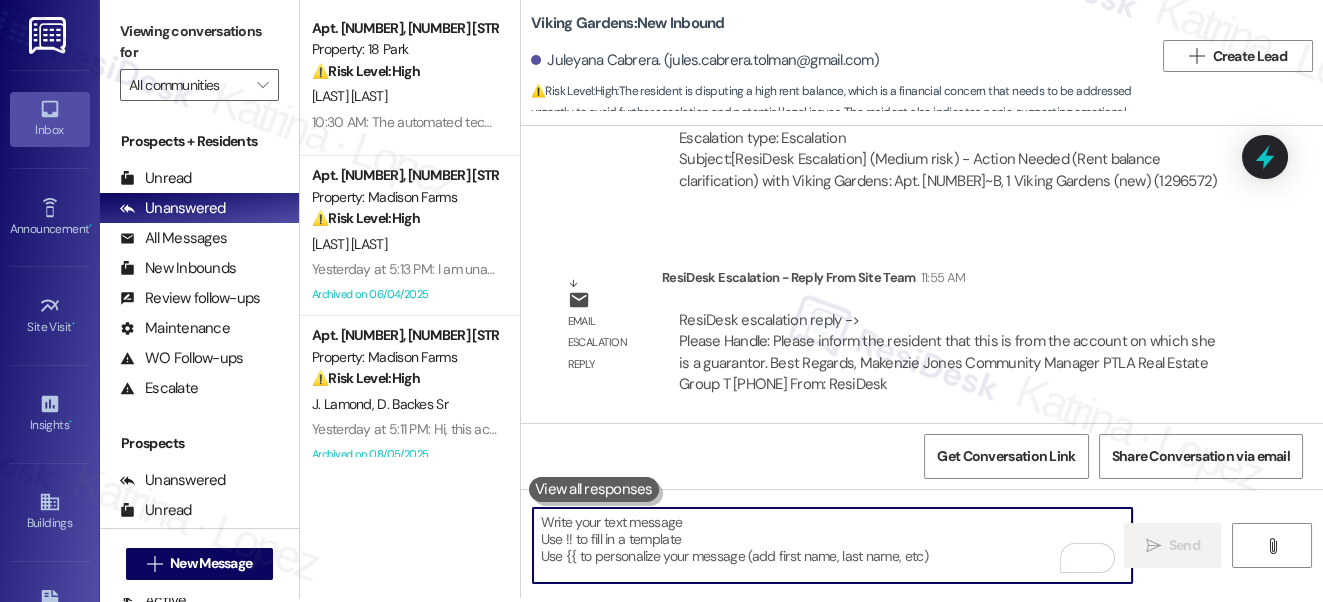 paste on "this is from the account on which she is a guarantor." 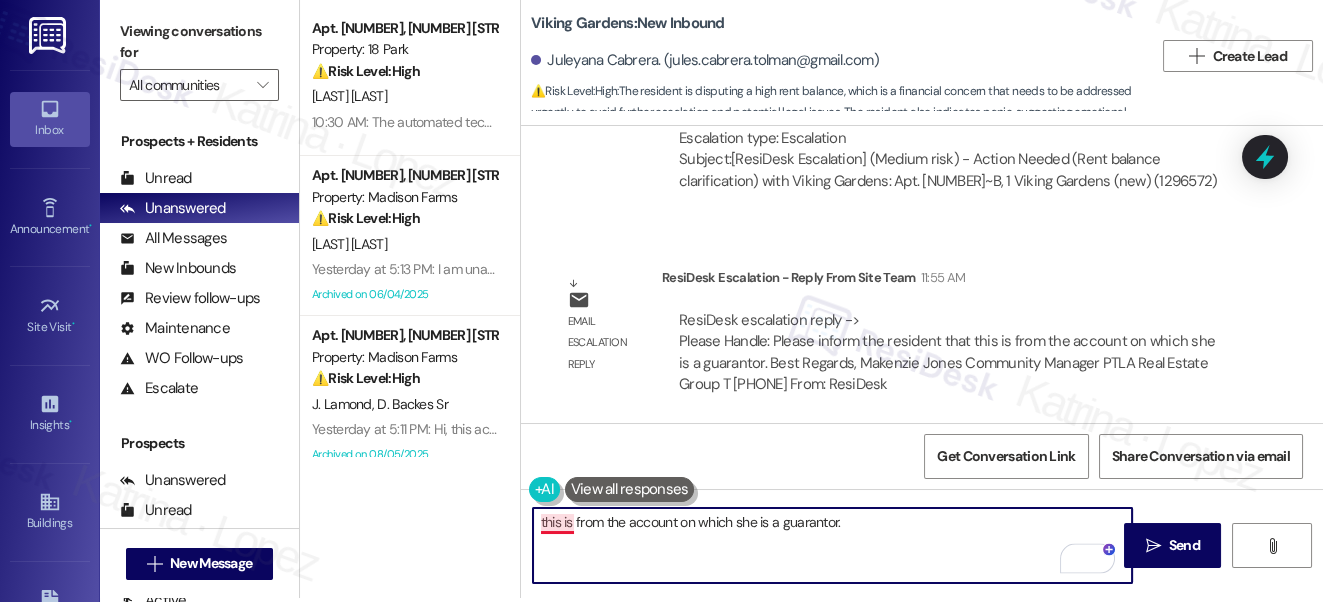 click on "this is from the account on which she is a guarantor." at bounding box center [833, 545] 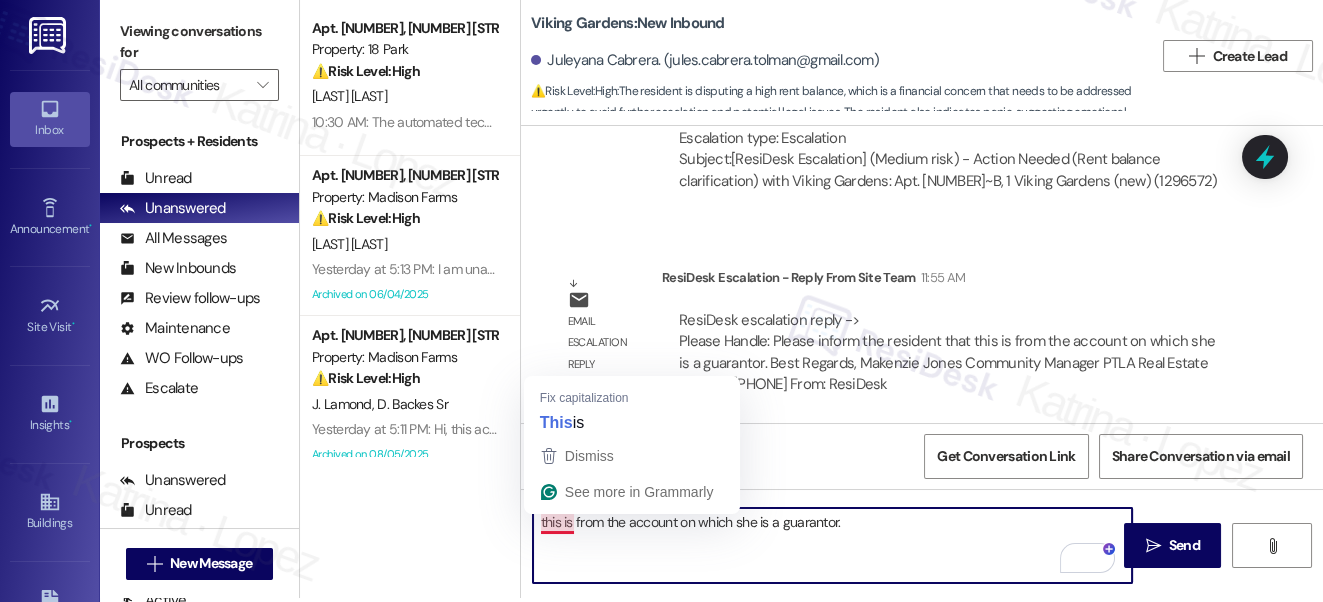 click on "this is from the account on which she is a guarantor." at bounding box center (833, 545) 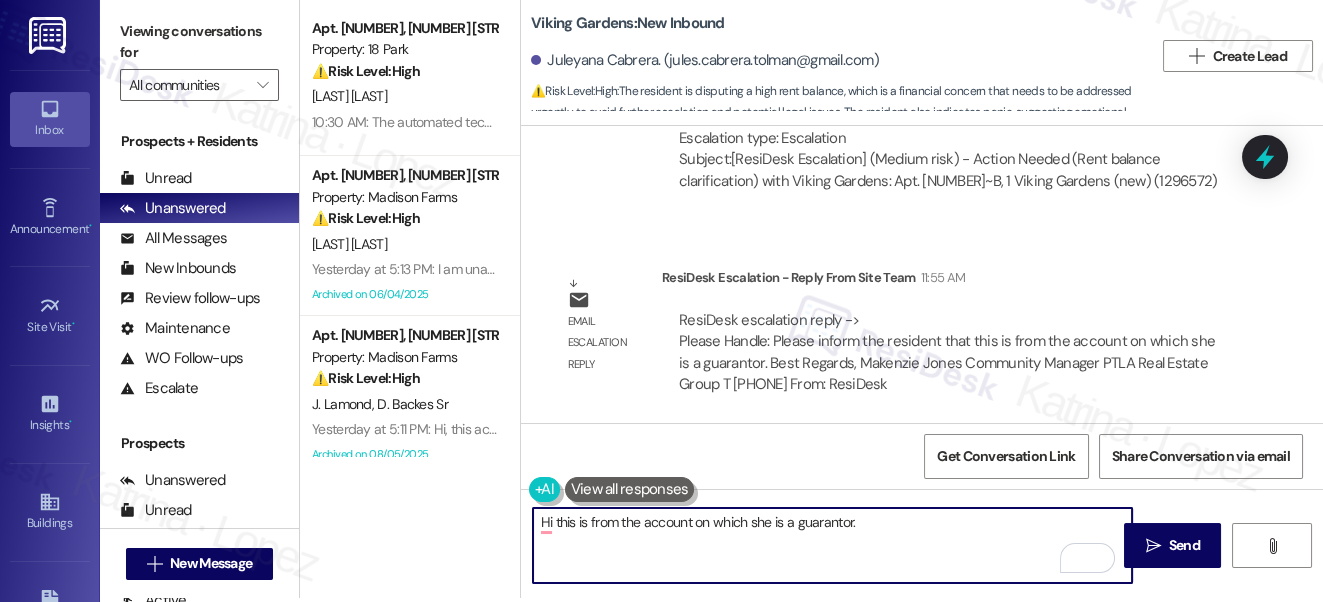 click on "Juleyana Cabrera. (jules.cabrera.tolman@gmail.com)" at bounding box center (705, 60) 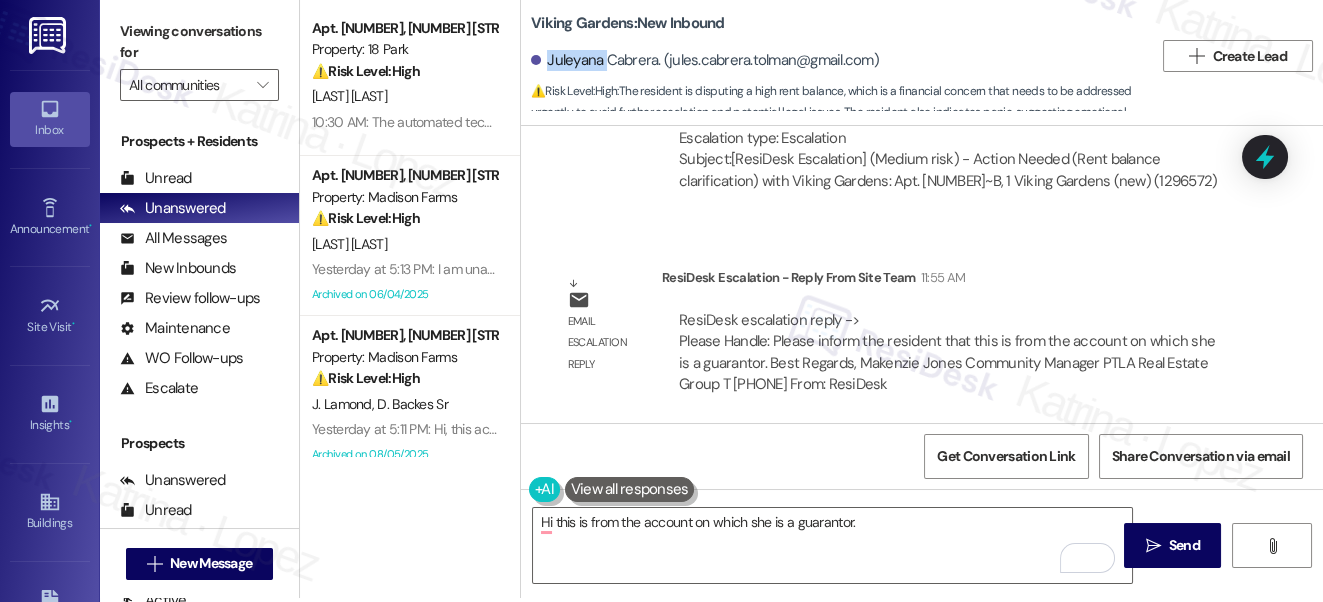 click on "Juleyana Cabrera. (jules.cabrera.tolman@gmail.com)" at bounding box center (705, 60) 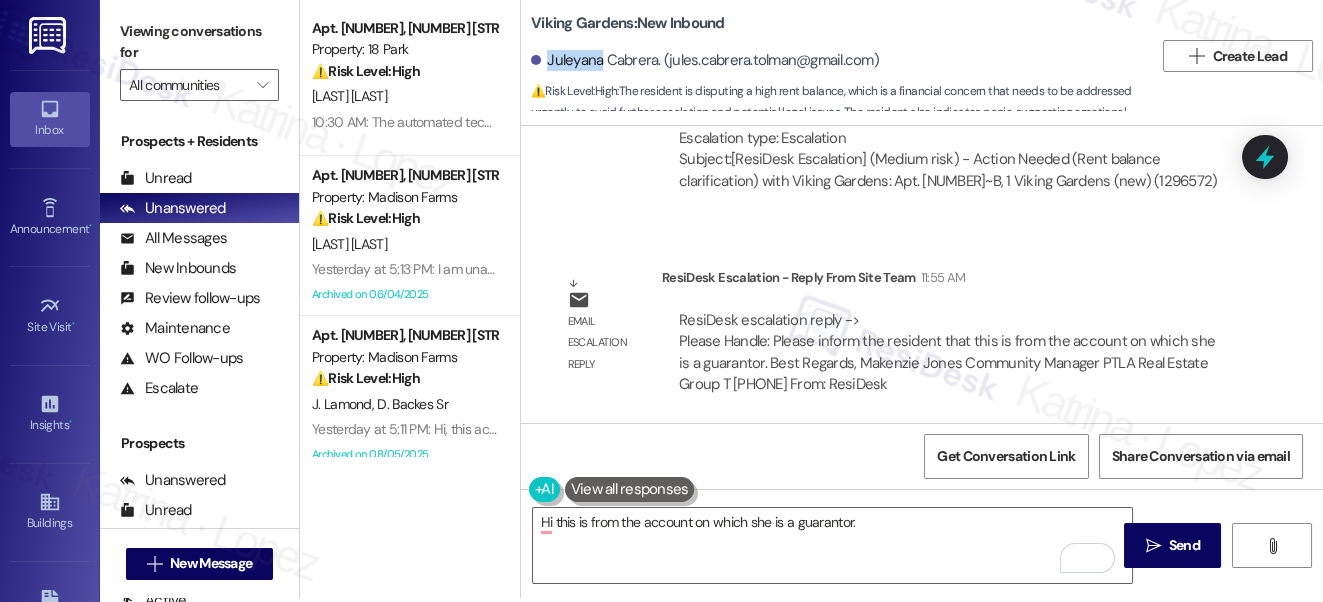 copy on "Juleyana" 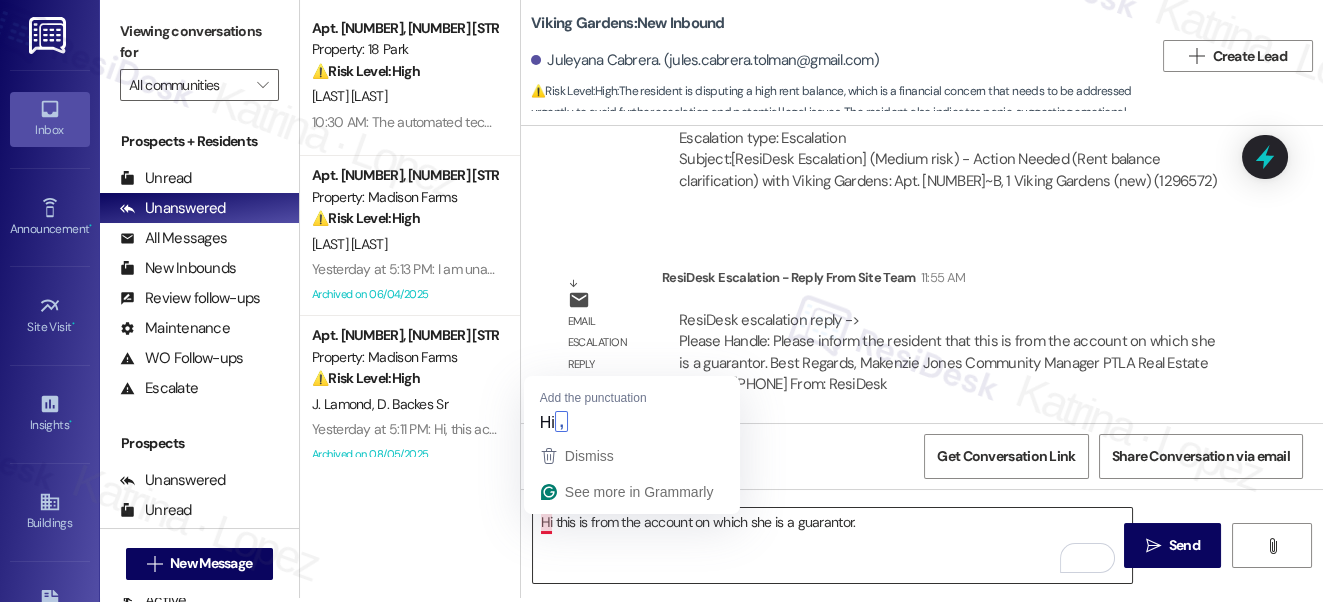 click on "Hi this is from the account on which she is a guarantor." at bounding box center [833, 545] 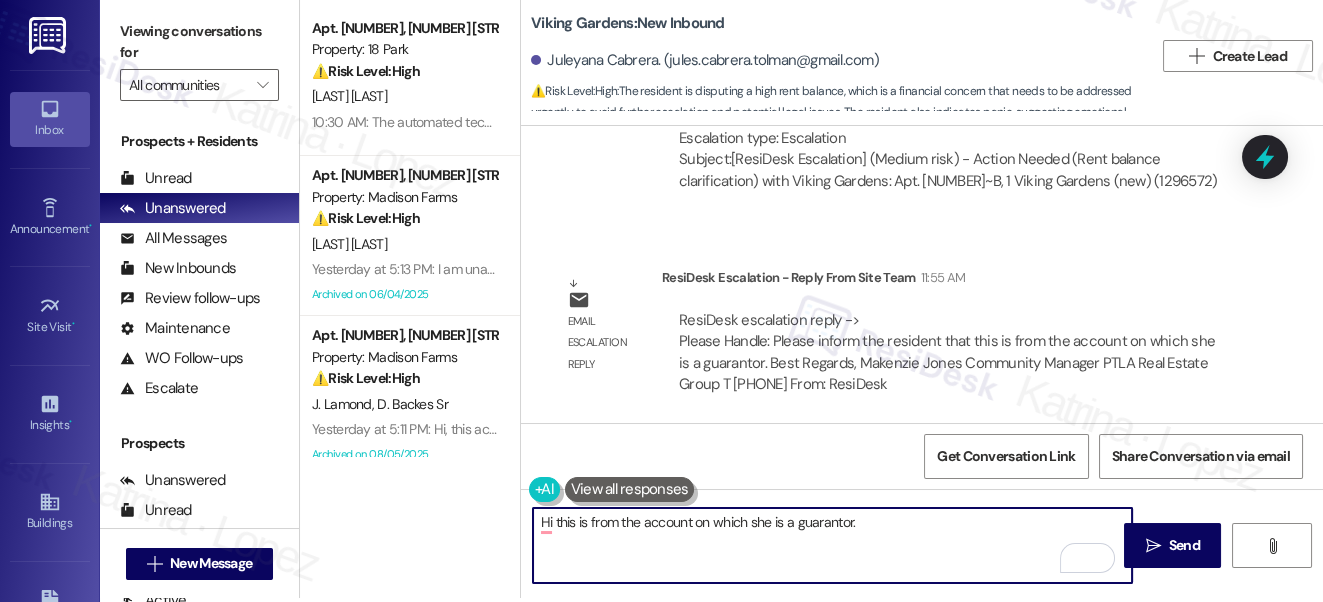 paste on "Juleyana" 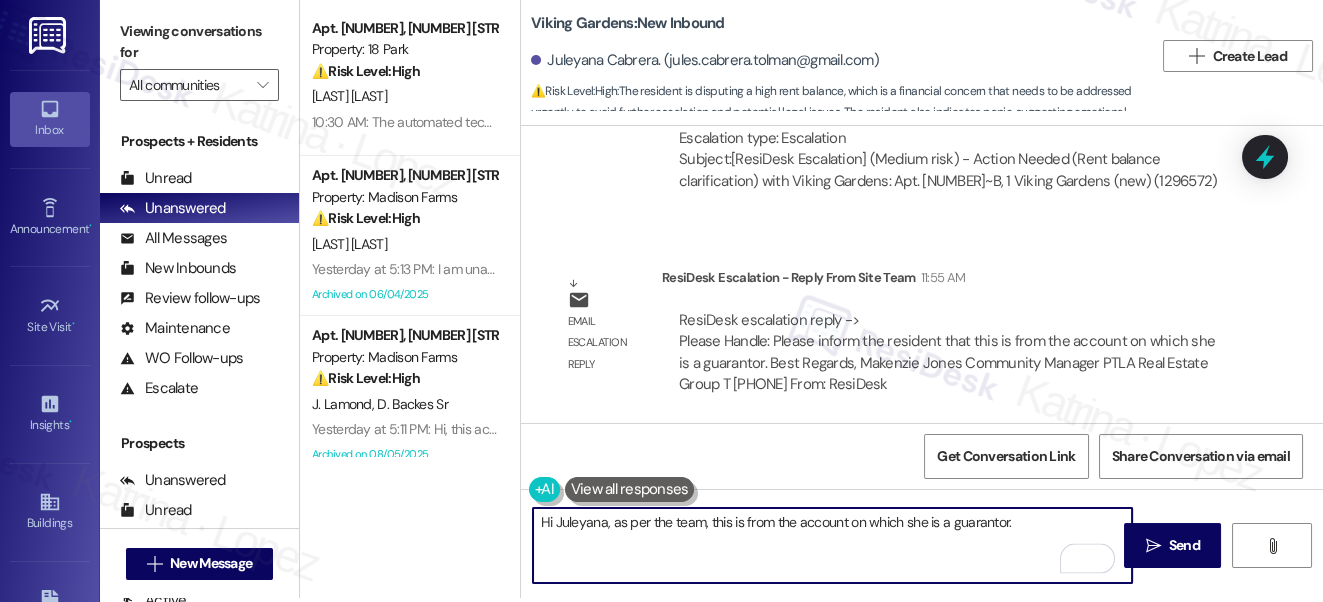 click on "Hi Juleyana, as per the team, this is from the account on which she is a guarantor." at bounding box center [833, 545] 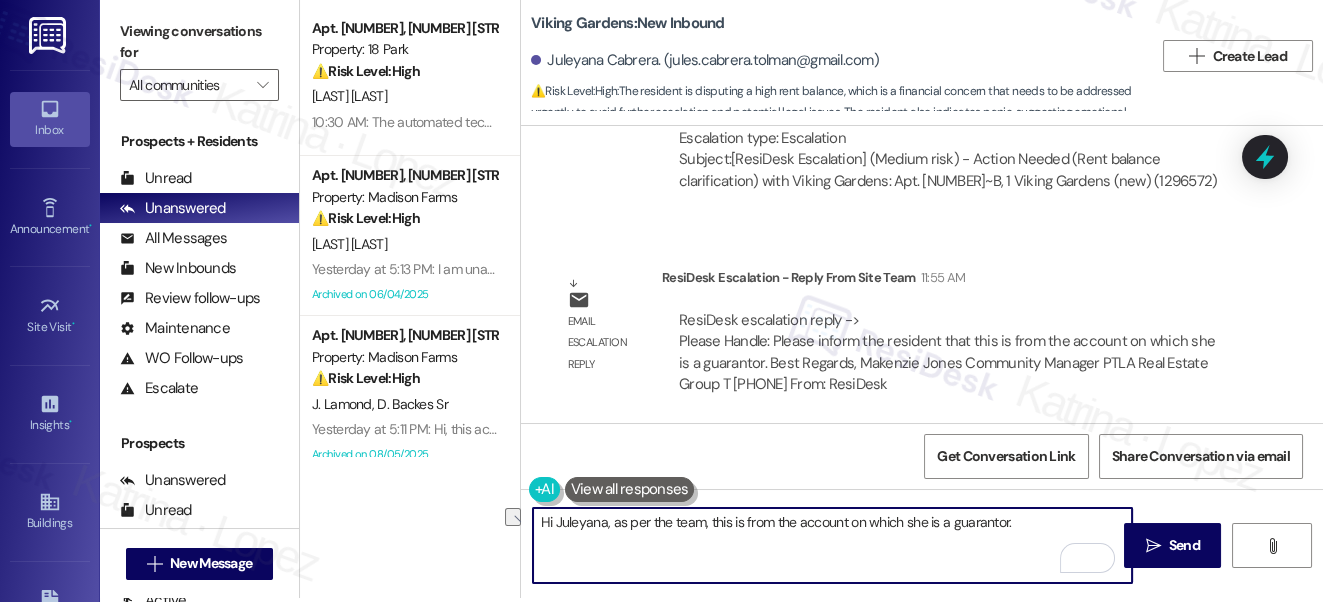 drag, startPoint x: 936, startPoint y: 520, endPoint x: 905, endPoint y: 527, distance: 31.780497 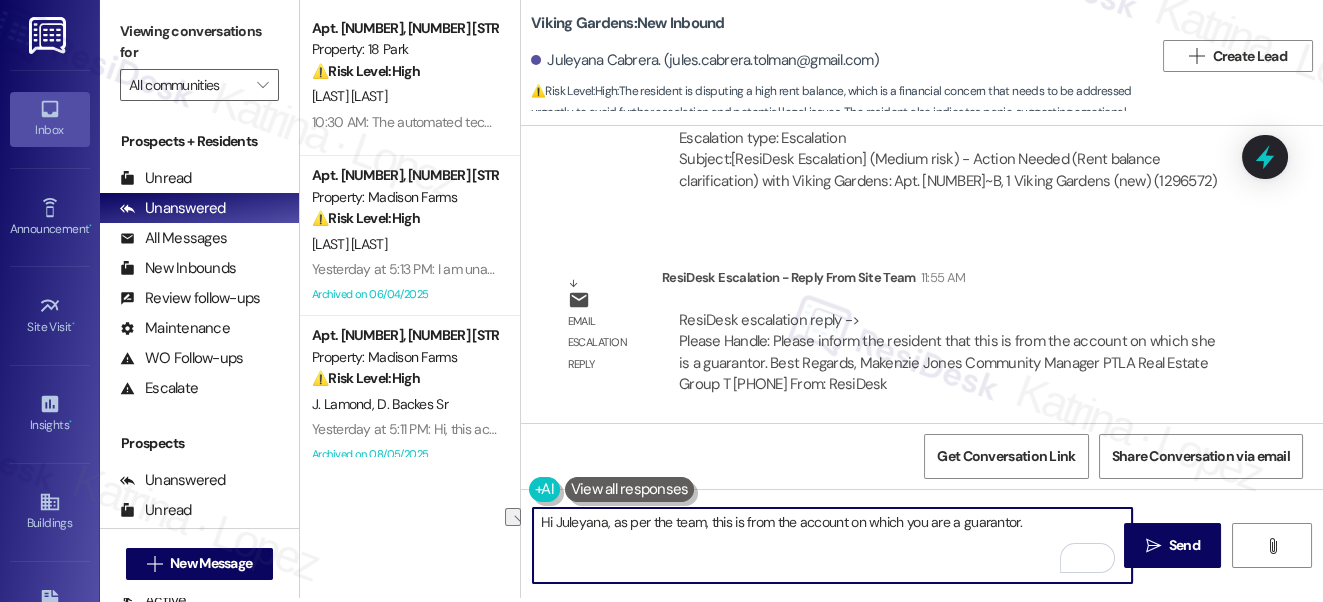 click on "Hi Juleyana, as per the team, this is from the account on which you are a guarantor." at bounding box center (833, 545) 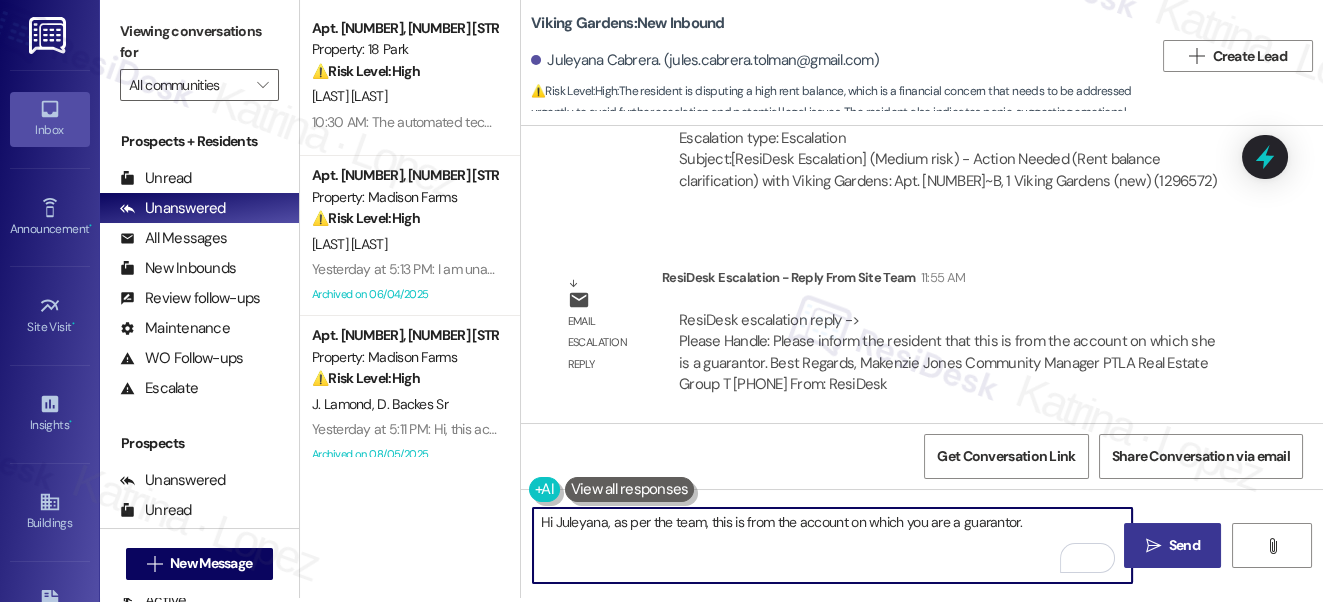 type on "Hi Juleyana, as per the team, this is from the account on which you are a guarantor." 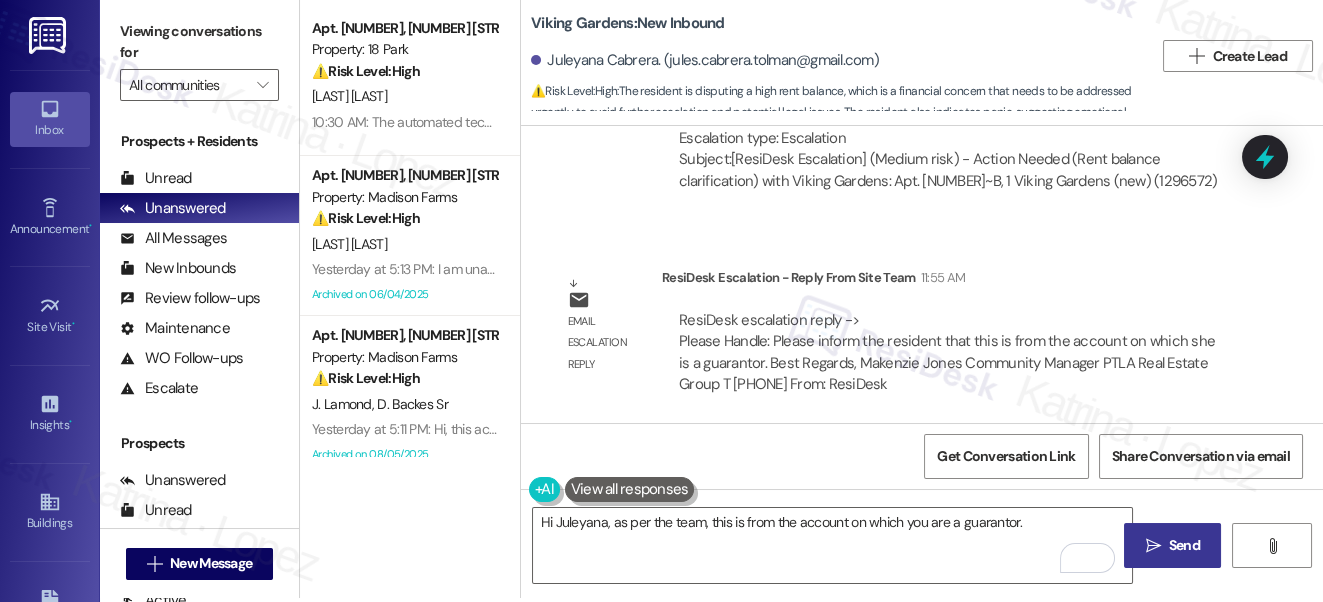 click on " Send" at bounding box center [1172, 545] 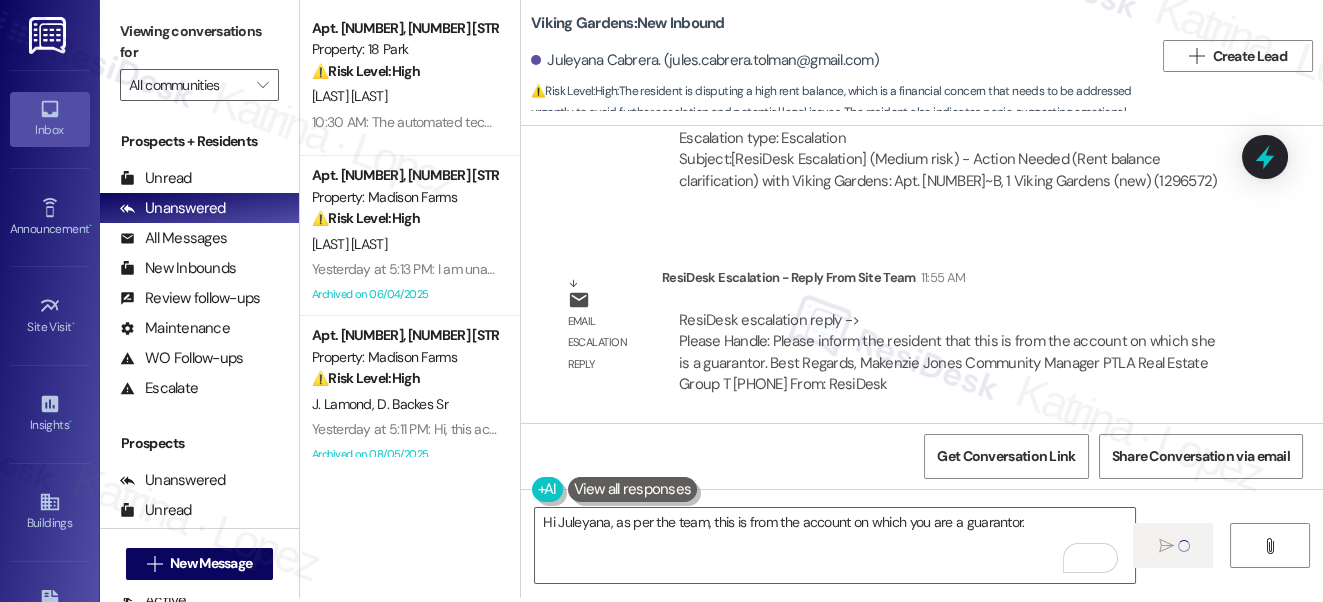 type 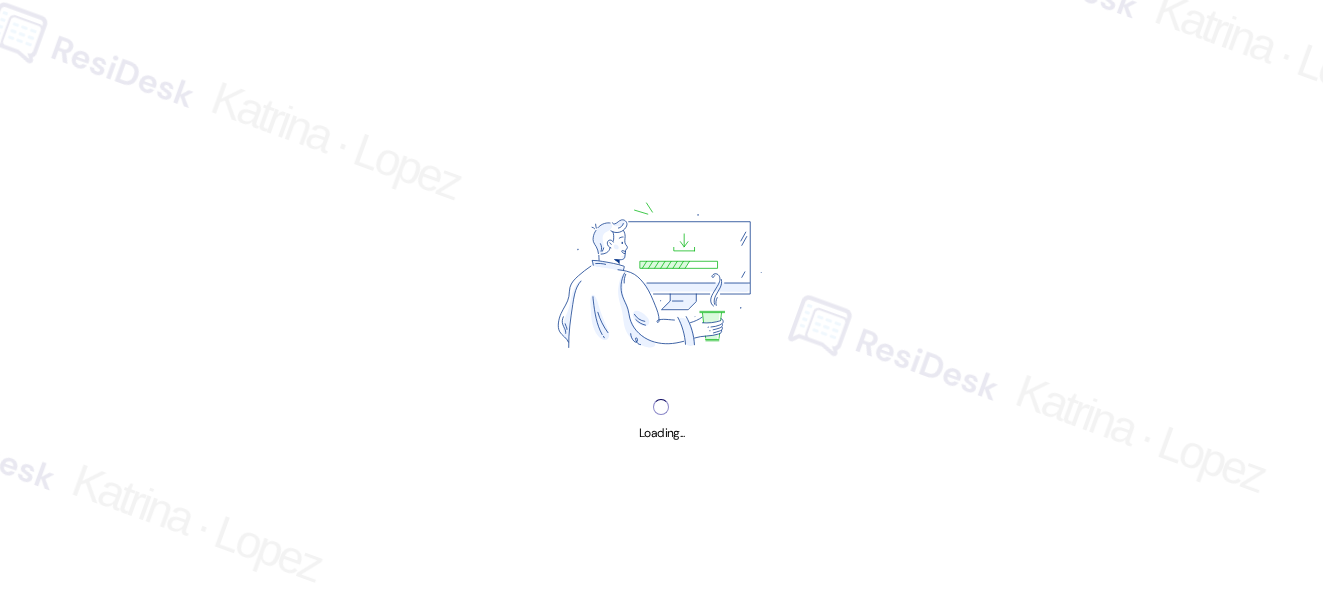 scroll, scrollTop: 0, scrollLeft: 0, axis: both 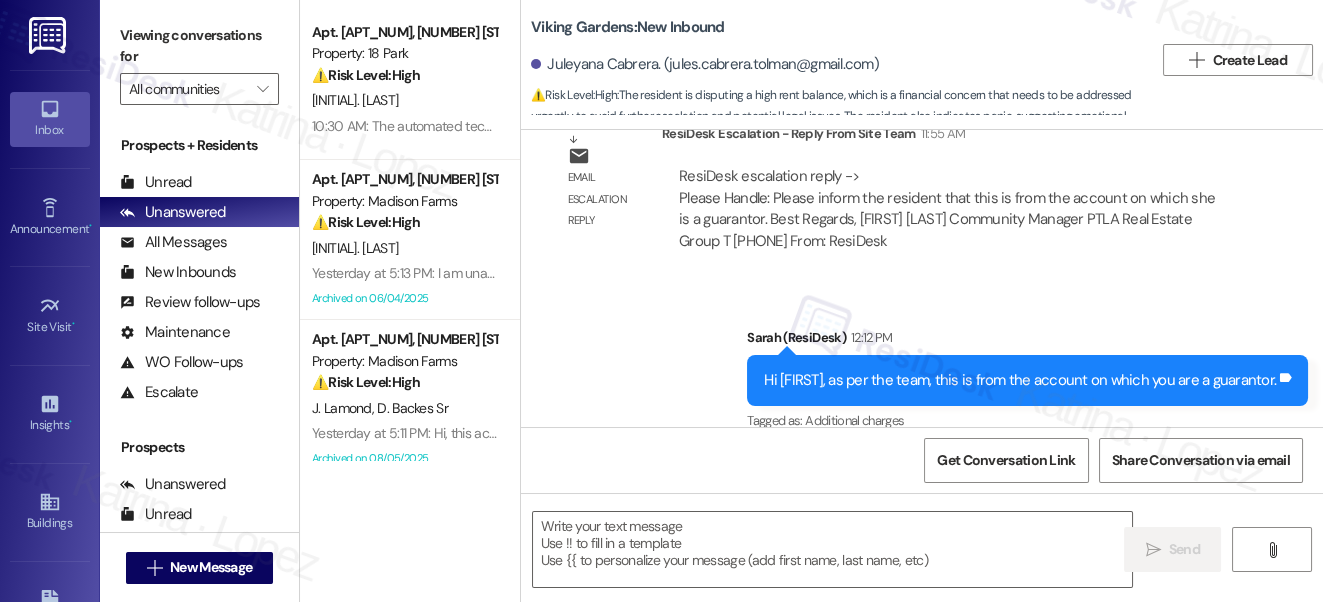 type on "Fetching suggested responses. Please feel free to read through the conversation in the meantime." 